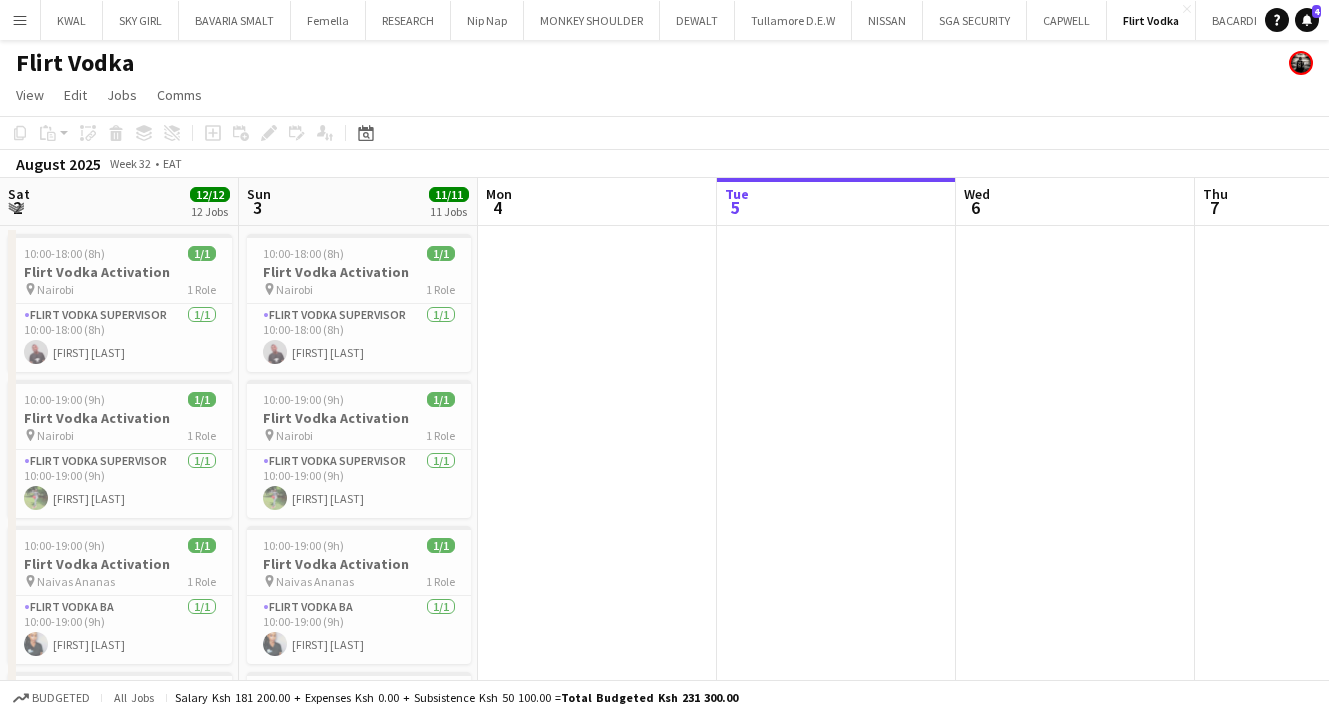 scroll, scrollTop: 0, scrollLeft: 0, axis: both 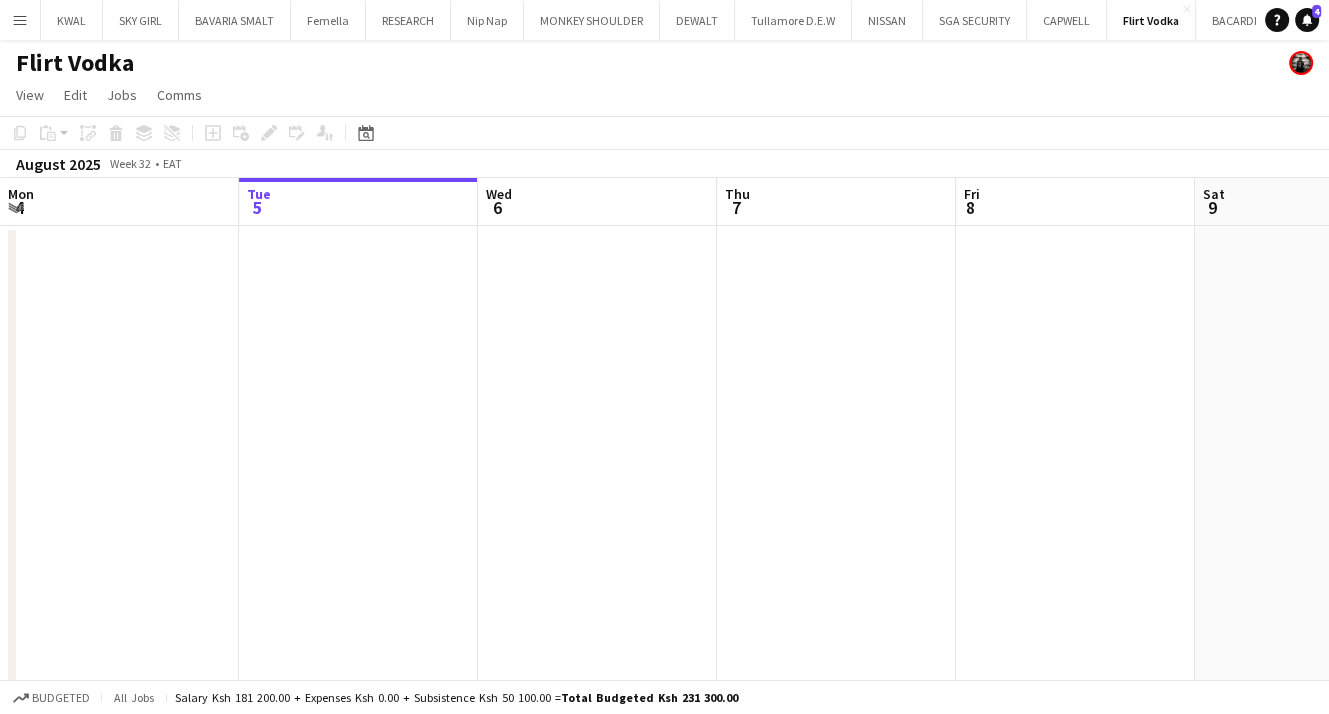 click at bounding box center (1314, 1239) 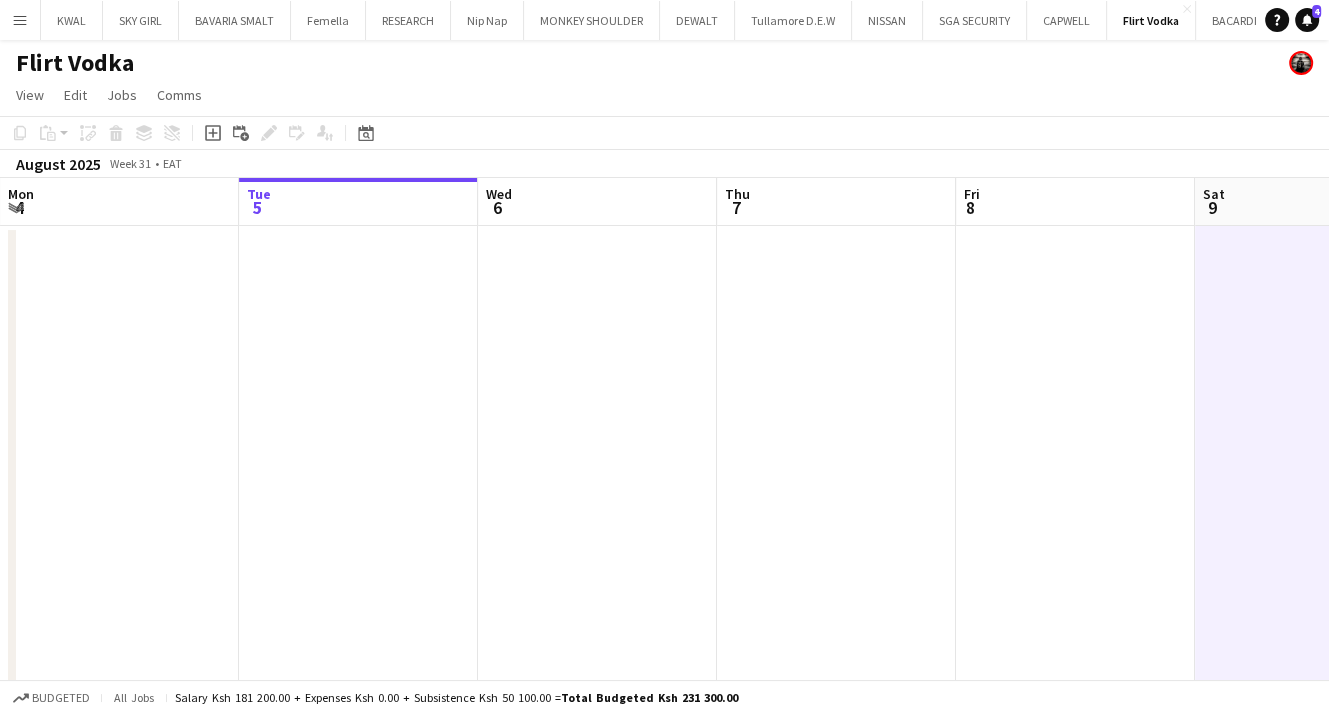 scroll, scrollTop: 0, scrollLeft: 0, axis: both 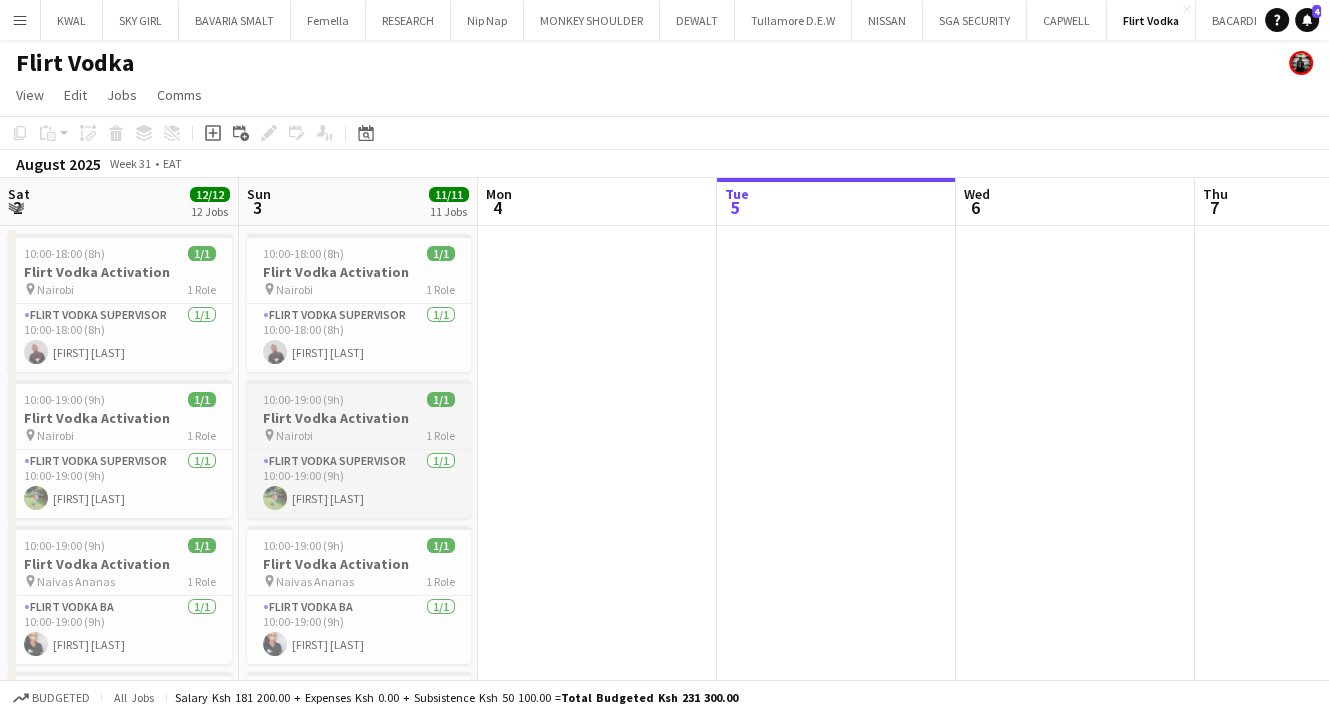 drag, startPoint x: 112, startPoint y: 449, endPoint x: 1075, endPoint y: 404, distance: 964.05084 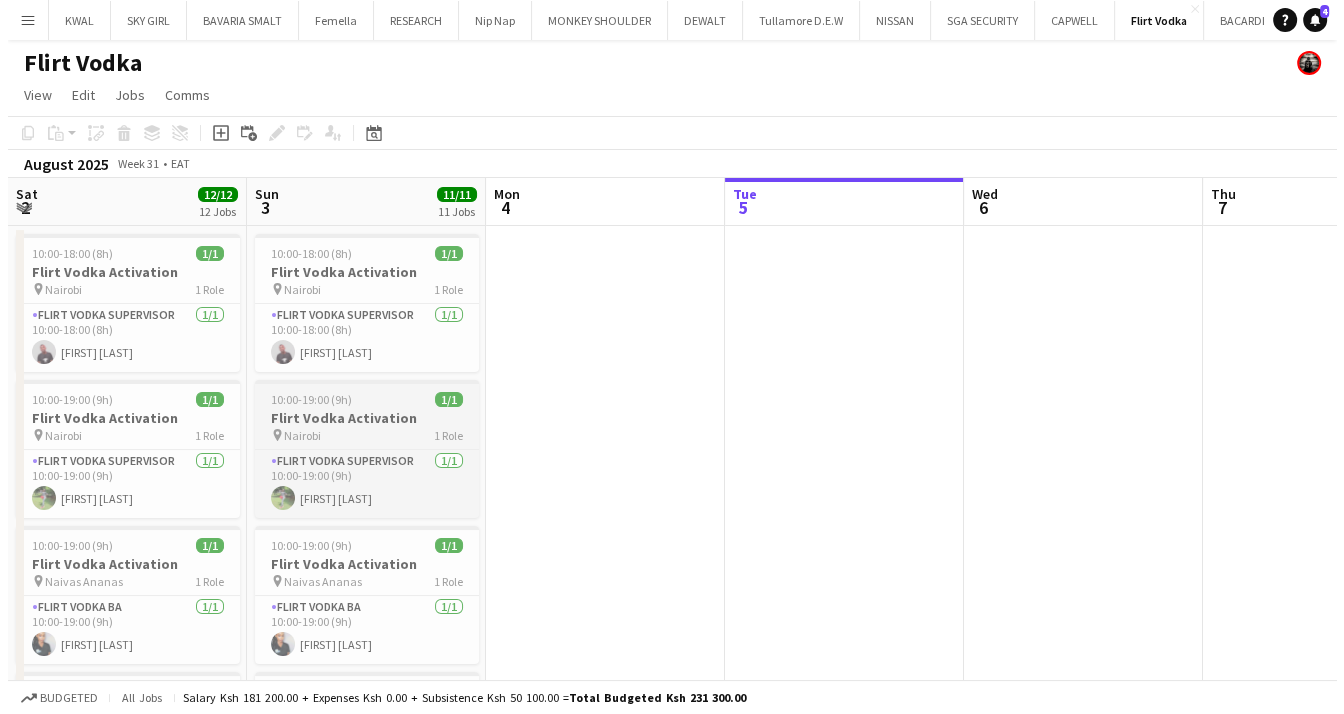 scroll, scrollTop: 0, scrollLeft: 483, axis: horizontal 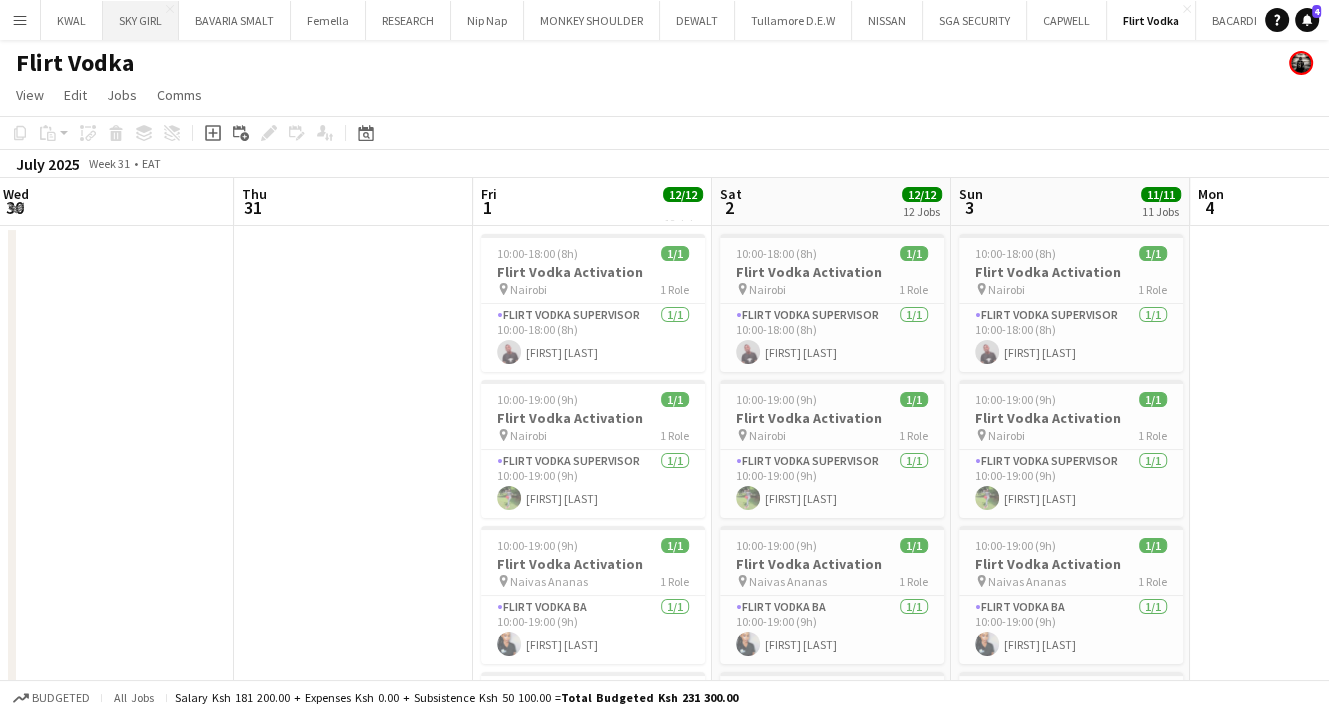 click on "SKY GIRL
Close" at bounding box center [141, 20] 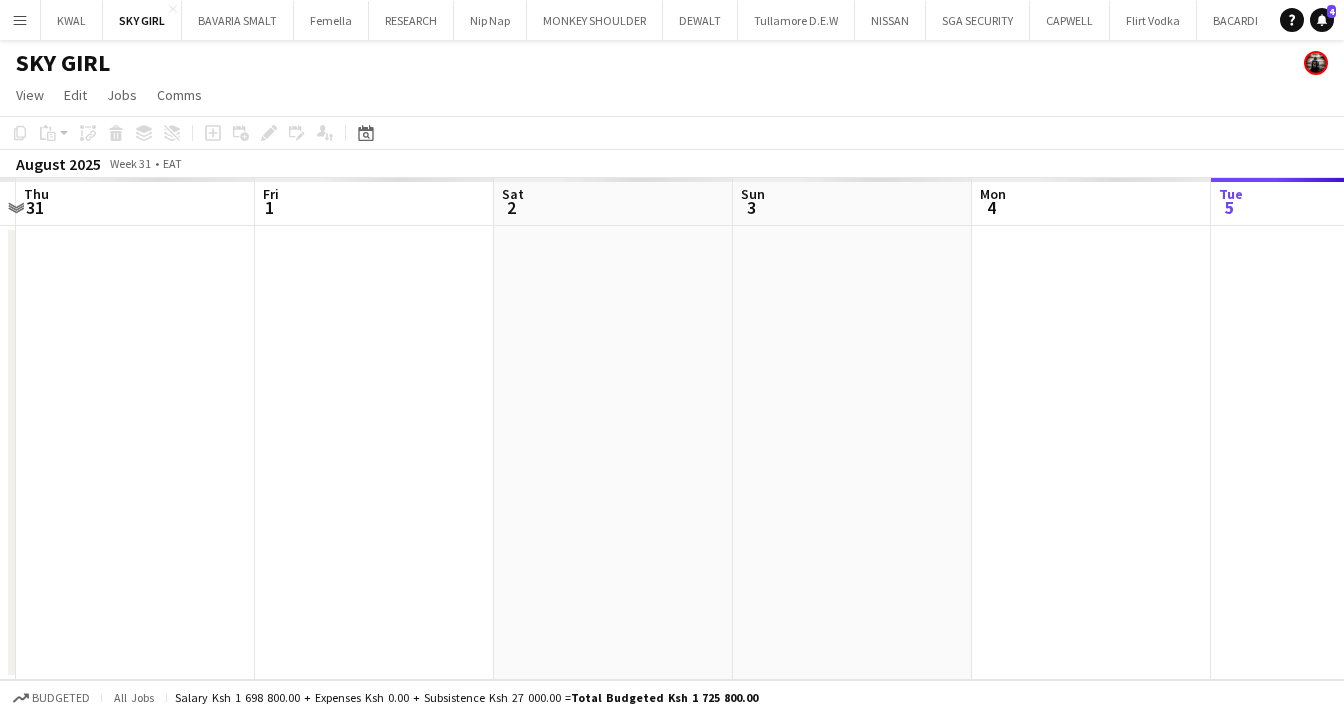 scroll, scrollTop: 0, scrollLeft: 523, axis: horizontal 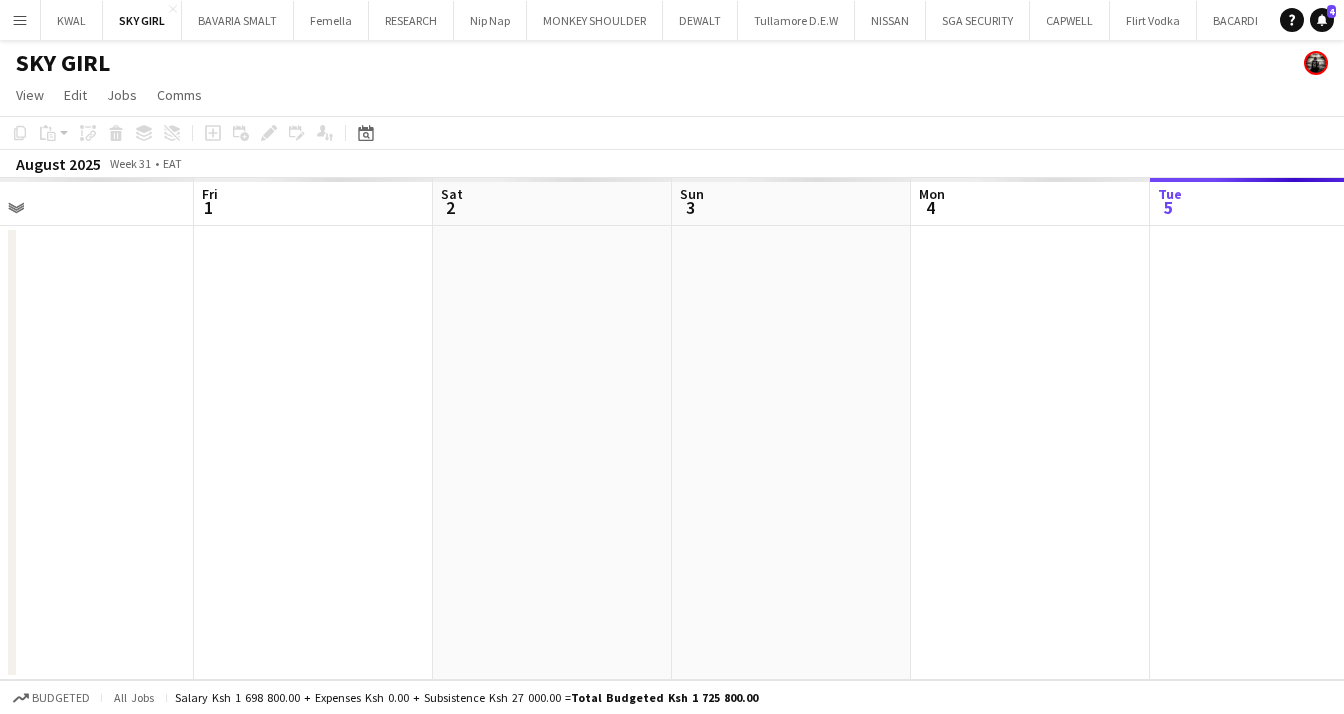 drag, startPoint x: 128, startPoint y: 434, endPoint x: 1000, endPoint y: 450, distance: 872.1468 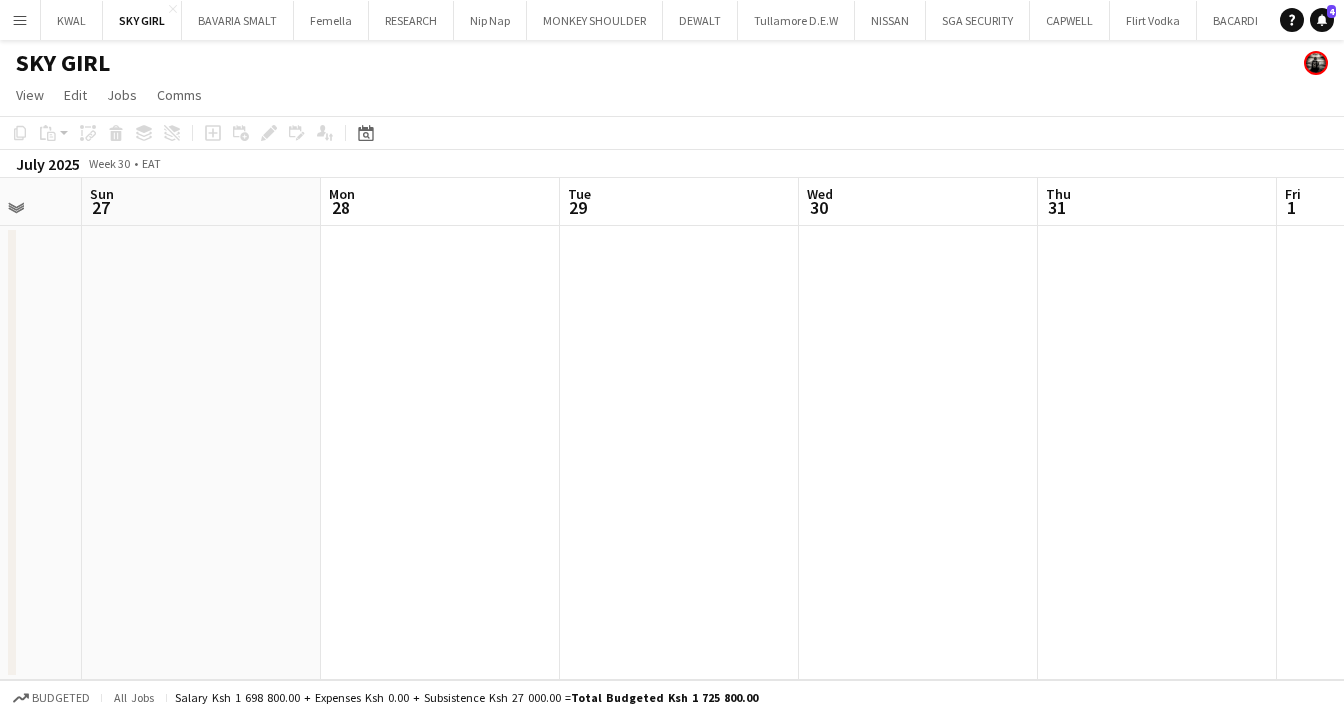 drag, startPoint x: 260, startPoint y: 502, endPoint x: 1343, endPoint y: 453, distance: 1084.1079 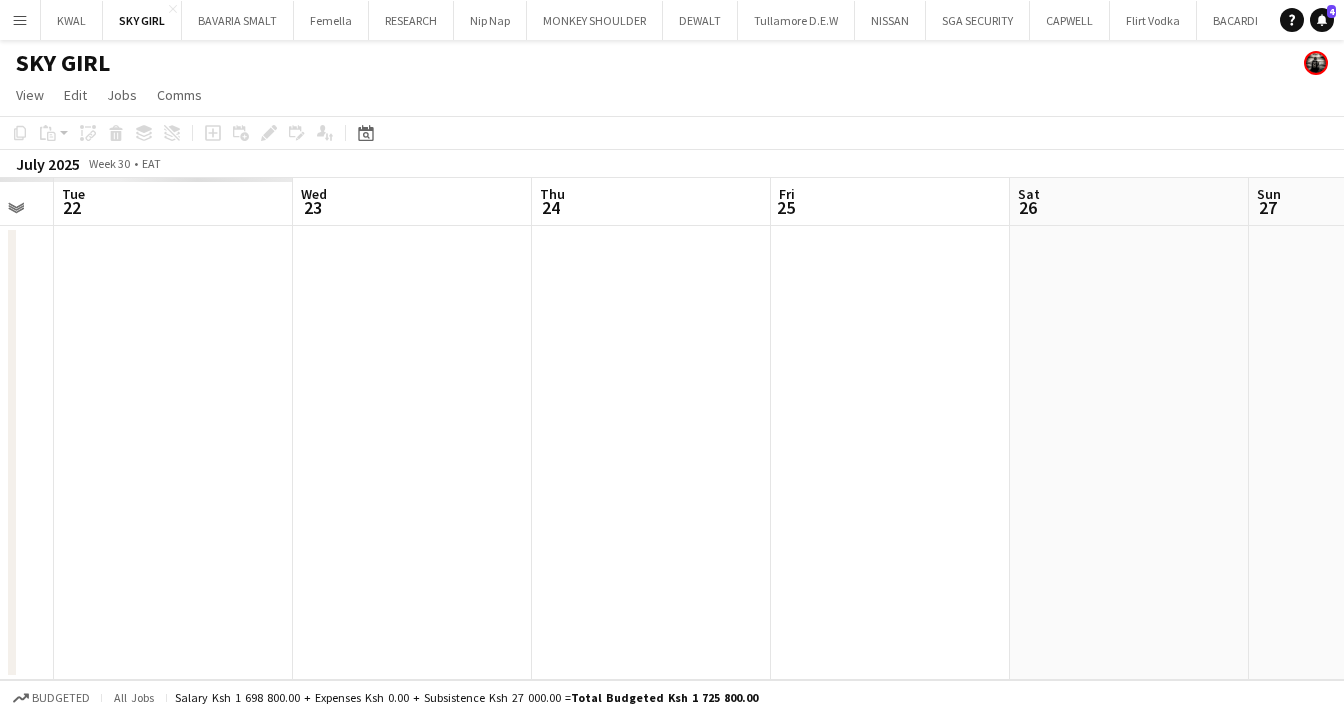 drag, startPoint x: 176, startPoint y: 505, endPoint x: 1339, endPoint y: 452, distance: 1164.207 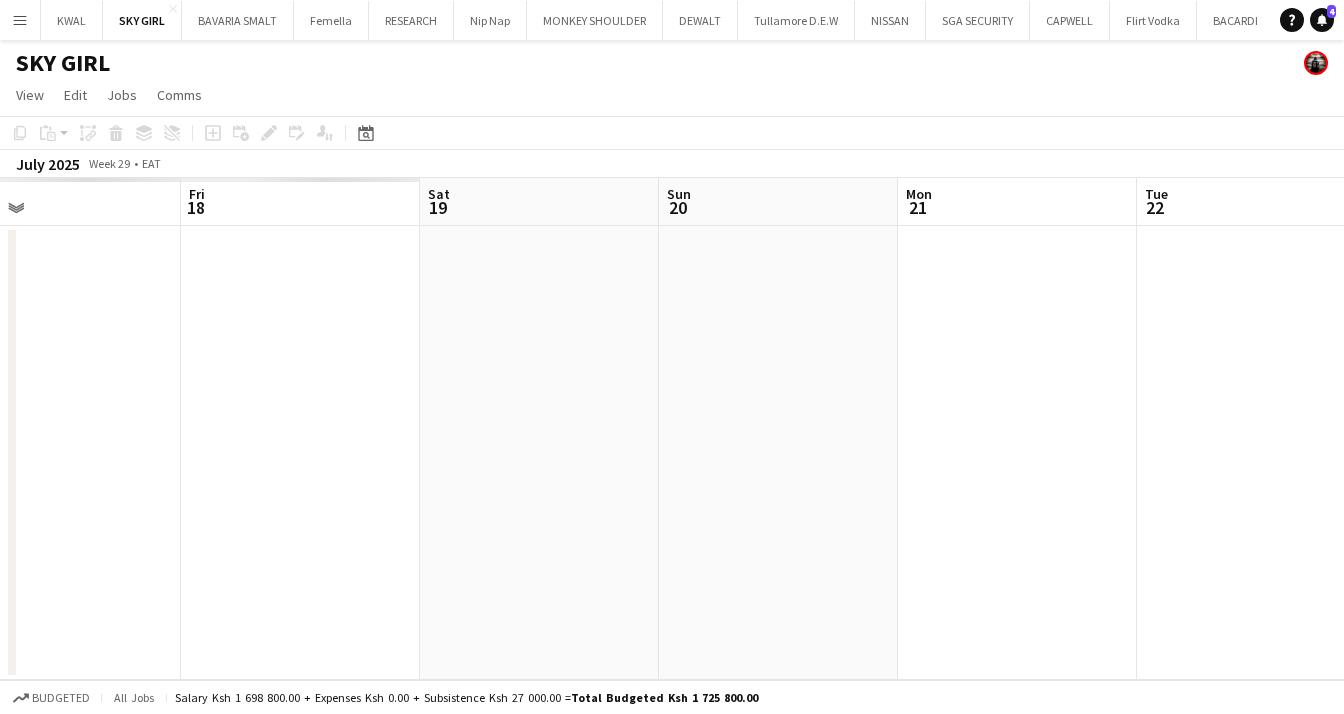 drag, startPoint x: 260, startPoint y: 470, endPoint x: 1334, endPoint y: 435, distance: 1074.5702 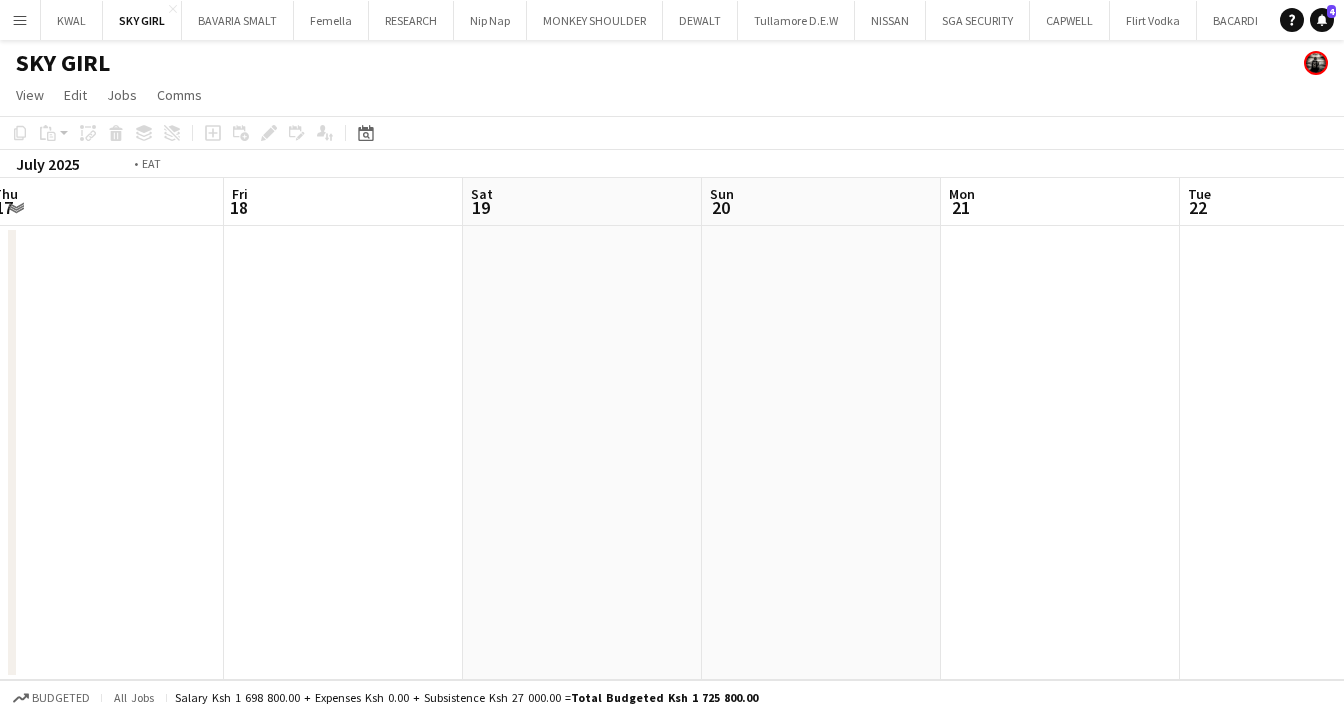 drag, startPoint x: 105, startPoint y: 454, endPoint x: 1332, endPoint y: 404, distance: 1228.0183 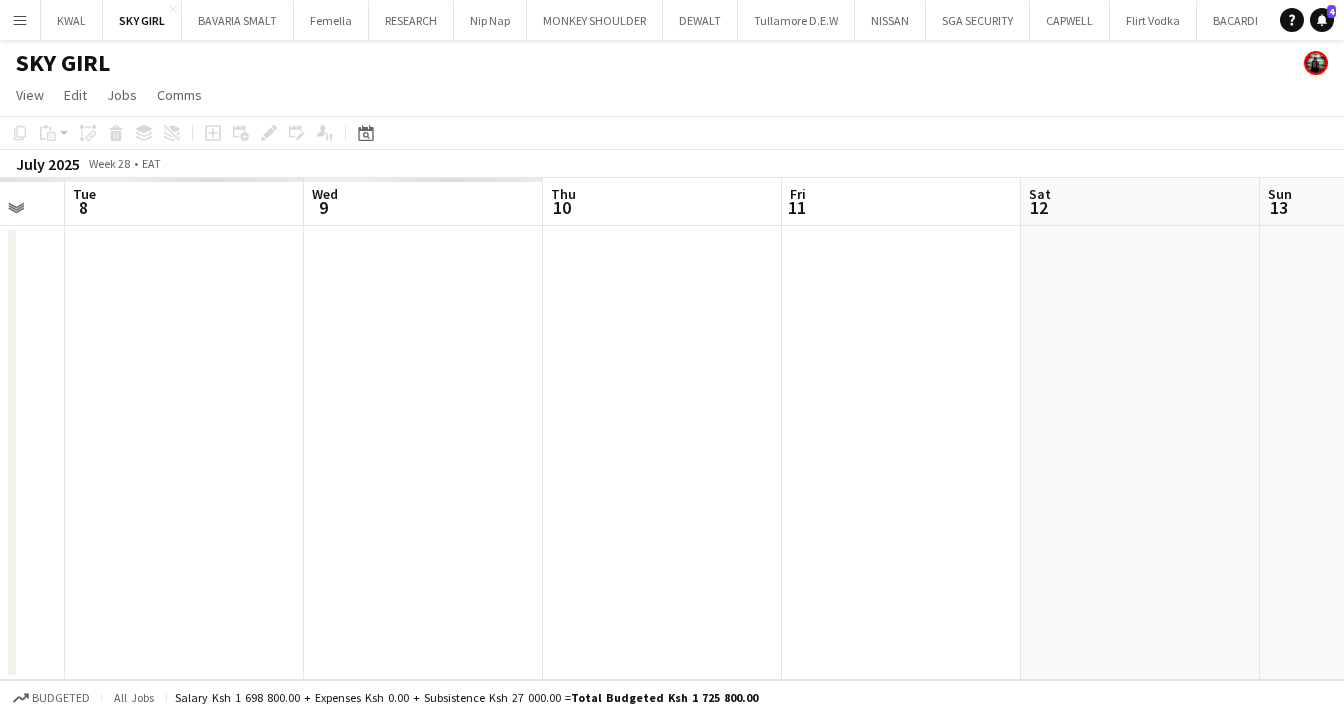 drag, startPoint x: 296, startPoint y: 442, endPoint x: 1335, endPoint y: 379, distance: 1040.9082 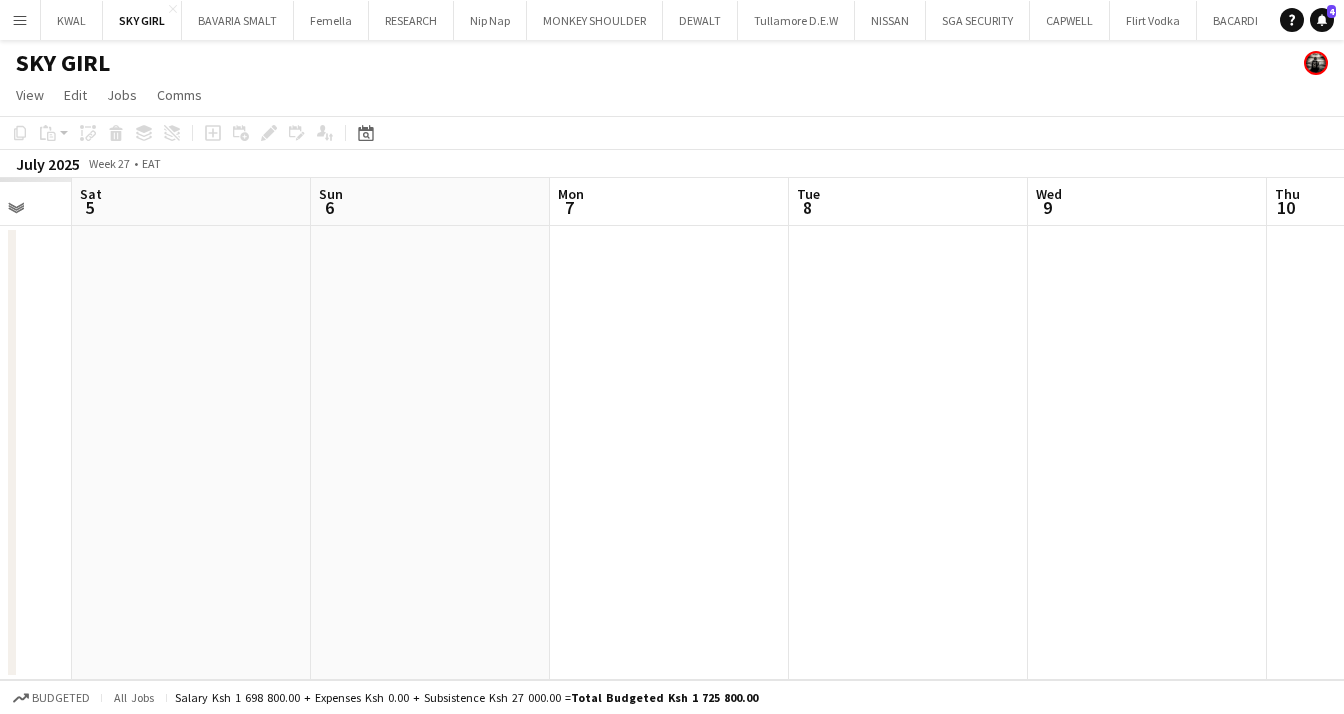 drag, startPoint x: 141, startPoint y: 425, endPoint x: 1030, endPoint y: 380, distance: 890.1382 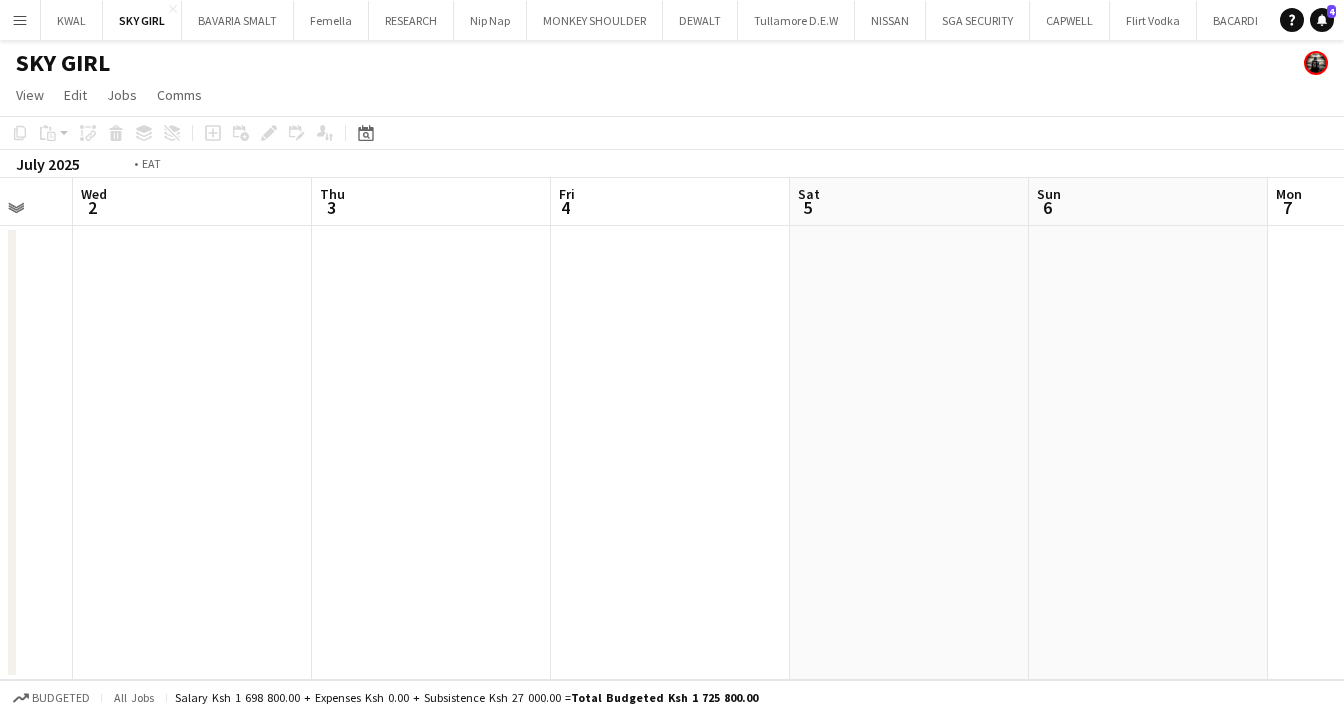 scroll, scrollTop: 0, scrollLeft: 507, axis: horizontal 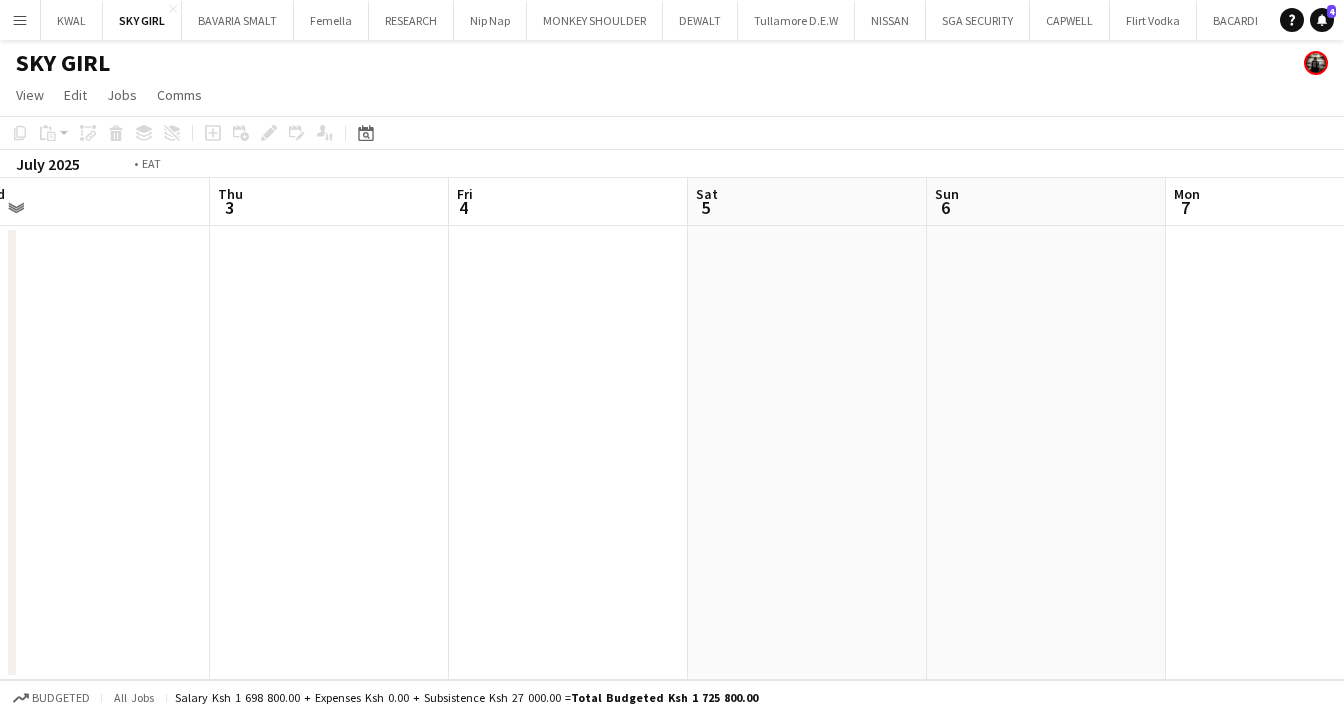 drag, startPoint x: 0, startPoint y: 434, endPoint x: 1343, endPoint y: 355, distance: 1345.3215 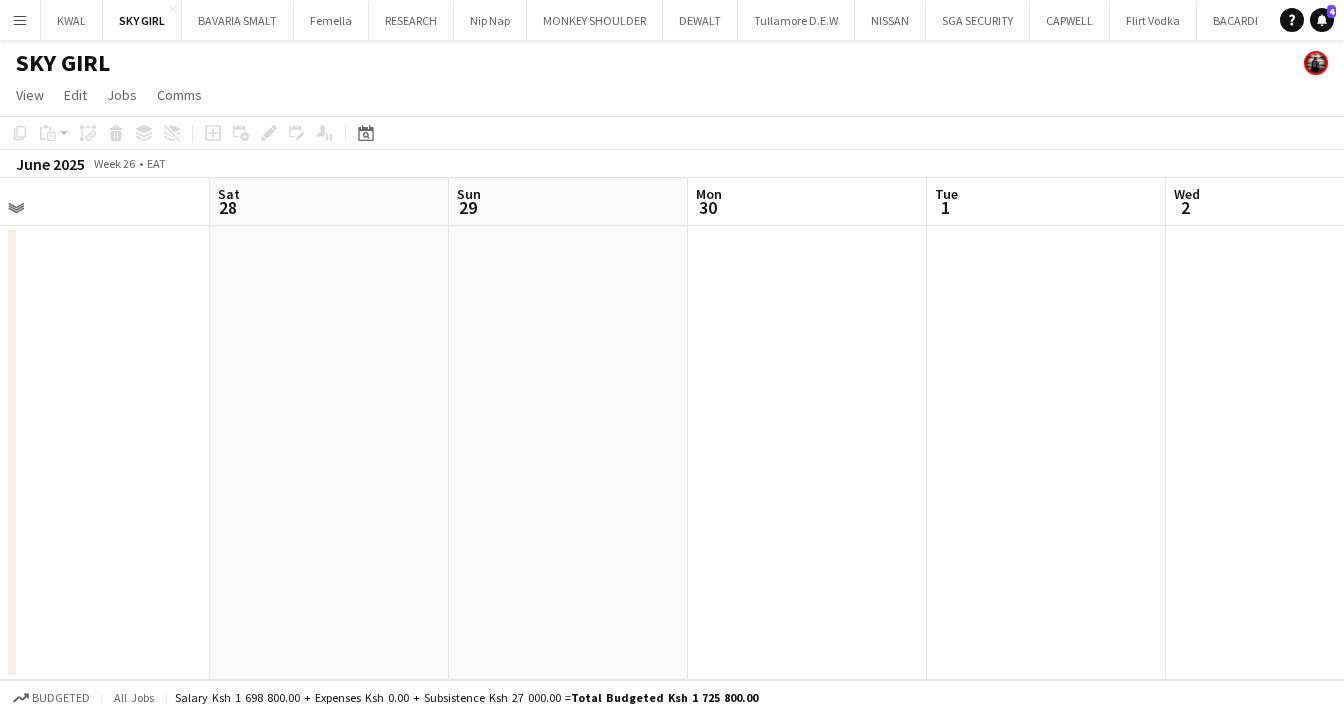 drag, startPoint x: 15, startPoint y: 430, endPoint x: 1343, endPoint y: 355, distance: 1330.1162 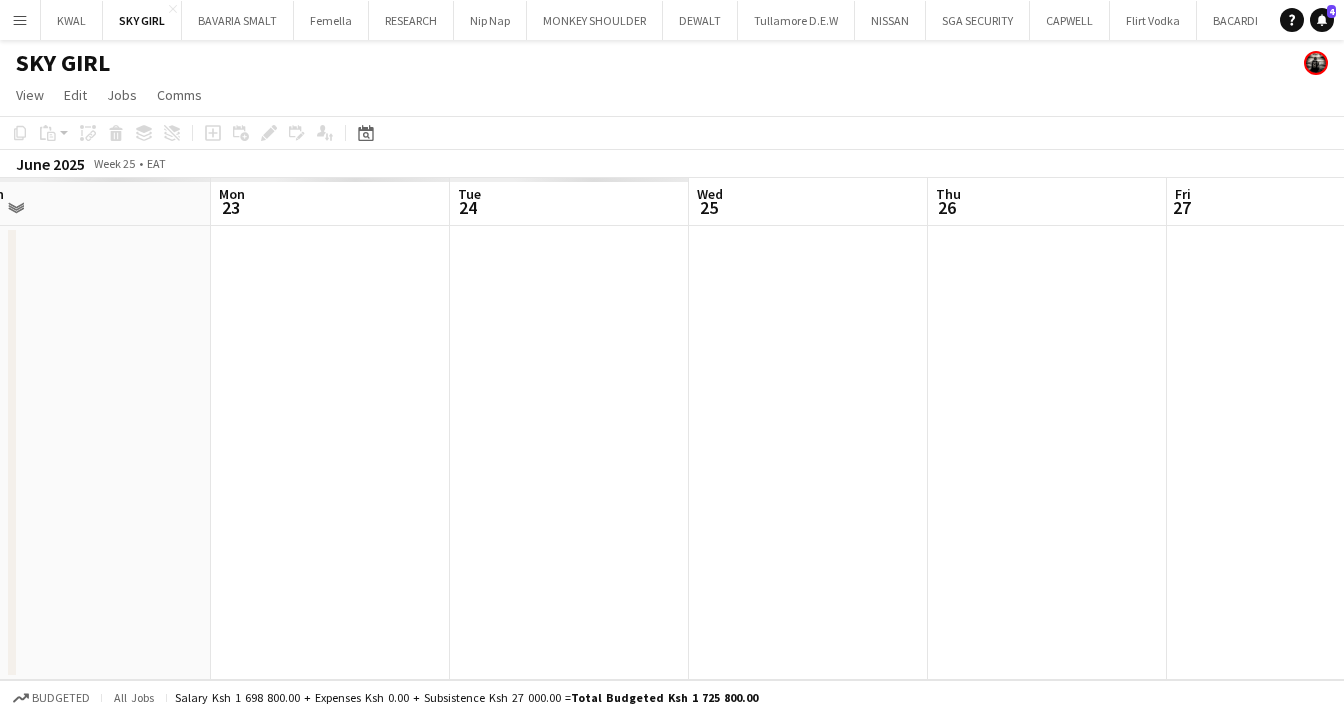 drag, startPoint x: 147, startPoint y: 401, endPoint x: 1196, endPoint y: 330, distance: 1051.4 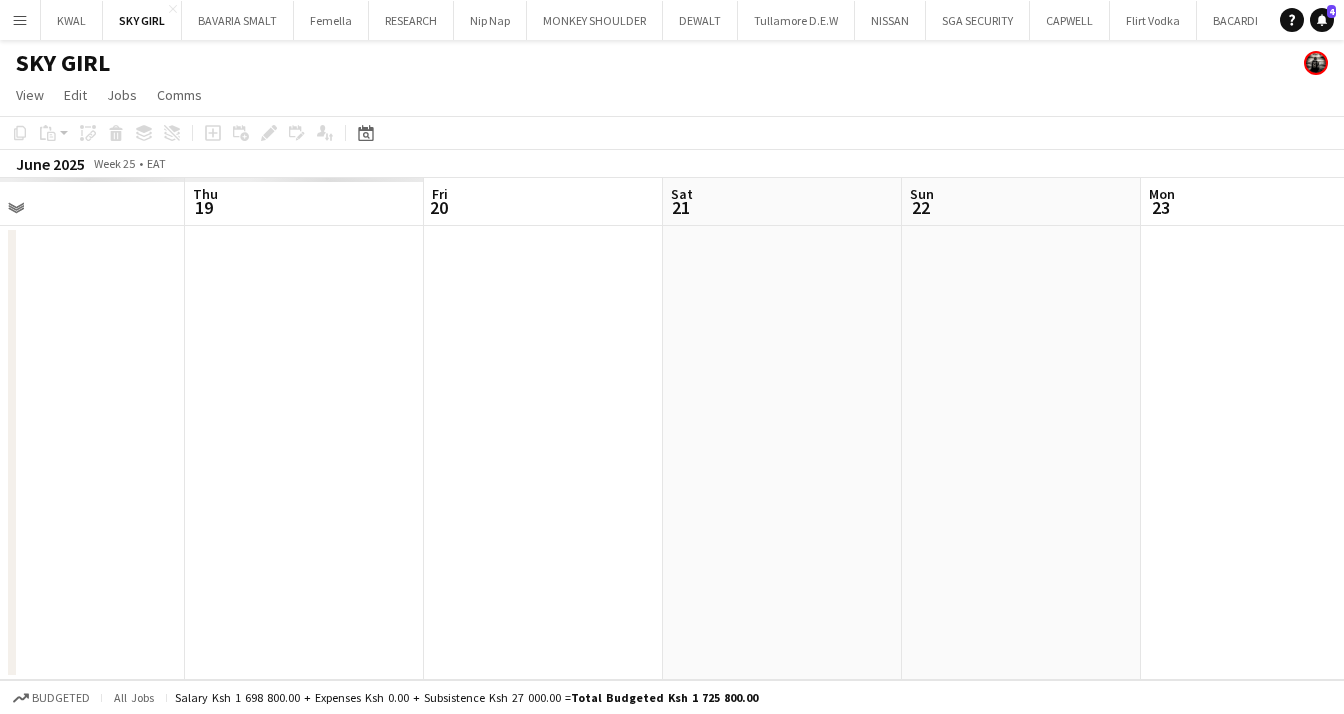 drag, startPoint x: 171, startPoint y: 395, endPoint x: 1122, endPoint y: 317, distance: 954.19336 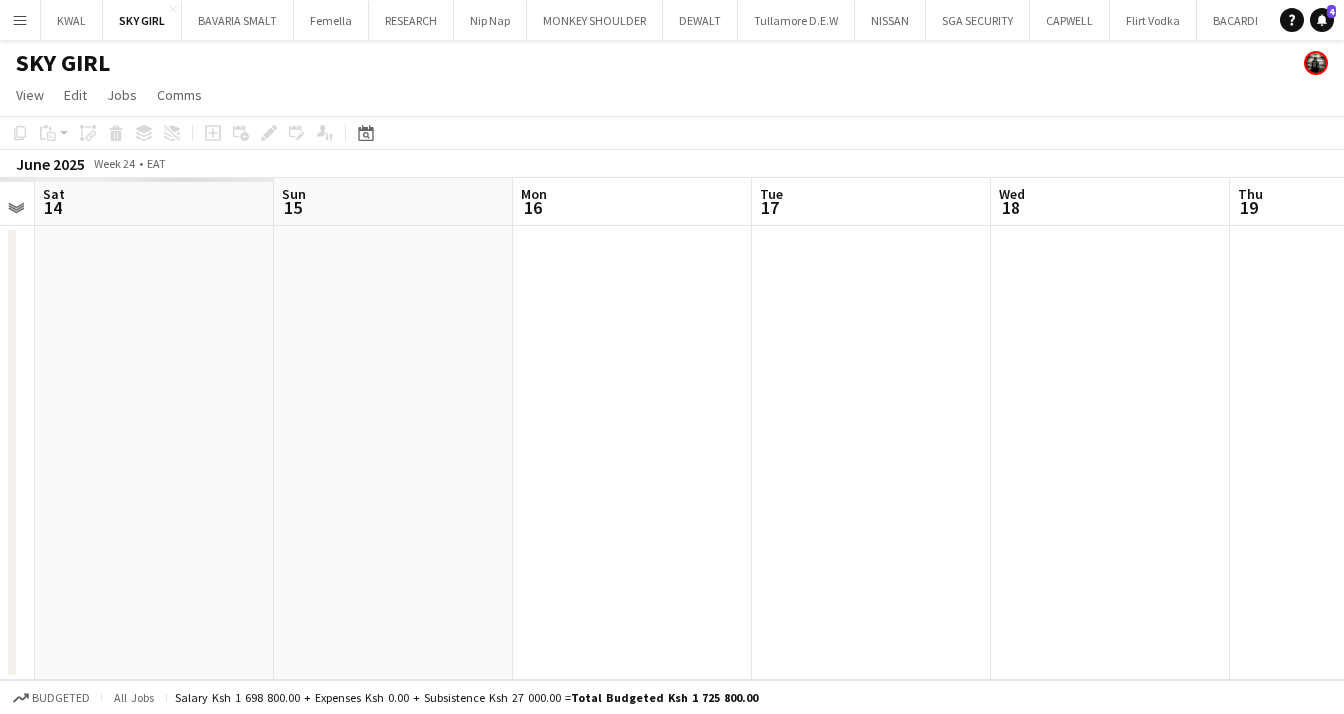 drag, startPoint x: 57, startPoint y: 382, endPoint x: 1308, endPoint y: 256, distance: 1257.3293 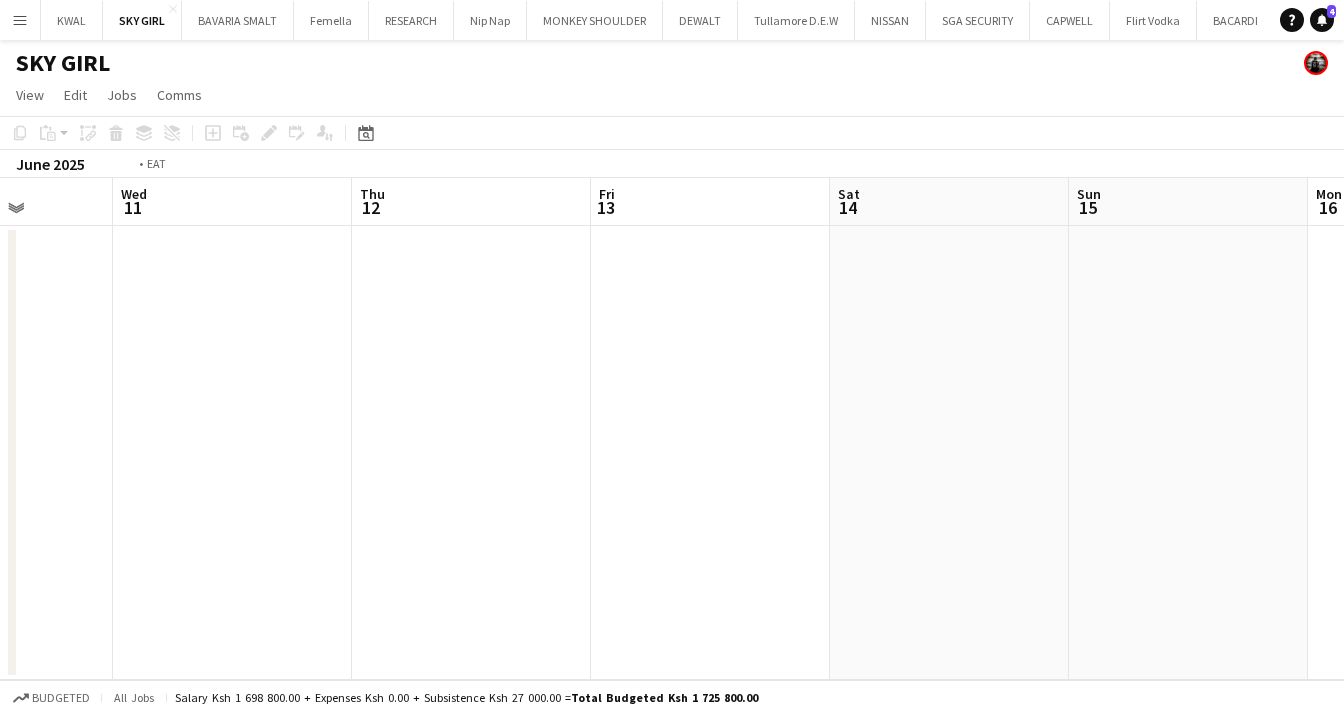 drag, startPoint x: 68, startPoint y: 377, endPoint x: 1310, endPoint y: 261, distance: 1247.4053 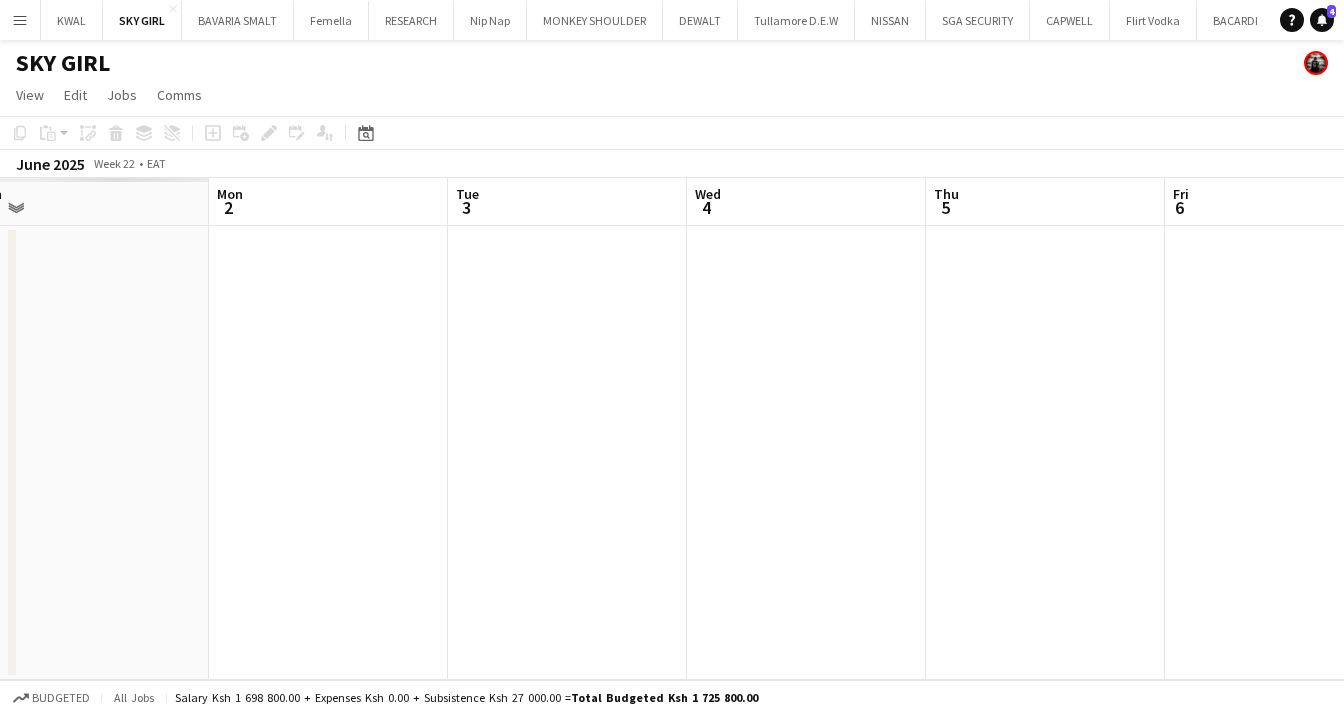 drag, startPoint x: 52, startPoint y: 377, endPoint x: 1343, endPoint y: 255, distance: 1296.7517 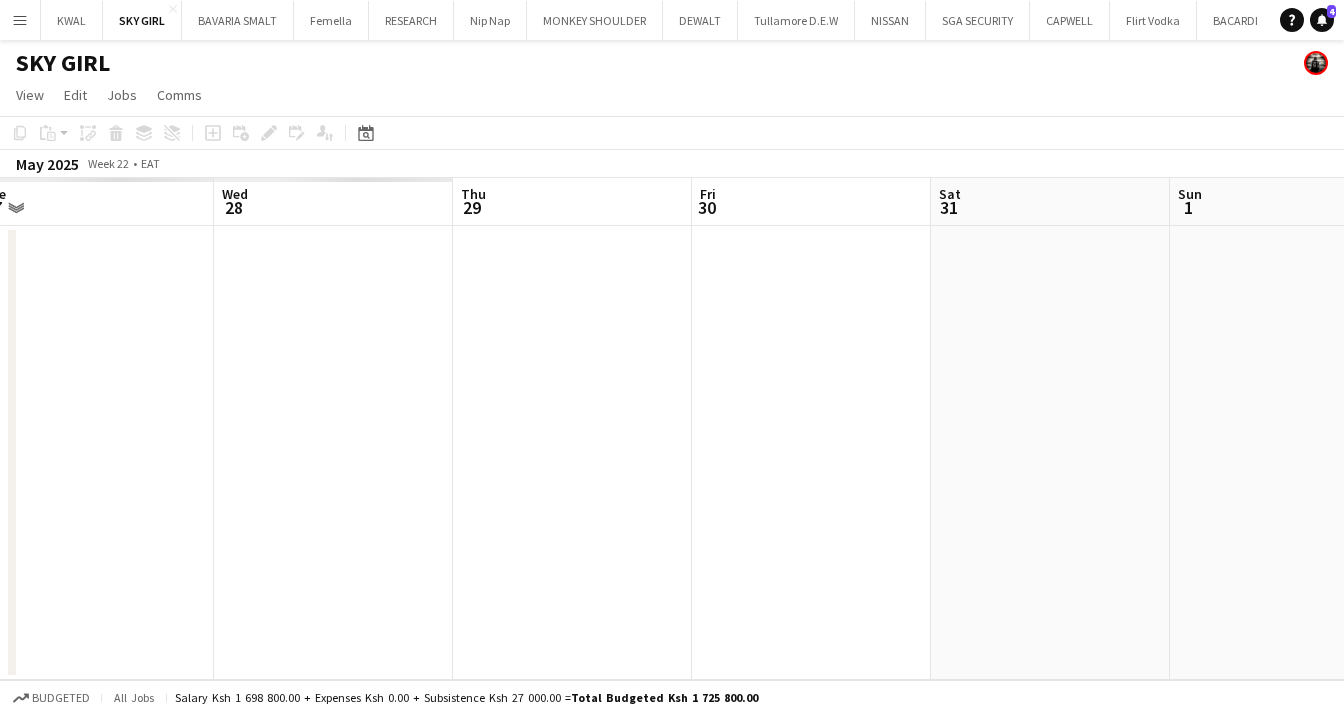 drag, startPoint x: 74, startPoint y: 401, endPoint x: 1276, endPoint y: 321, distance: 1204.6593 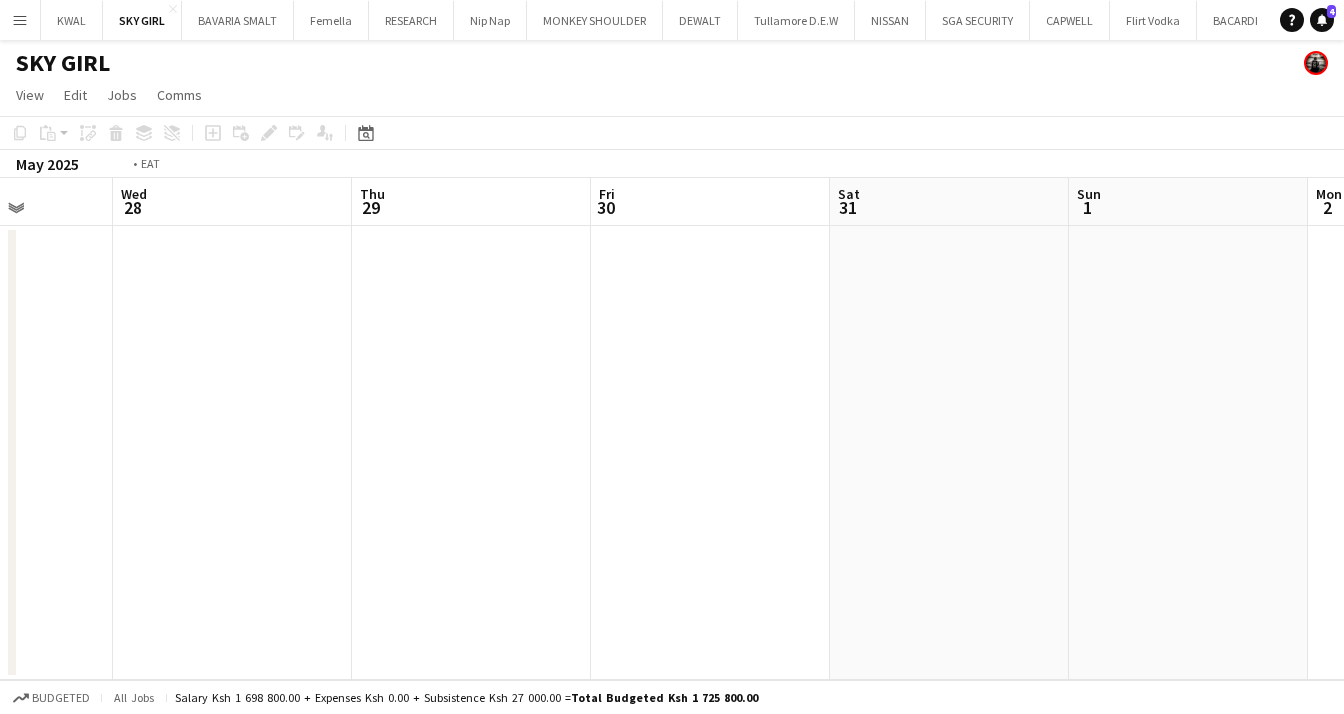 drag, startPoint x: 250, startPoint y: 396, endPoint x: 1329, endPoint y: 285, distance: 1084.6945 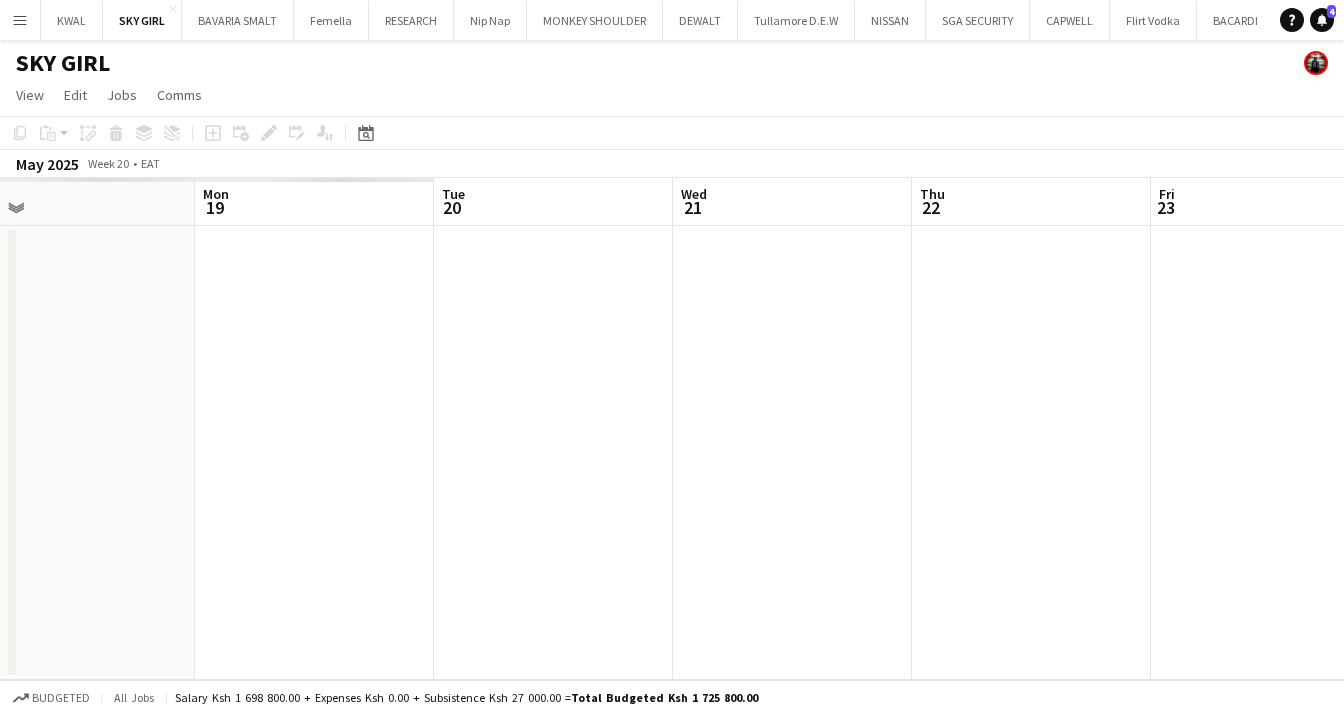 drag, startPoint x: 605, startPoint y: 357, endPoint x: 1333, endPoint y: 253, distance: 735.39105 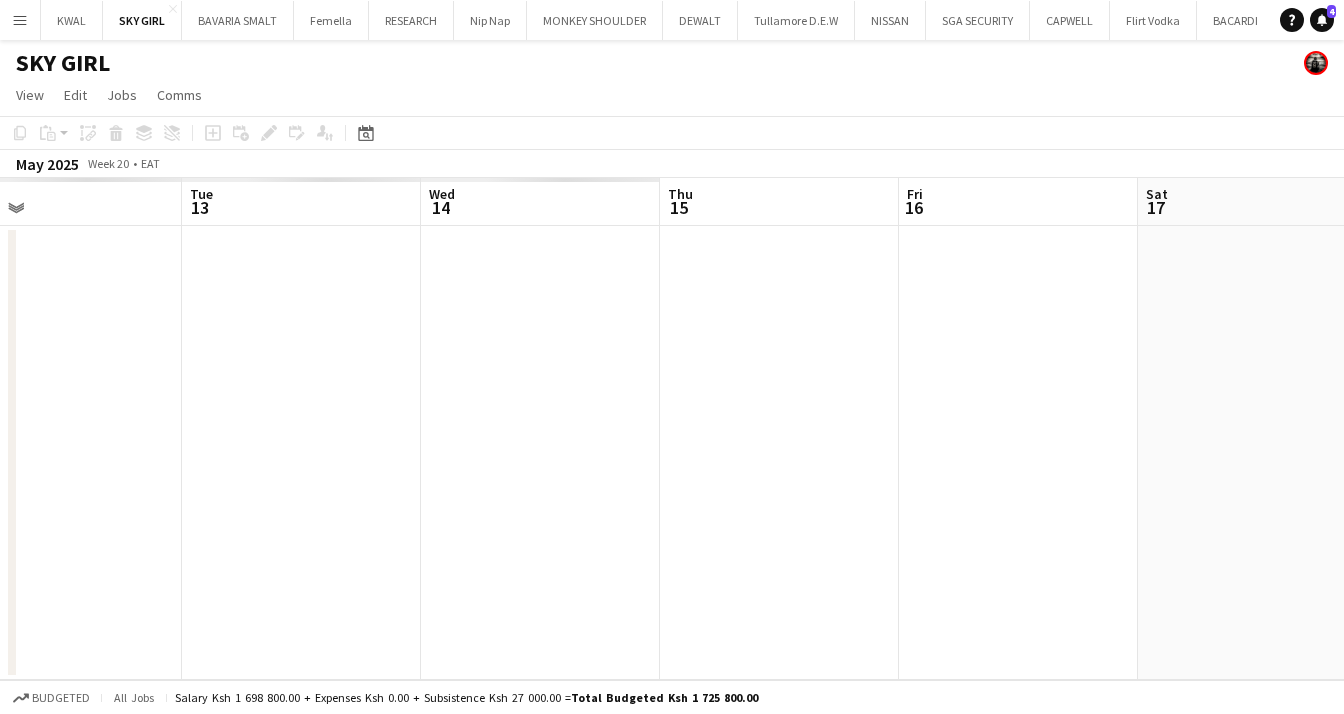 drag, startPoint x: 1076, startPoint y: 326, endPoint x: 1333, endPoint y: 269, distance: 263.24515 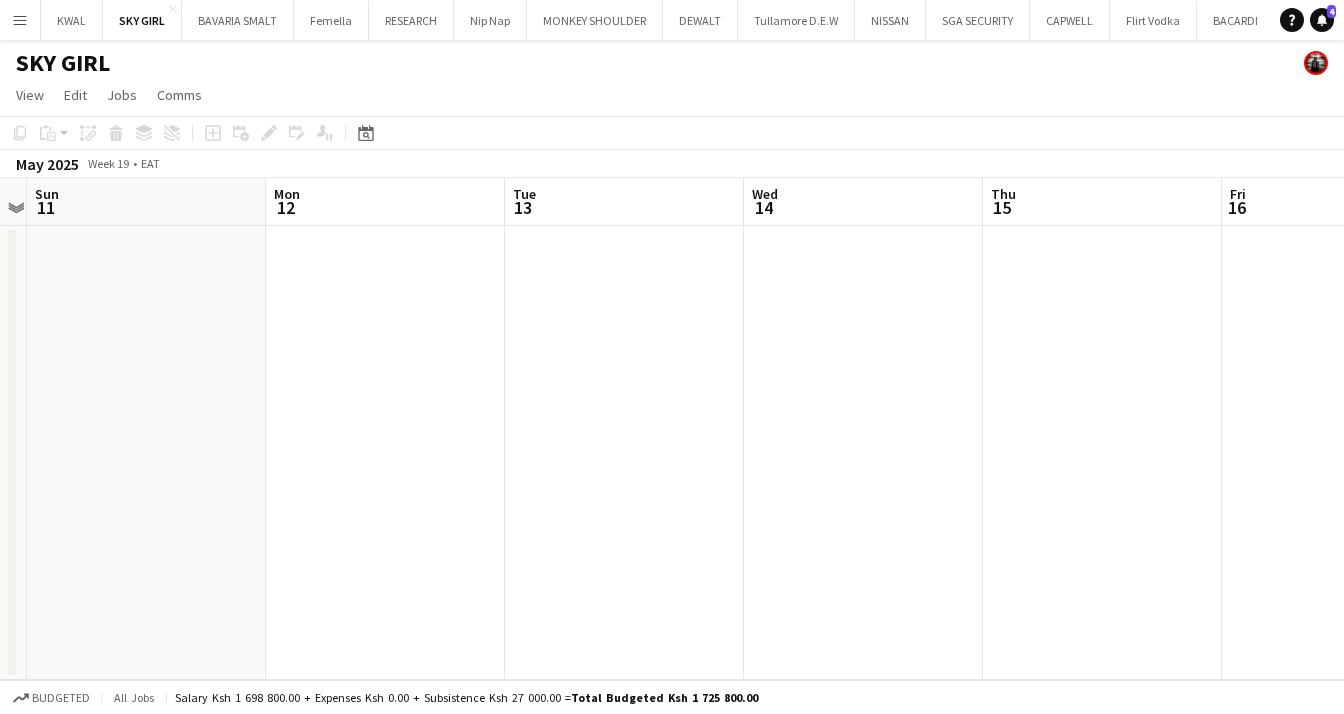 scroll, scrollTop: 0, scrollLeft: 576, axis: horizontal 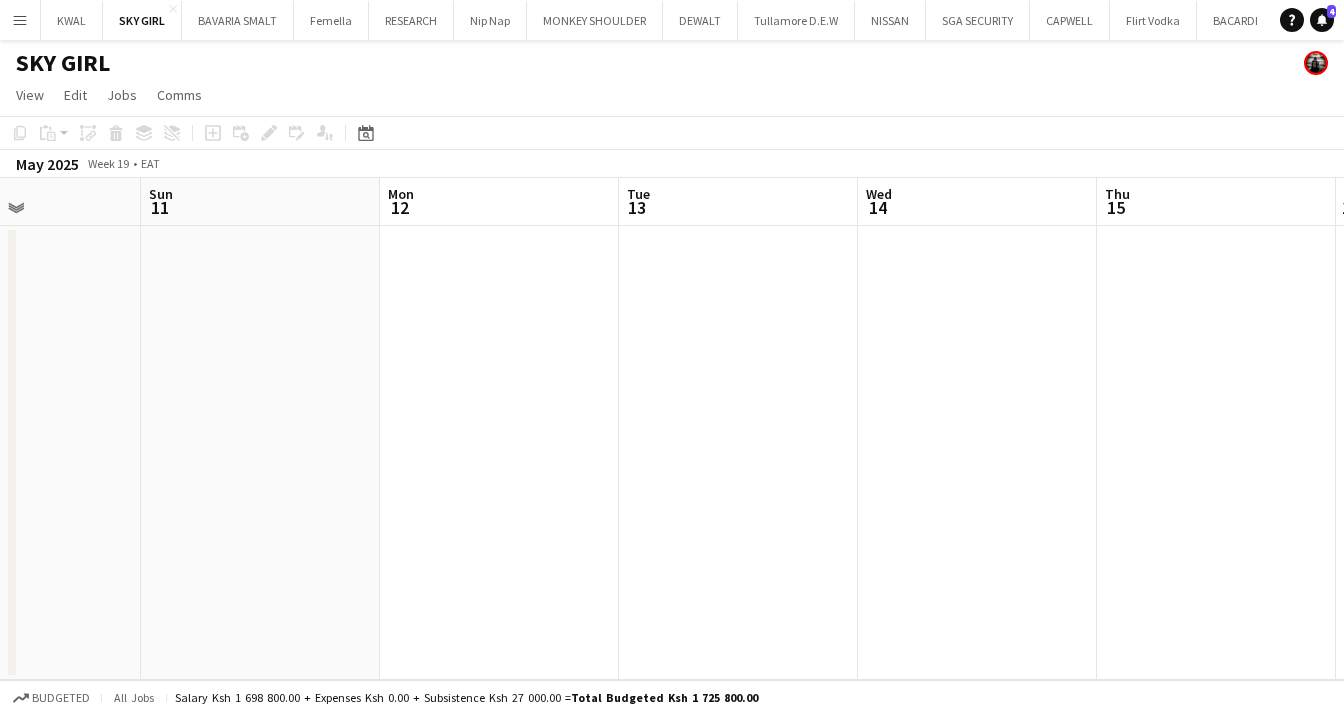 drag, startPoint x: 184, startPoint y: 409, endPoint x: 1297, endPoint y: 225, distance: 1128.1068 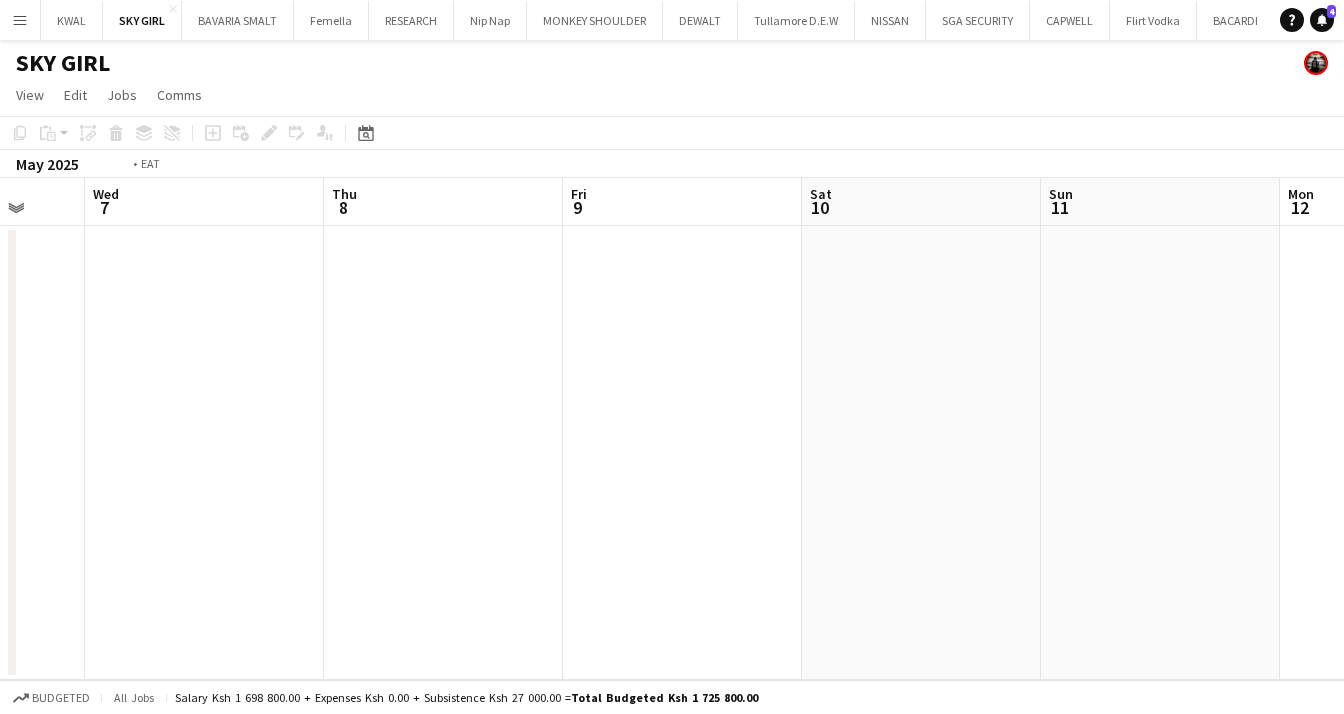 drag, startPoint x: 71, startPoint y: 342, endPoint x: 1260, endPoint y: 209, distance: 1196.4155 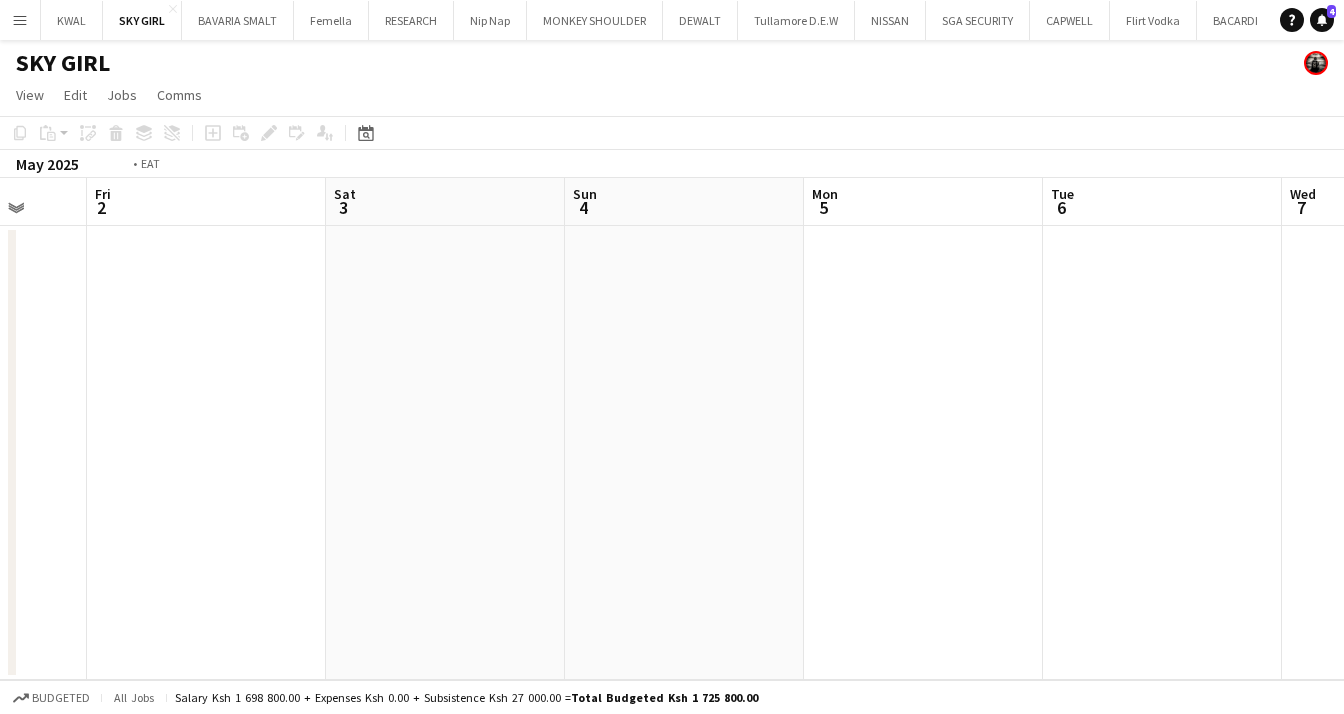 drag, startPoint x: 220, startPoint y: 378, endPoint x: 1179, endPoint y: 267, distance: 965.4025 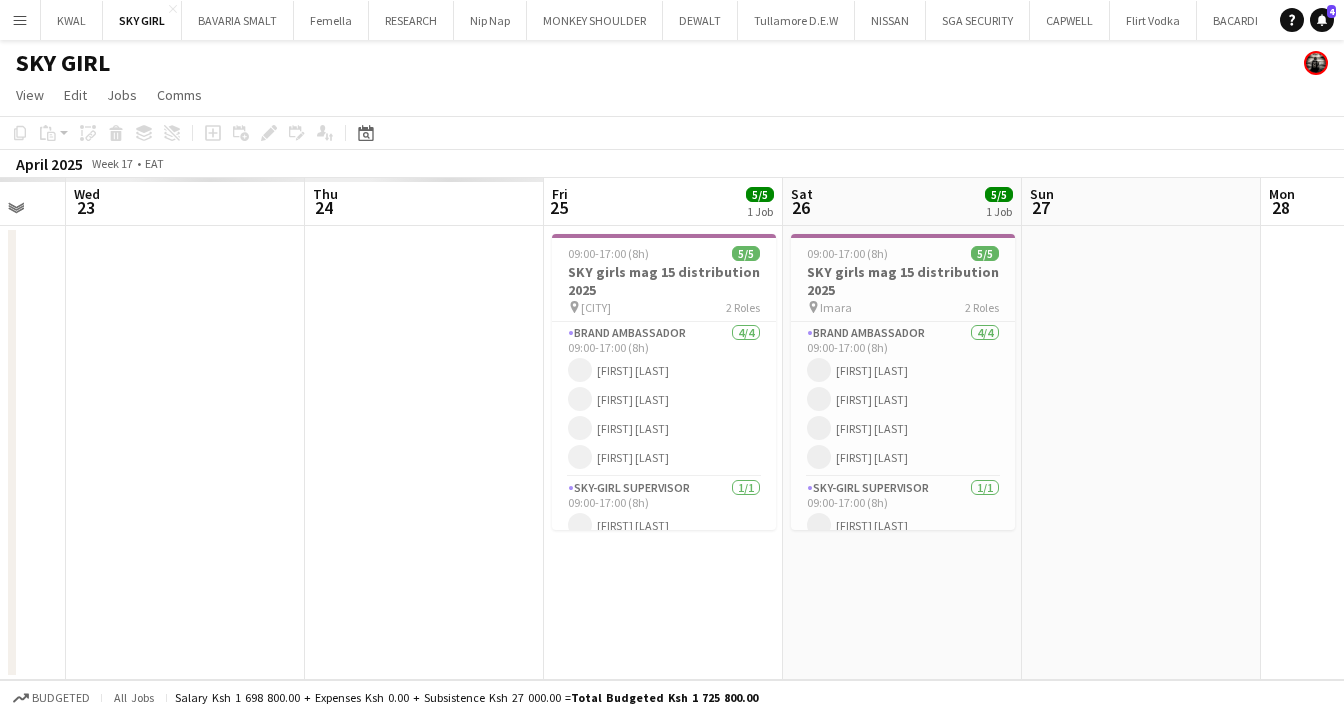drag, startPoint x: 138, startPoint y: 413, endPoint x: 1117, endPoint y: 394, distance: 979.1843 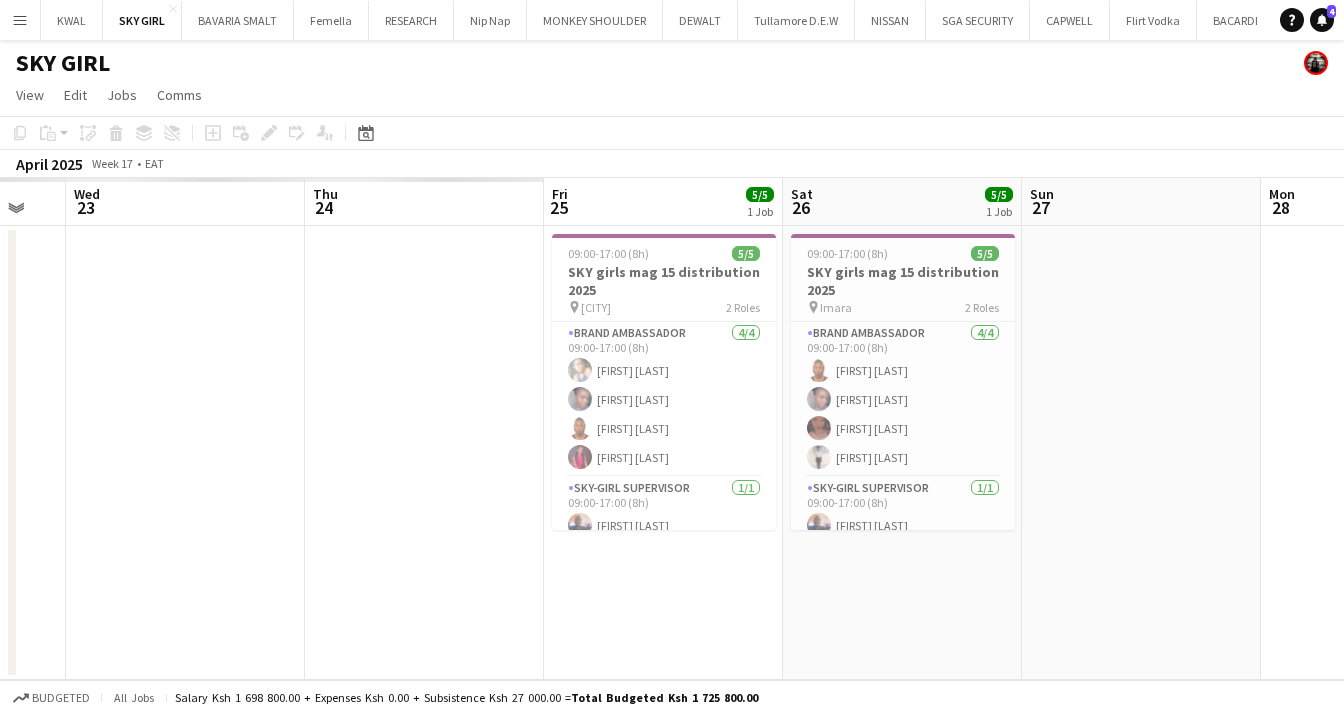 click on "Sun   20   Mon   21   Tue   22   Wed   23   Thu   24   Fri   25   5/5   1 Job   Sat   26   5/5   1 Job   Sun   27   Mon   28   Tue   29   Wed   30      09:00-17:00 (8h)    5/5   SKY girls mag 15 distribution 2025
pin
[CITY]   2 Roles   Brand Ambassador   4/4   09:00-17:00 (8h)
[FIRST] [LAST] [FIRST] [LAST] [FIRST] [LAST]  SKY-GIRL SUPERVISOR   1/1   09:00-17:00 (8h)
[FIRST] [LAST]     09:00-17:00 (8h)    5/5   SKY girls mag 15 distribution 2025
pin
[CITY]   2 Roles   Brand Ambassador   4/4   09:00-17:00 (8h)
[FIRST] [LAST] [FIRST] [LAST] [FIRST] [LAST] [FIRST] [LAST]  SKY-GIRL SUPERVISOR   1/1   09:00-17:00 (8h)
[FIRST] [LAST]" at bounding box center (672, 429) 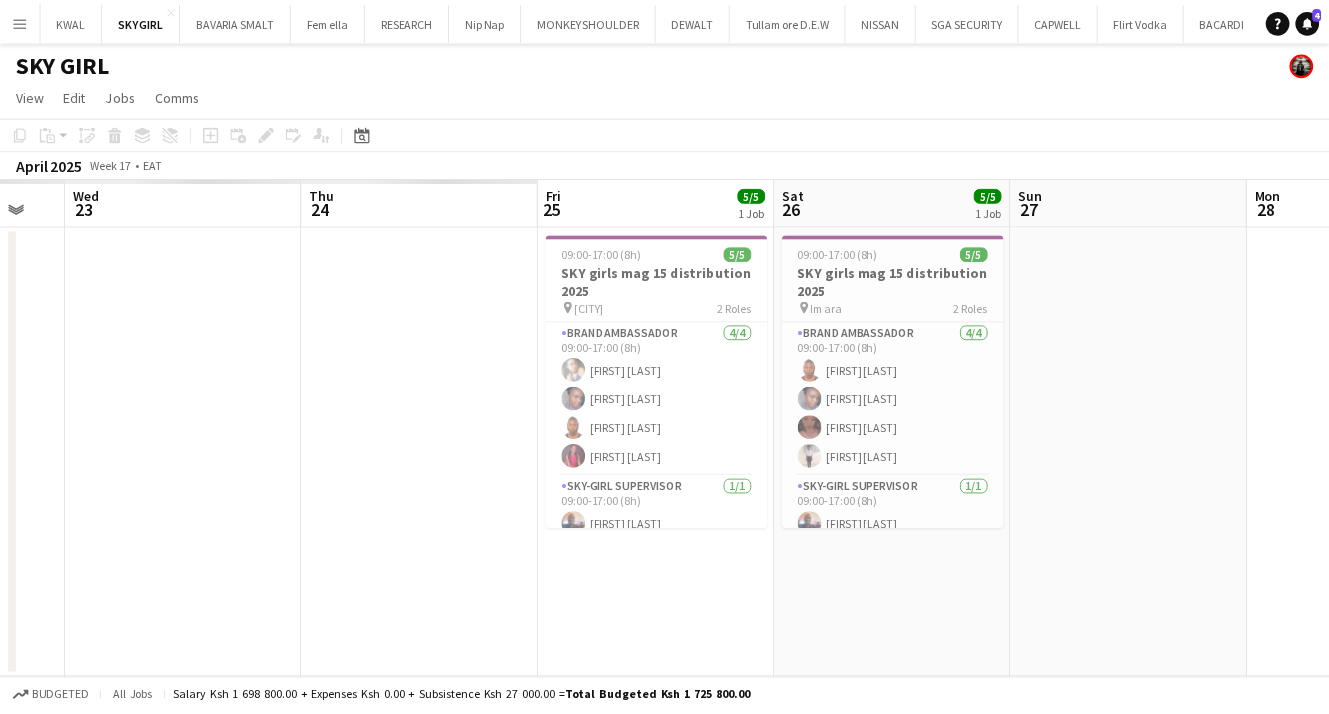 scroll, scrollTop: 0, scrollLeft: 564, axis: horizontal 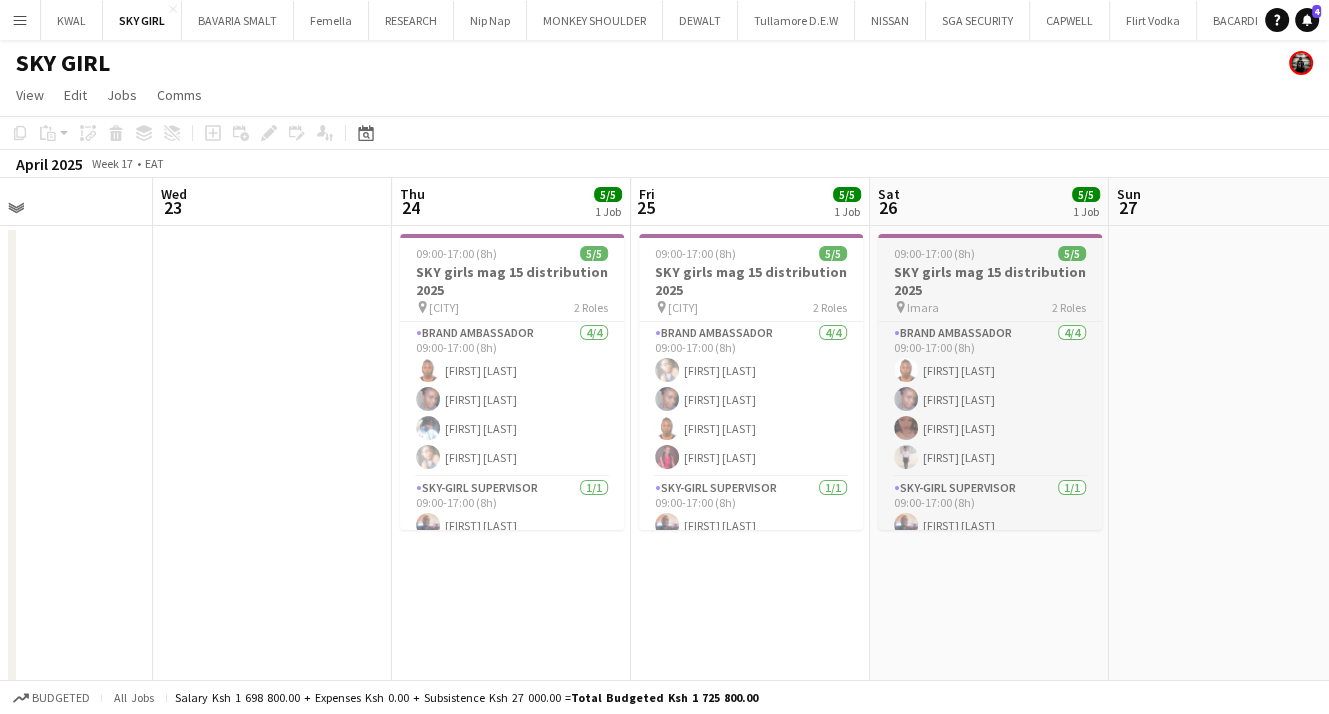 click on "09:00-17:00 (8h)    5/5" at bounding box center [990, 253] 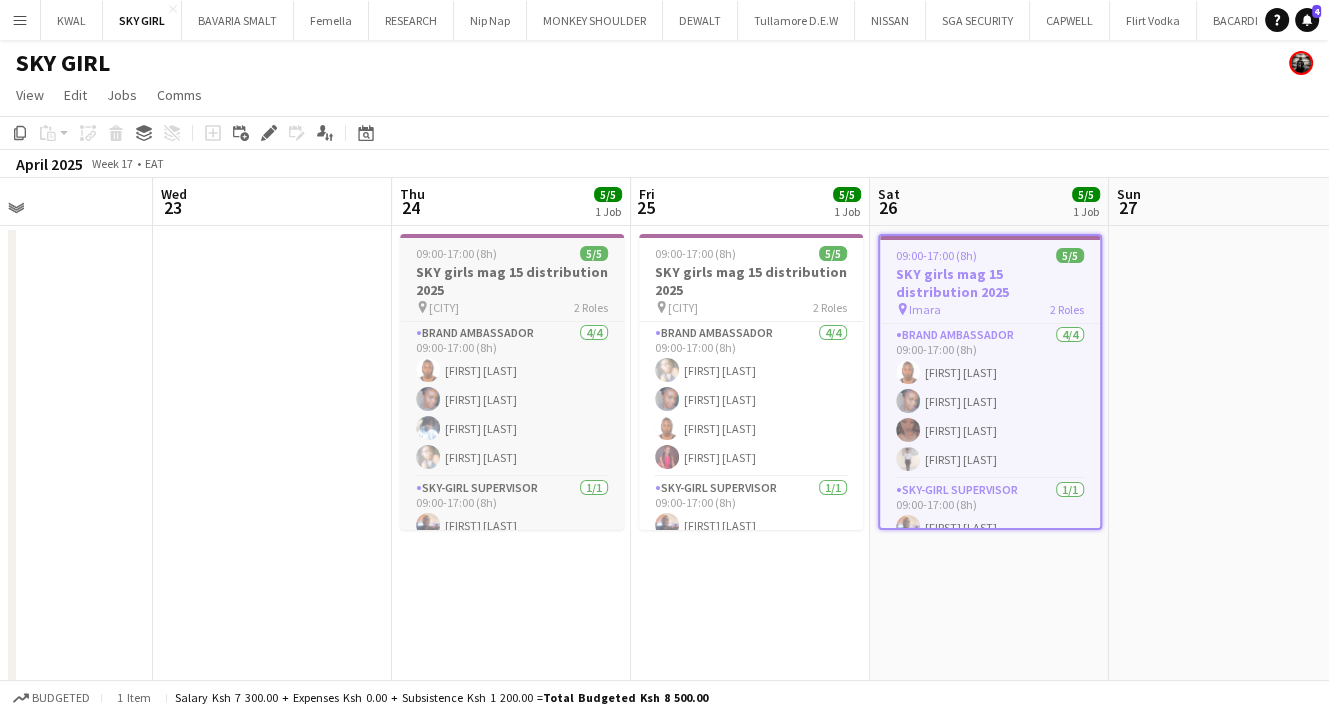 drag, startPoint x: 18, startPoint y: 133, endPoint x: 504, endPoint y: 276, distance: 506.6014 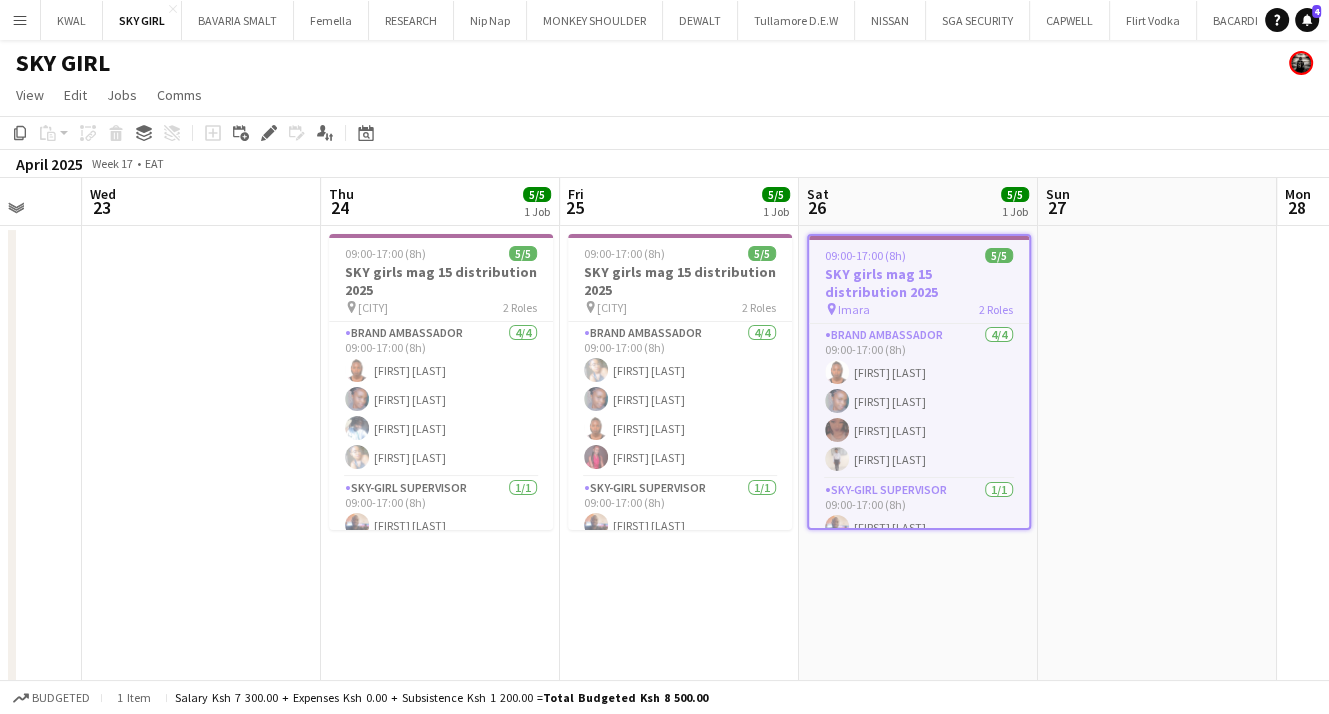 drag, startPoint x: 1265, startPoint y: 425, endPoint x: 0, endPoint y: 338, distance: 1267.9882 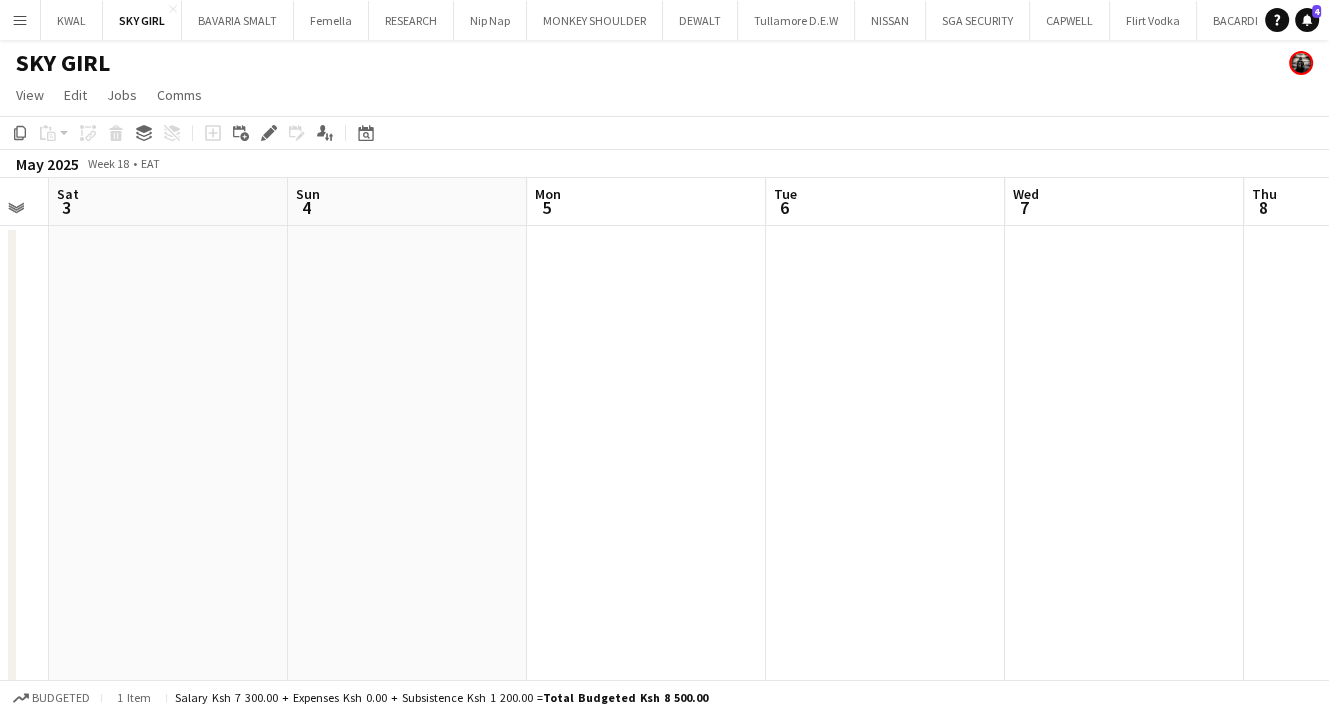 drag, startPoint x: 1228, startPoint y: 481, endPoint x: 6, endPoint y: 415, distance: 1223.781 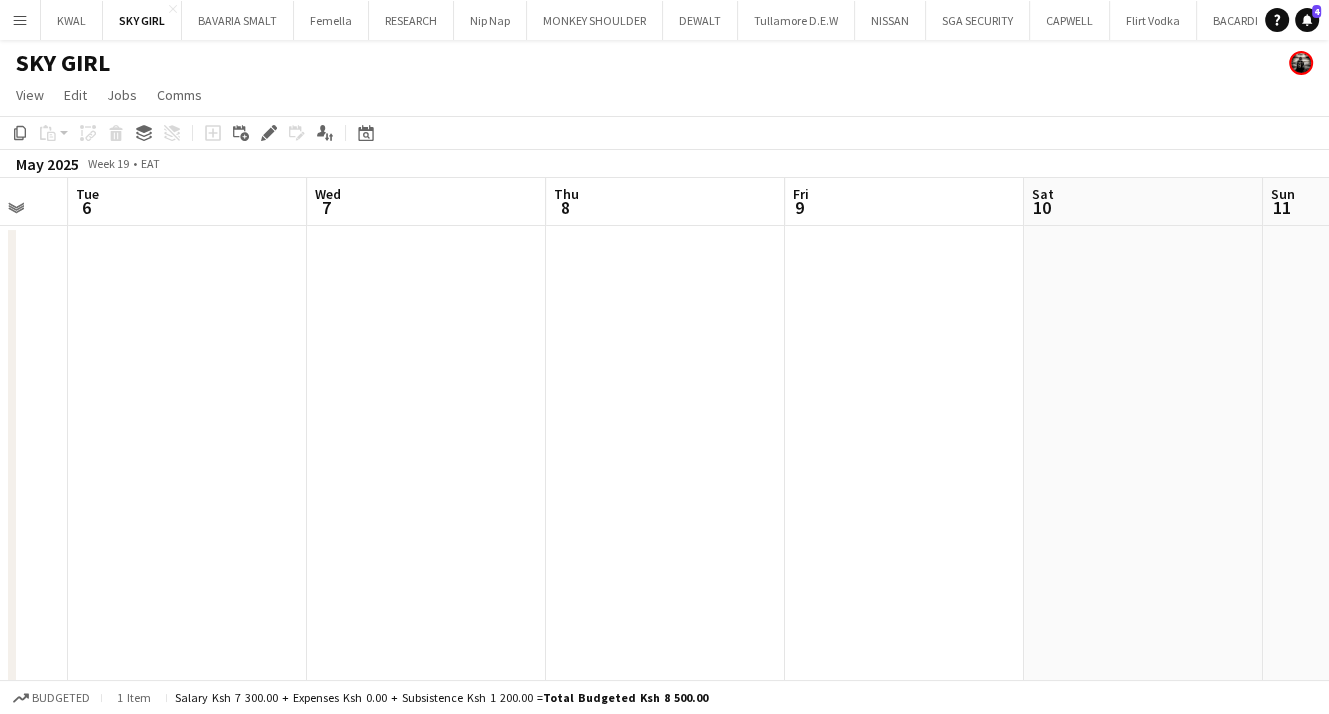 drag, startPoint x: 1205, startPoint y: 442, endPoint x: 28, endPoint y: 381, distance: 1178.5797 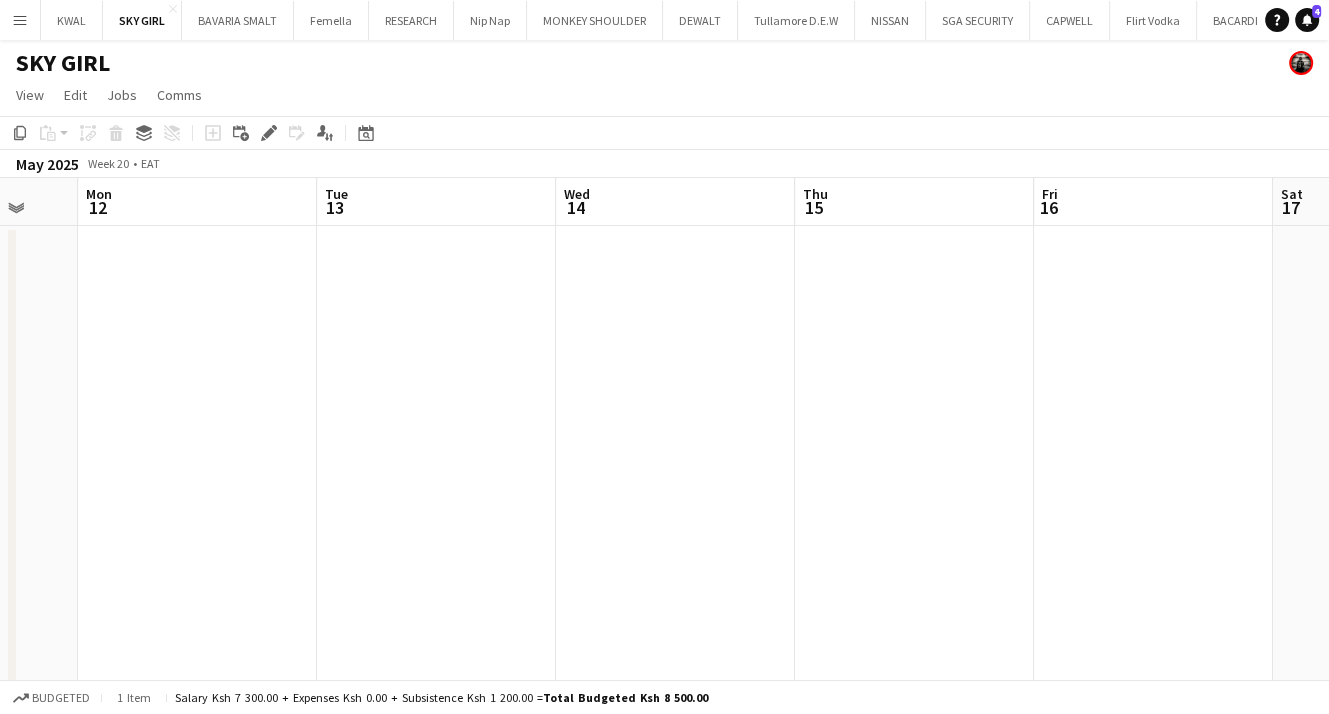 drag, startPoint x: 1257, startPoint y: 431, endPoint x: 94, endPoint y: 366, distance: 1164.8151 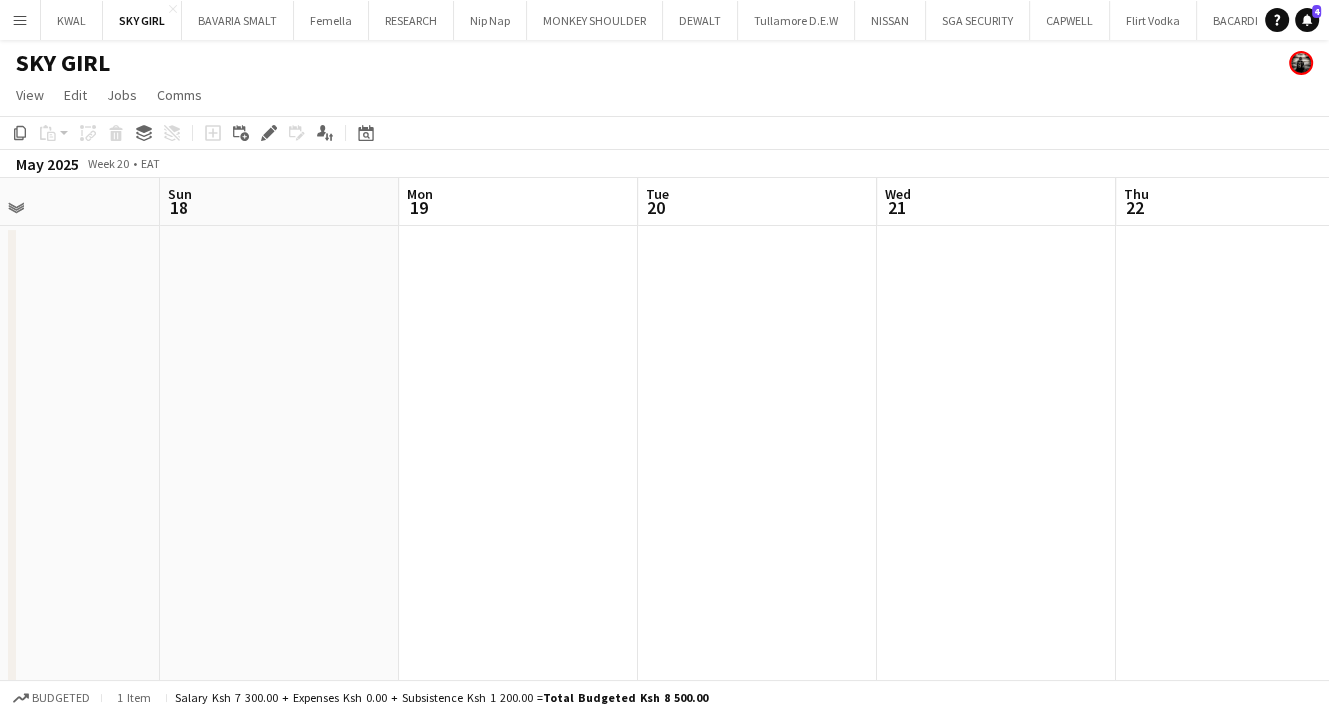 drag, startPoint x: 1196, startPoint y: 421, endPoint x: 71, endPoint y: 374, distance: 1125.9813 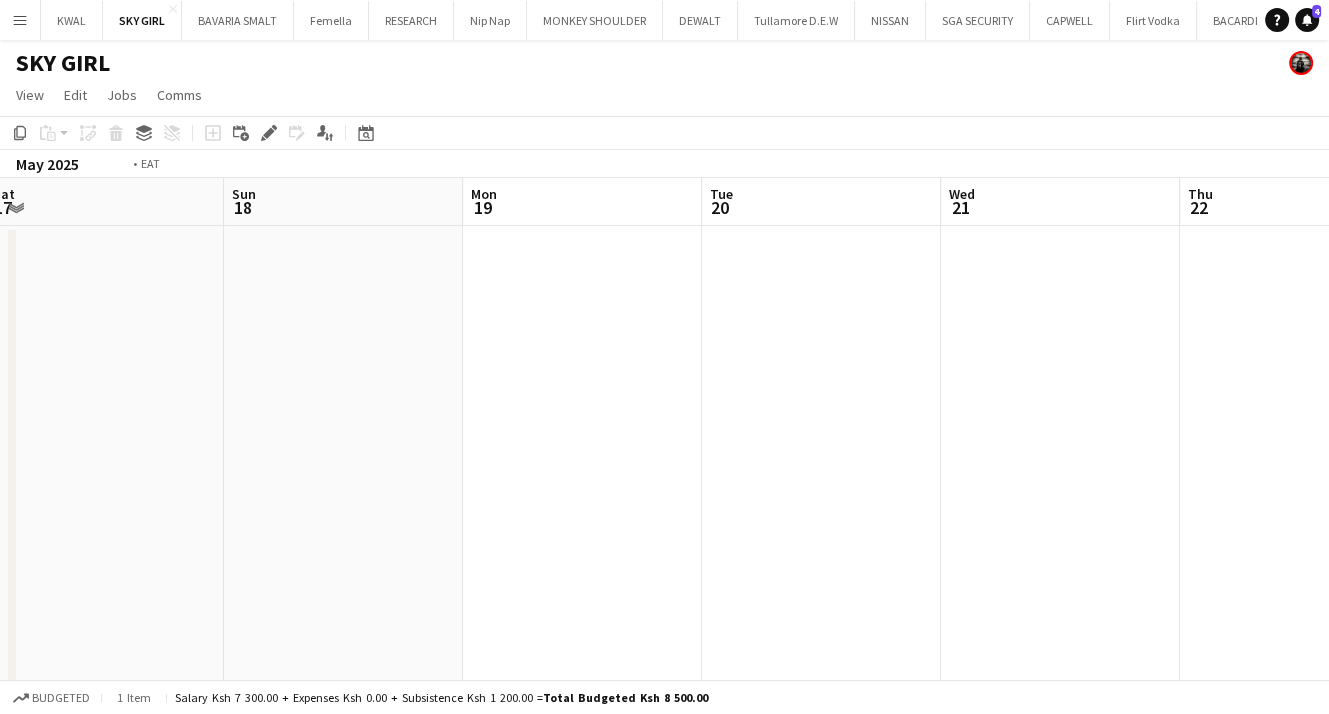 drag, startPoint x: 1104, startPoint y: 419, endPoint x: 0, endPoint y: 344, distance: 1106.5447 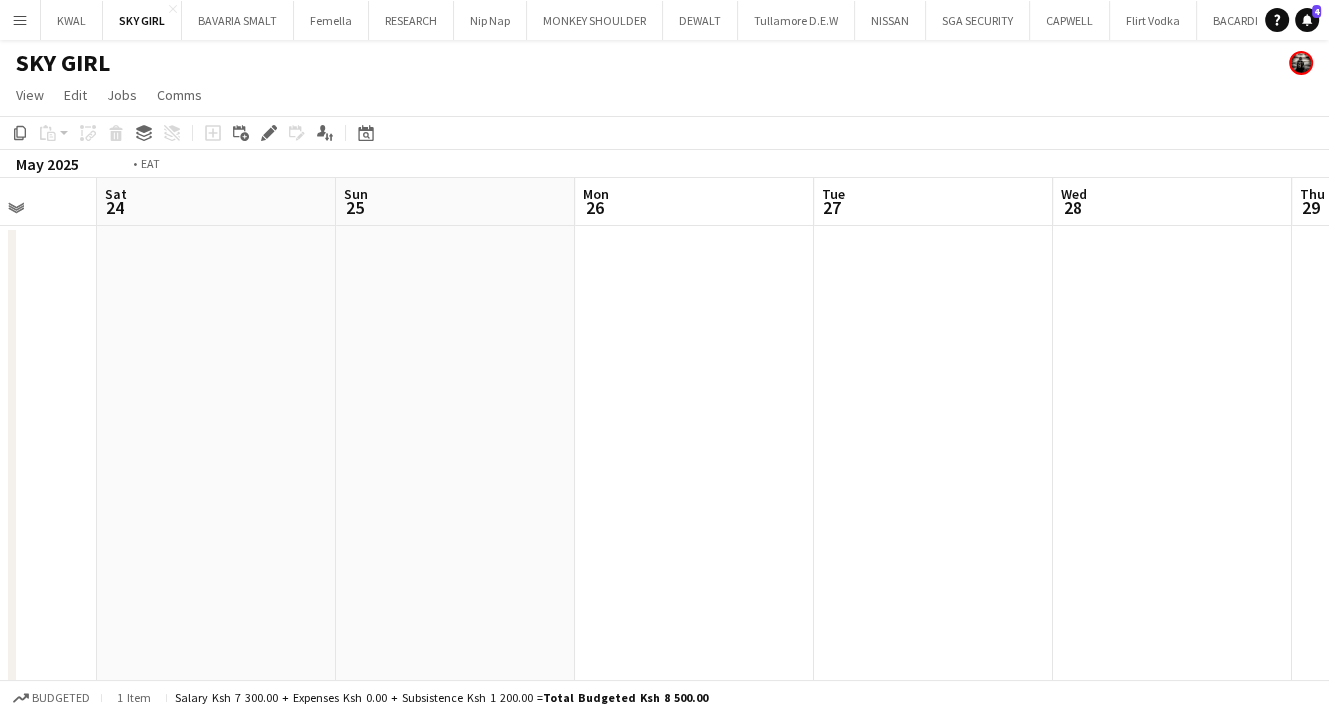 drag 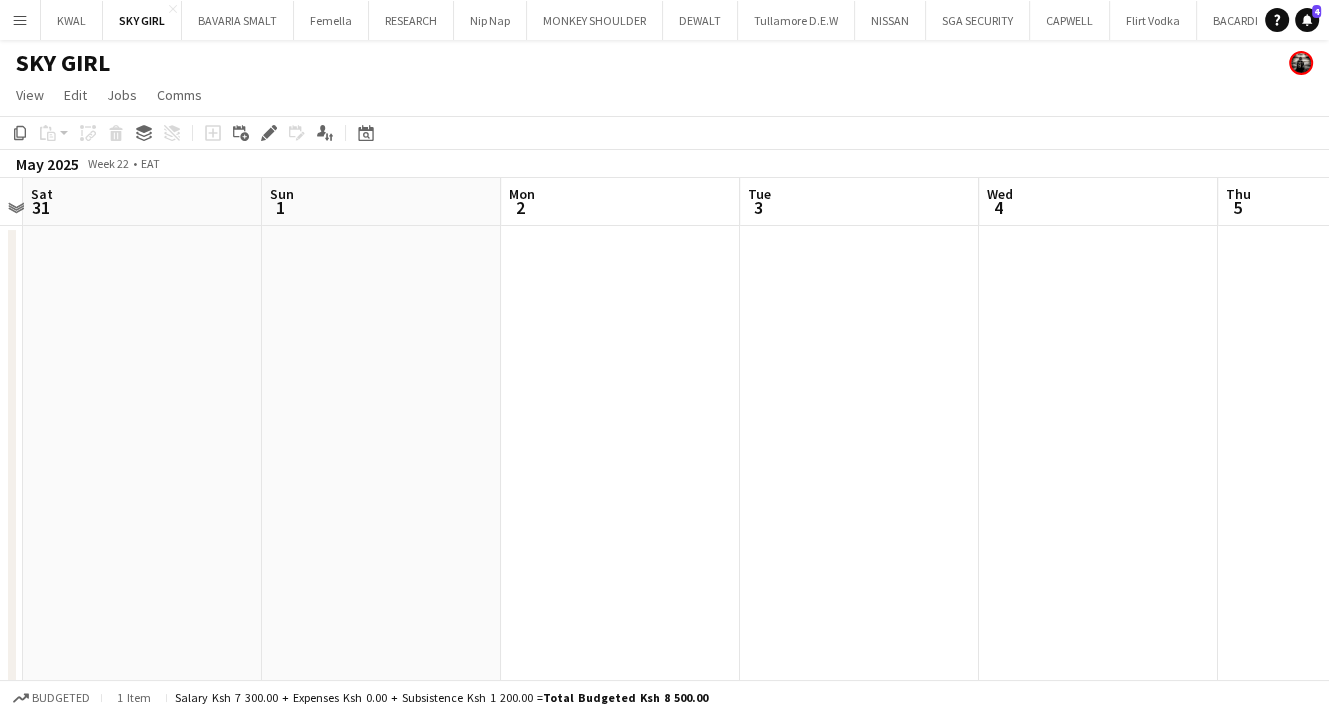 click on "Wed   28   Thu   29   Fri   30   Sat   31   Sun   1   Mon   2   Tue   3   Wed   4   Thu   5   Fri   6   Sat   7" at bounding box center [664, 903] 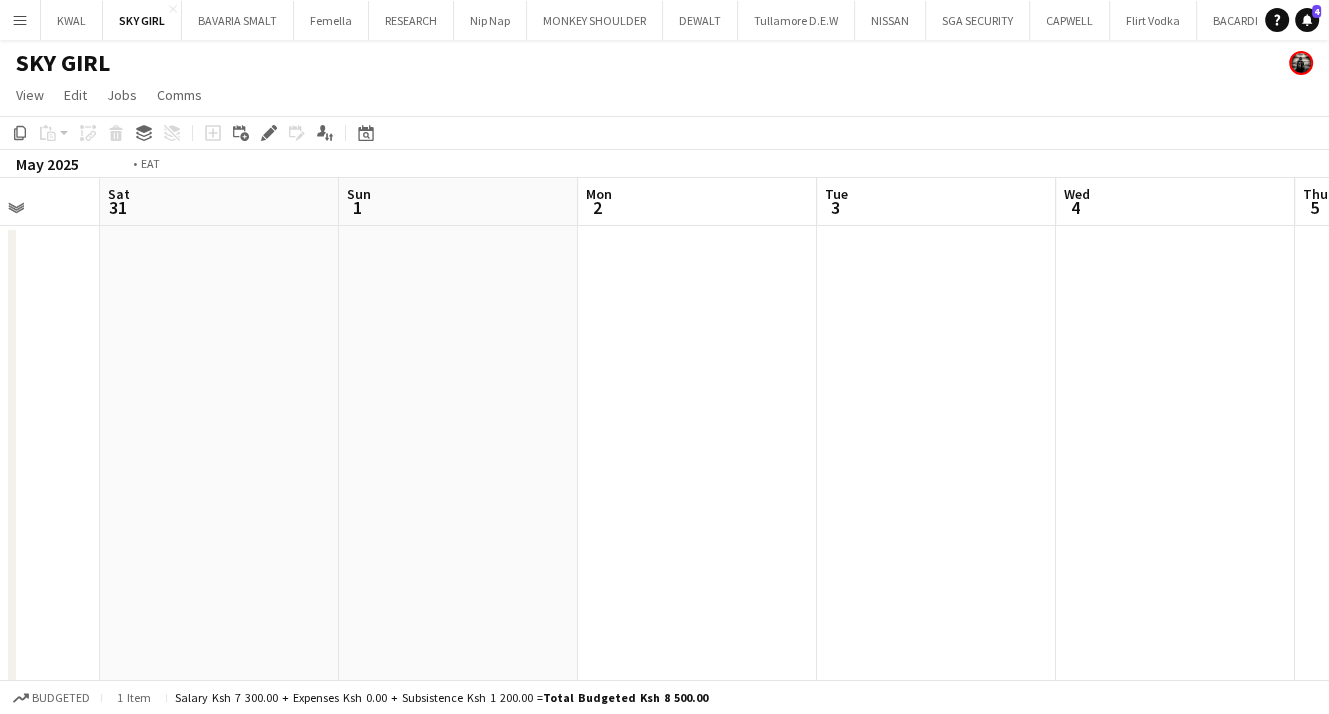 click on "Wed   28   Thu   29   Fri   30   Sat   31   Sun   1   Mon   2   Tue   3   Wed   4   Thu   5   Fri   6   Sat   7" at bounding box center (664, 903) 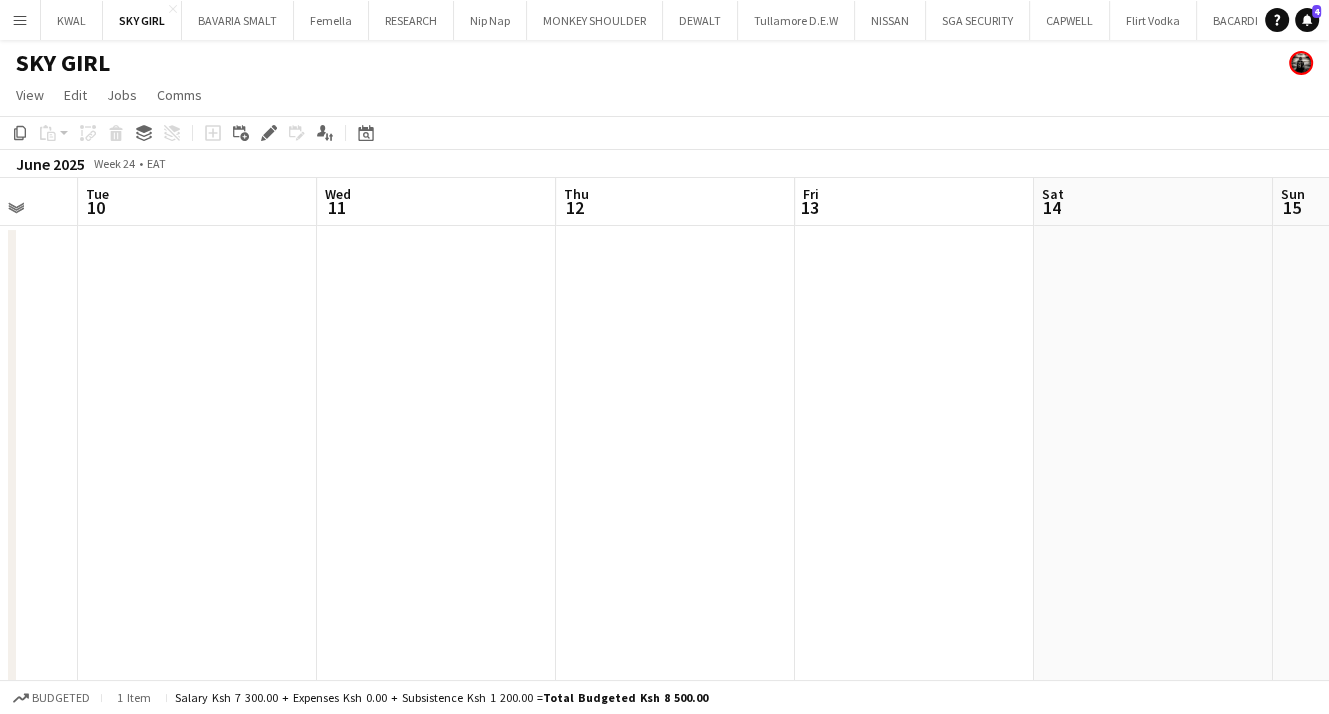 click on "Sat   7   Sun   8   Mon   9   Tue   10   Wed   11   Thu   12   Fri   13   Sat   14   Sun   15   Mon   16   Tue   17" at bounding box center (664, 903) 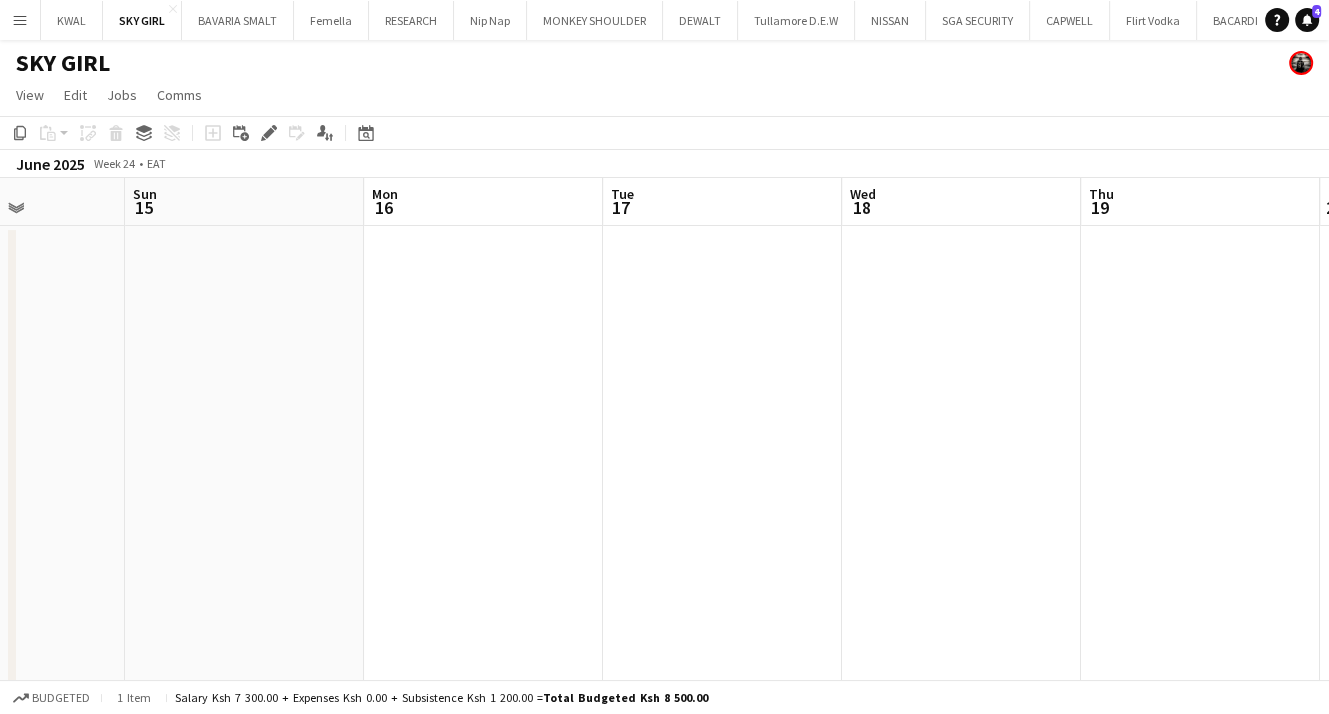 click on "Wed   11   Thu   12   Fri   13   Sat   14   Sun   15   Mon   16   Tue   17   Wed   18   Thu   19   Fri   20   Sat   21" 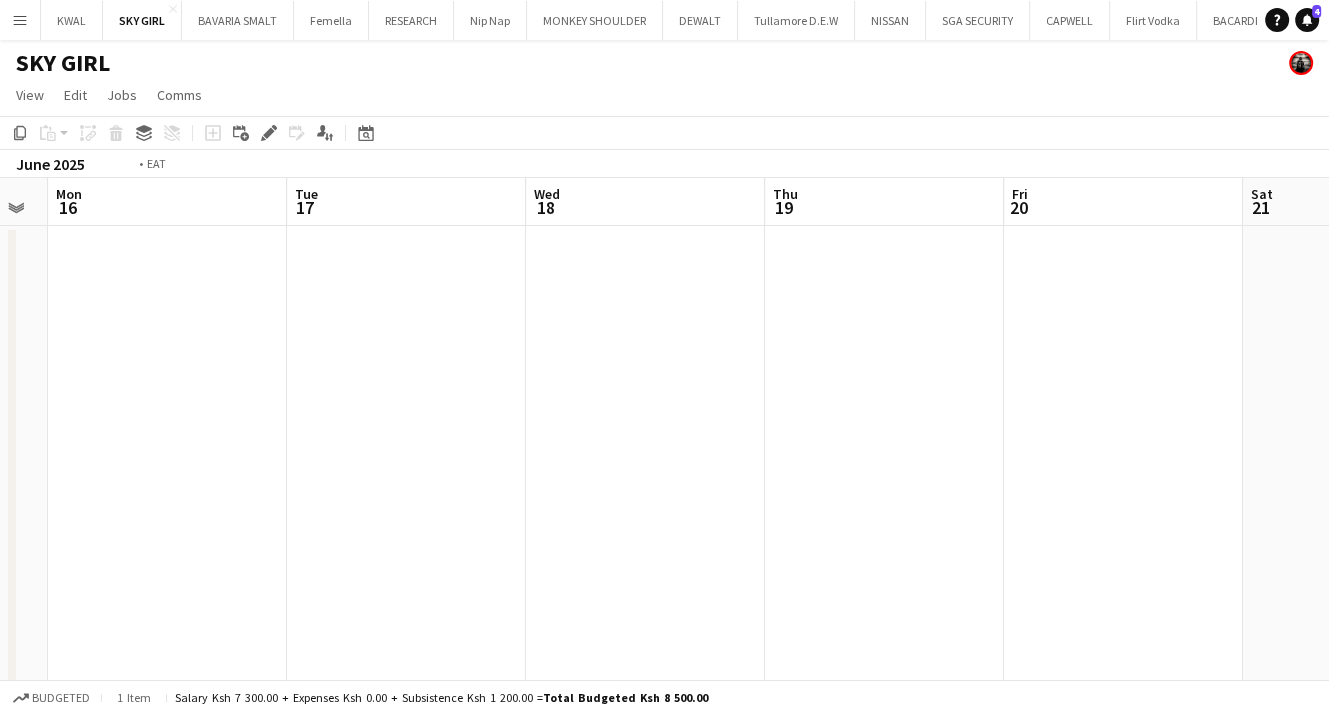 click on "Fri   13   Sat   14   Sun   15   Mon   16   Tue   17   Wed   18   Thu   19   Fri   20   Sat   21   Sun   22   Mon   23" at bounding box center (664, 903) 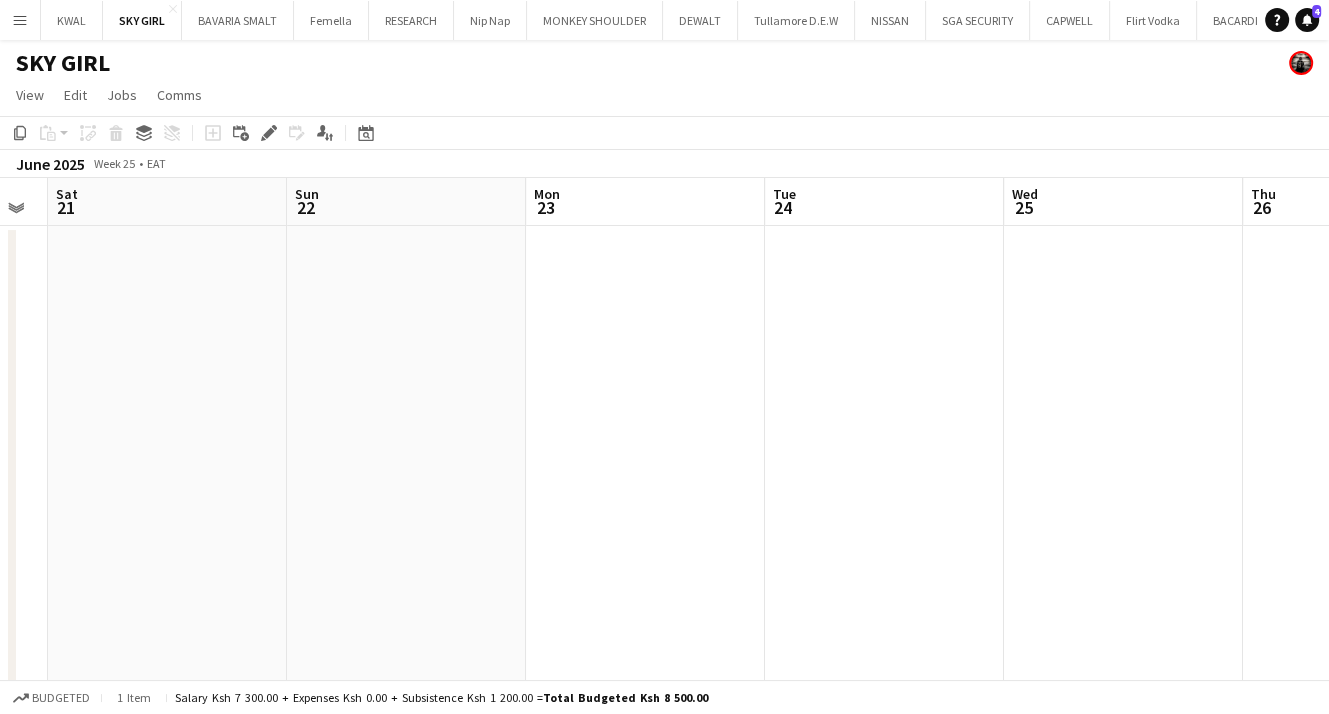 click on "Wed   18   Thu   19   Fri   20   Sat   21   Sun   22   Mon   23   Tue   24   Wed   25   Thu   26   Fri   27   Sat   28" at bounding box center [664, 903] 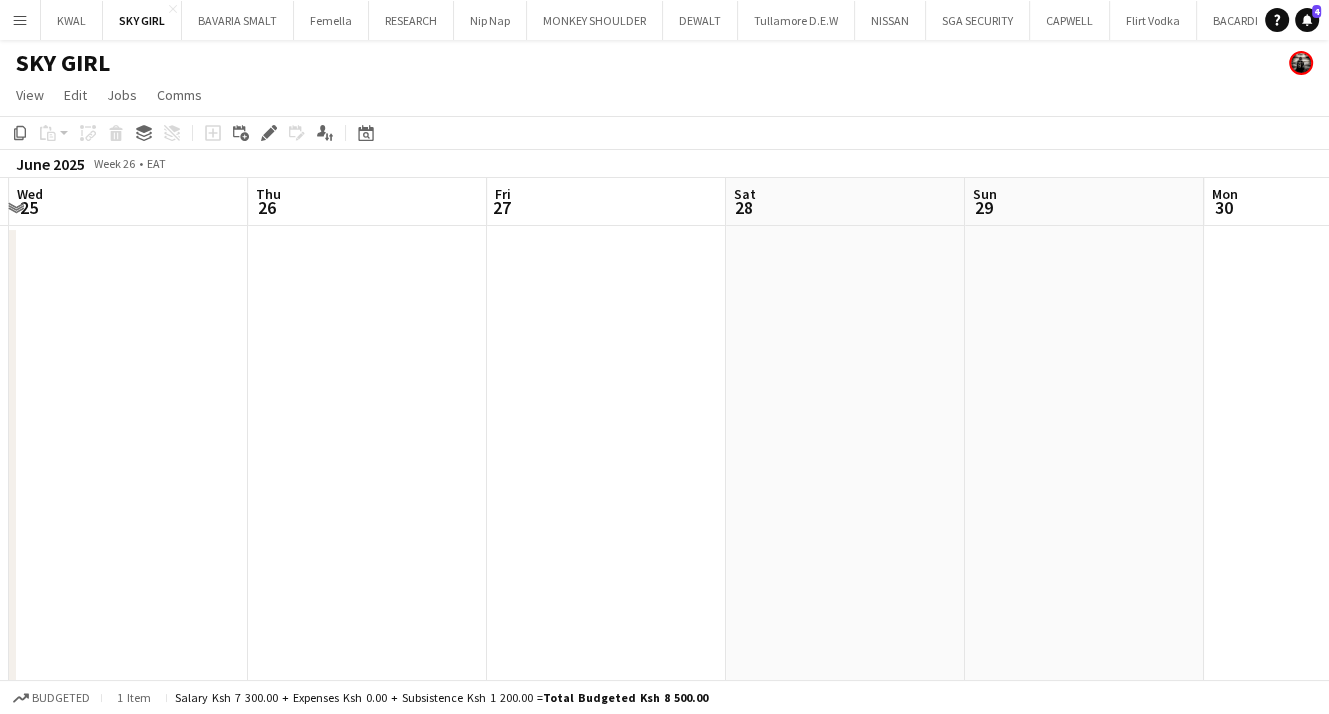click on "Sun   22   Mon   23   Tue   24   Wed   25   Thu   26   Fri   27   Sat   28   Sun   29   Mon   30   Tue   1   Wed   2" at bounding box center [664, 903] 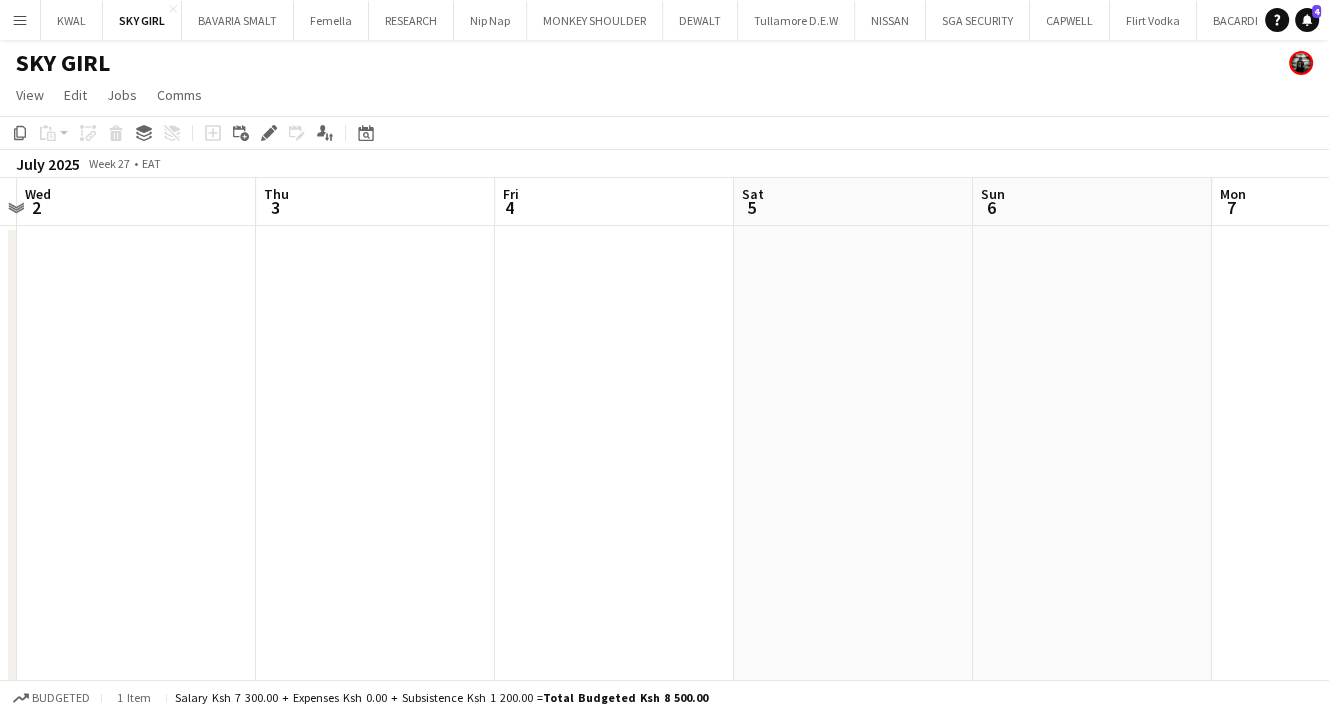 click on "Sun   29   Mon   30   Tue   1   Wed   2   Thu   3   Fri   4   Sat   5   Sun   6   Mon   7   Tue   8   Wed   9" at bounding box center [664, 903] 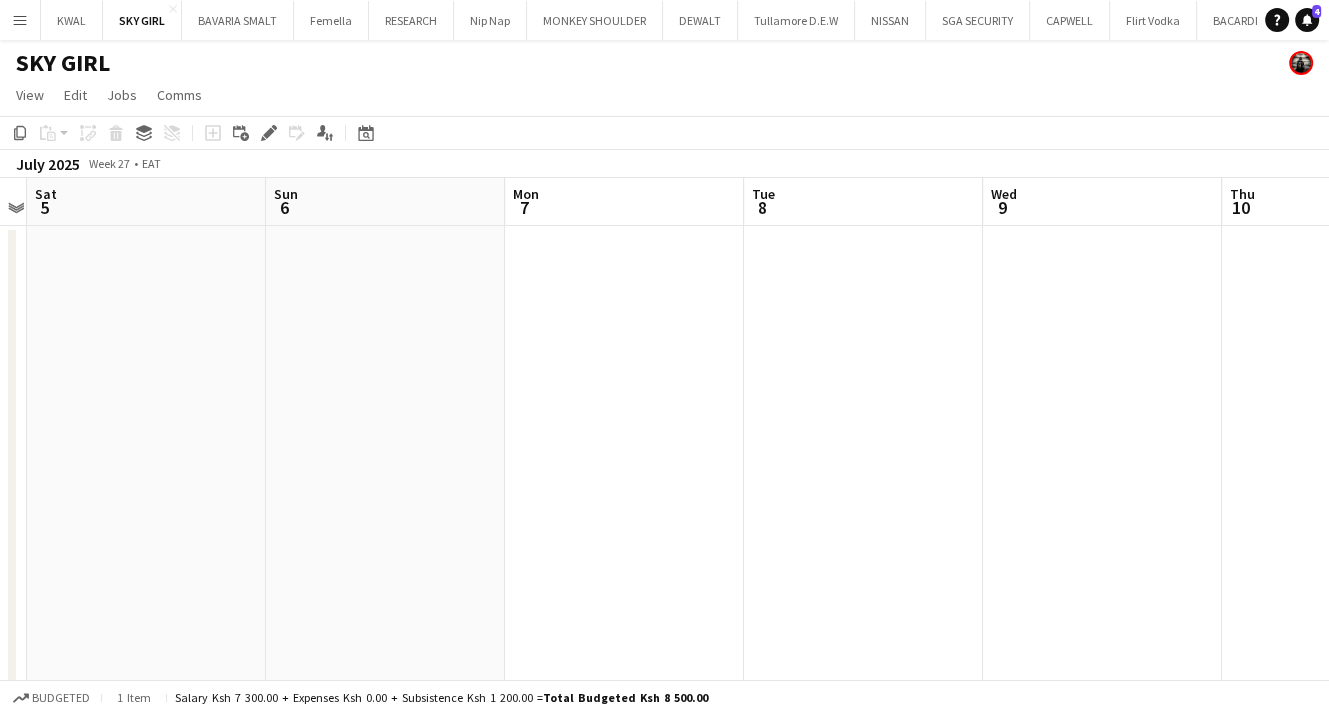 click on "Wed   2   Thu   3   Fri   4   Sat   5   Sun   6   Mon   7   Tue   8   Wed   9   Thu   10   Fri   11   Sat   12" at bounding box center [664, 903] 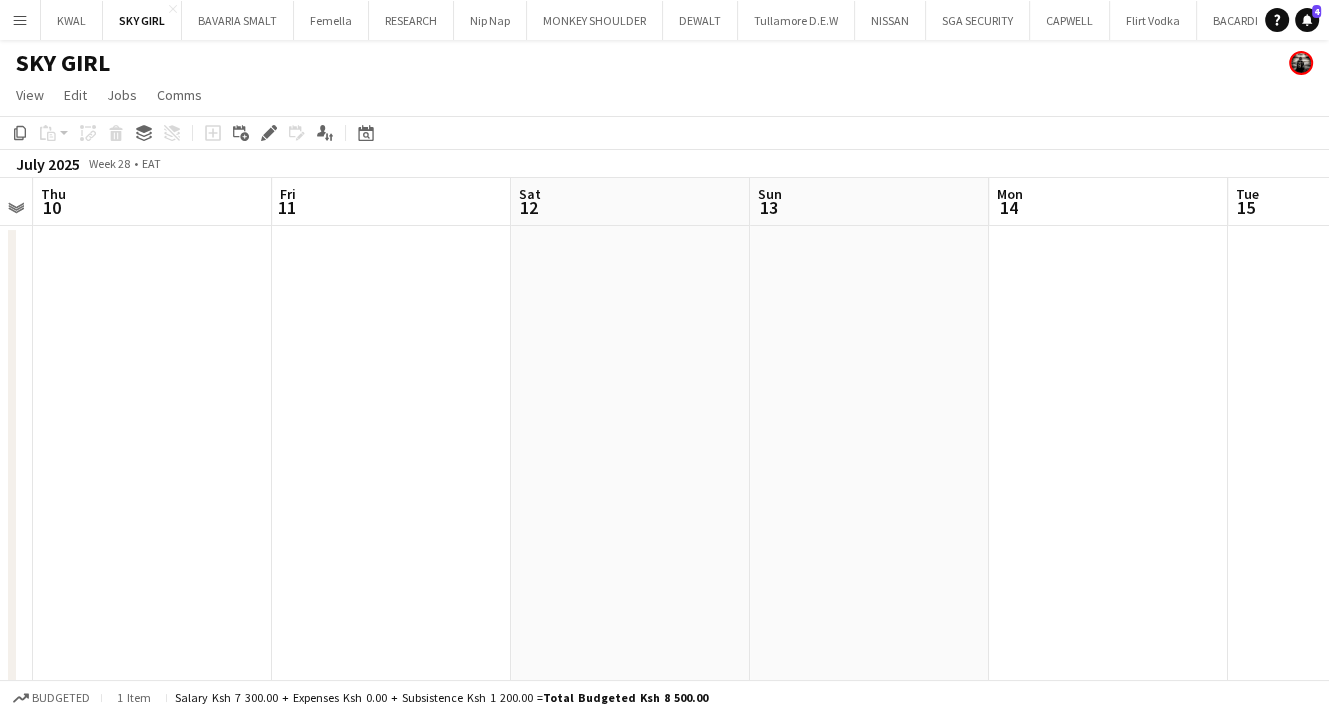 click on "Mon   7   Tue   8   Wed   9   Thu   10   Fri   11   Sat   12   Sun   13   Mon   14   Tue   15   Wed   16   Thu   17" at bounding box center (664, 903) 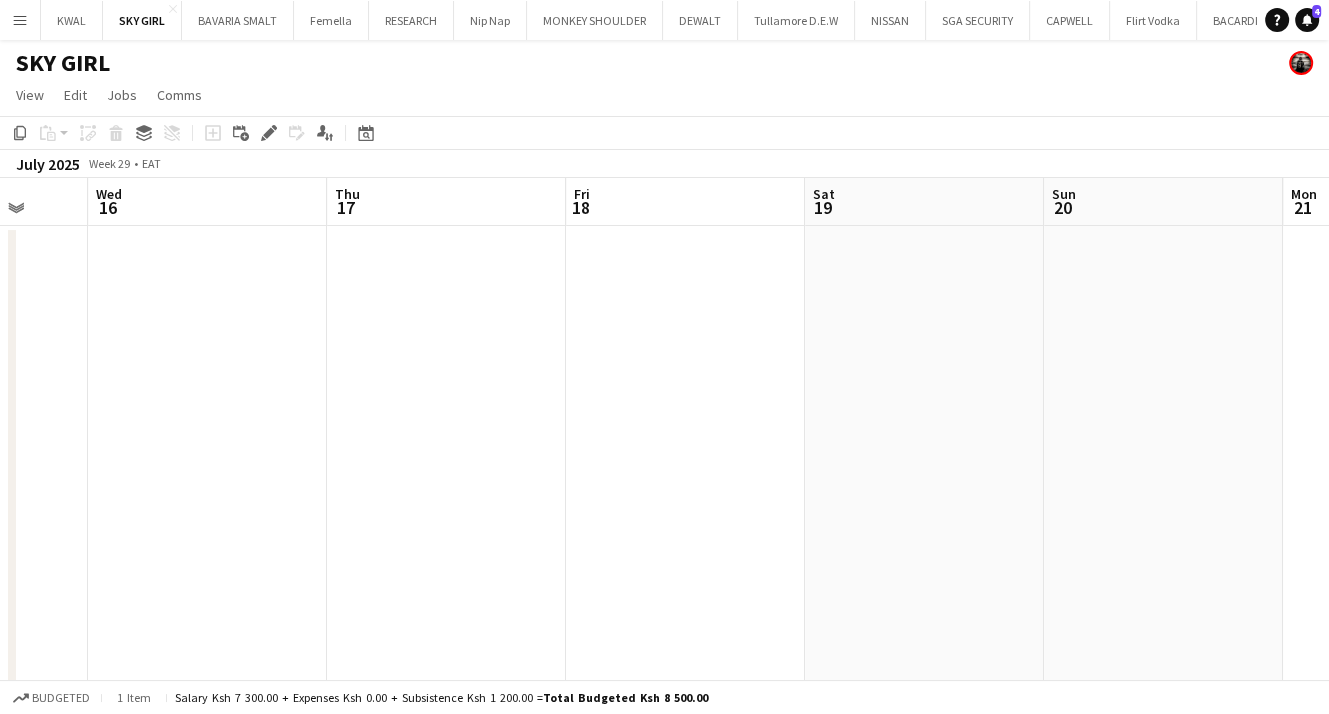 click on "Sat   12   Sun   13   Mon   14   Tue   15   Wed   16   Thu   17   Fri   18   Sat   19   Sun   20   Mon   21   Tue   22" at bounding box center (664, 903) 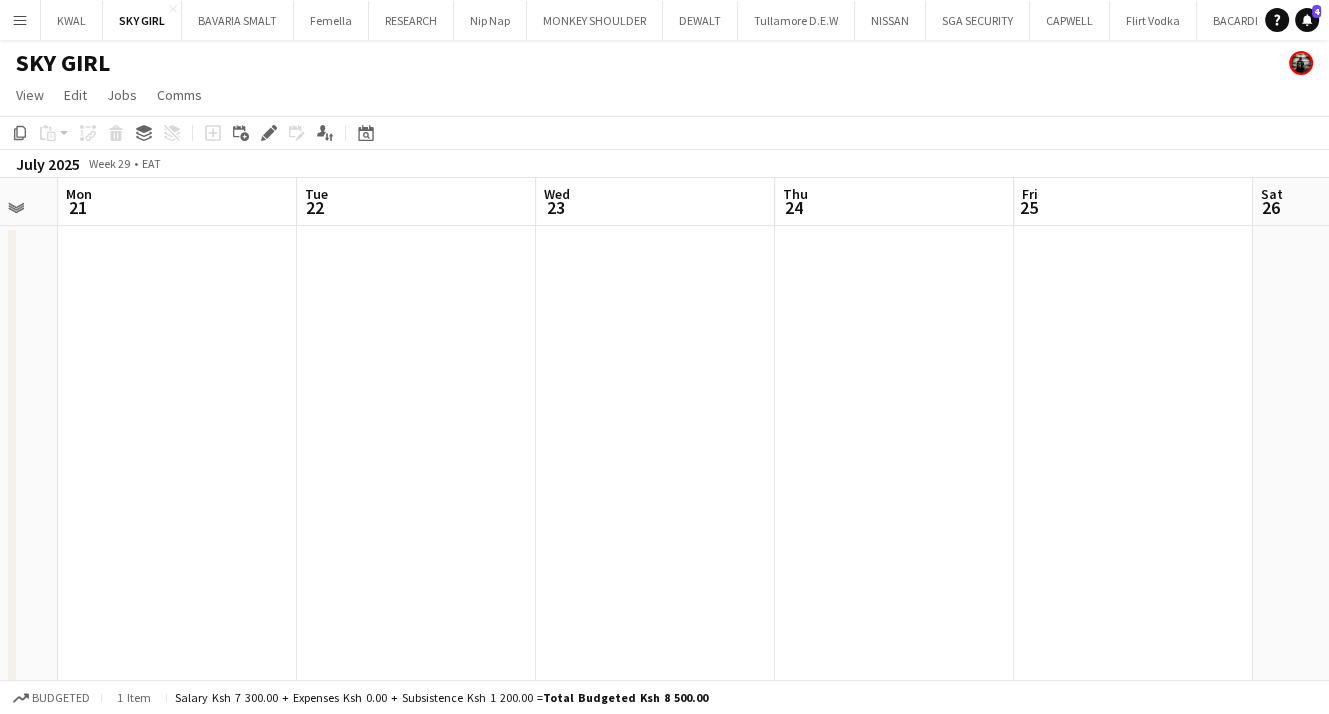 click on "Thu   17   Fri   18   Sat   19   Sun   20   Mon   21   Tue   22   Wed   23   Thu   24   Fri   25   Sat   26   Sun   27" at bounding box center [664, 903] 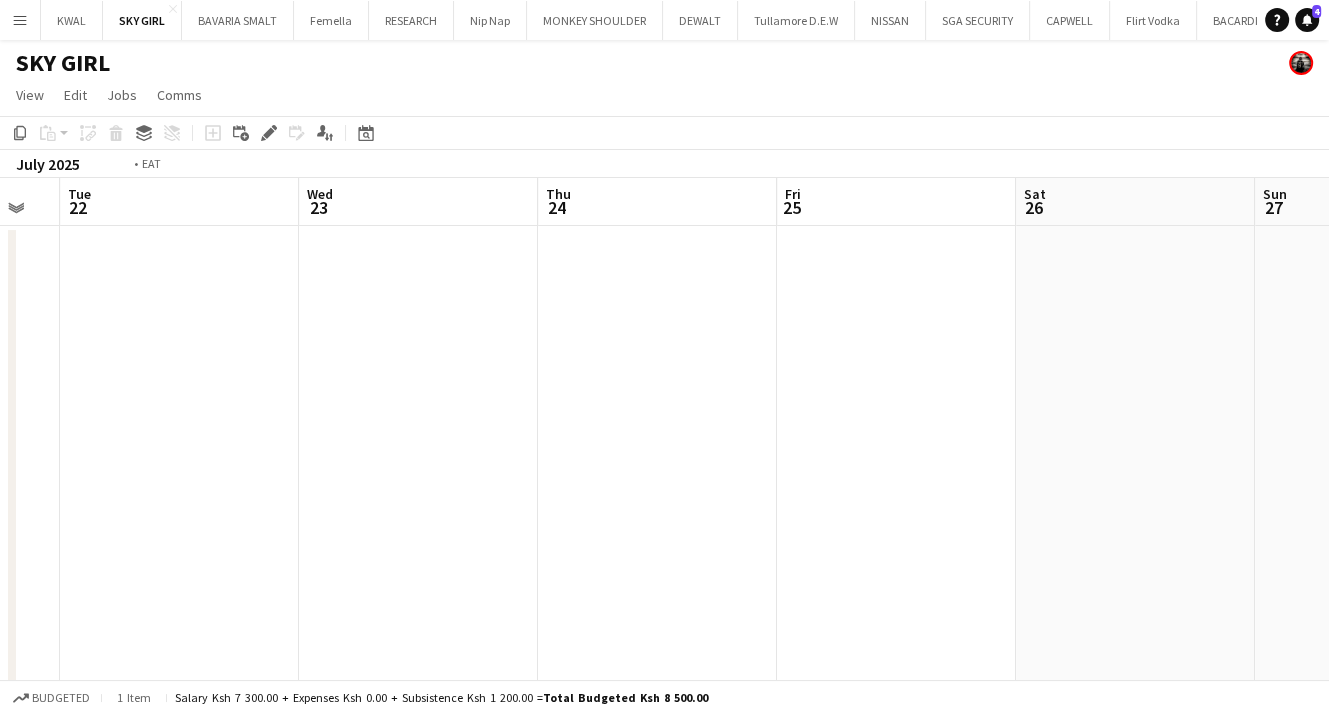 scroll, scrollTop: 0, scrollLeft: 580, axis: horizontal 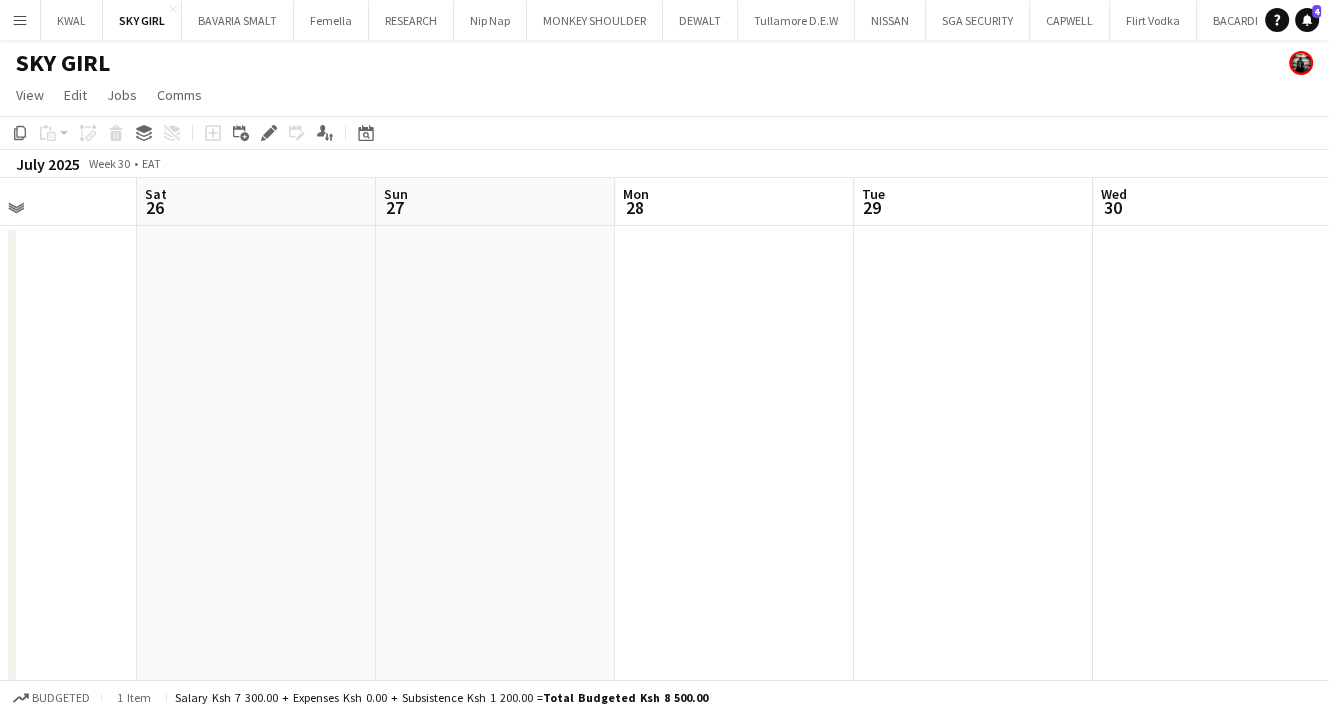 click on "Wed   23   Thu   24   Fri   25   Sat   26   Sun   27   Mon   28   Tue   29   Wed   30   Thu   31   Fri   1   Sat   2" at bounding box center (664, 903) 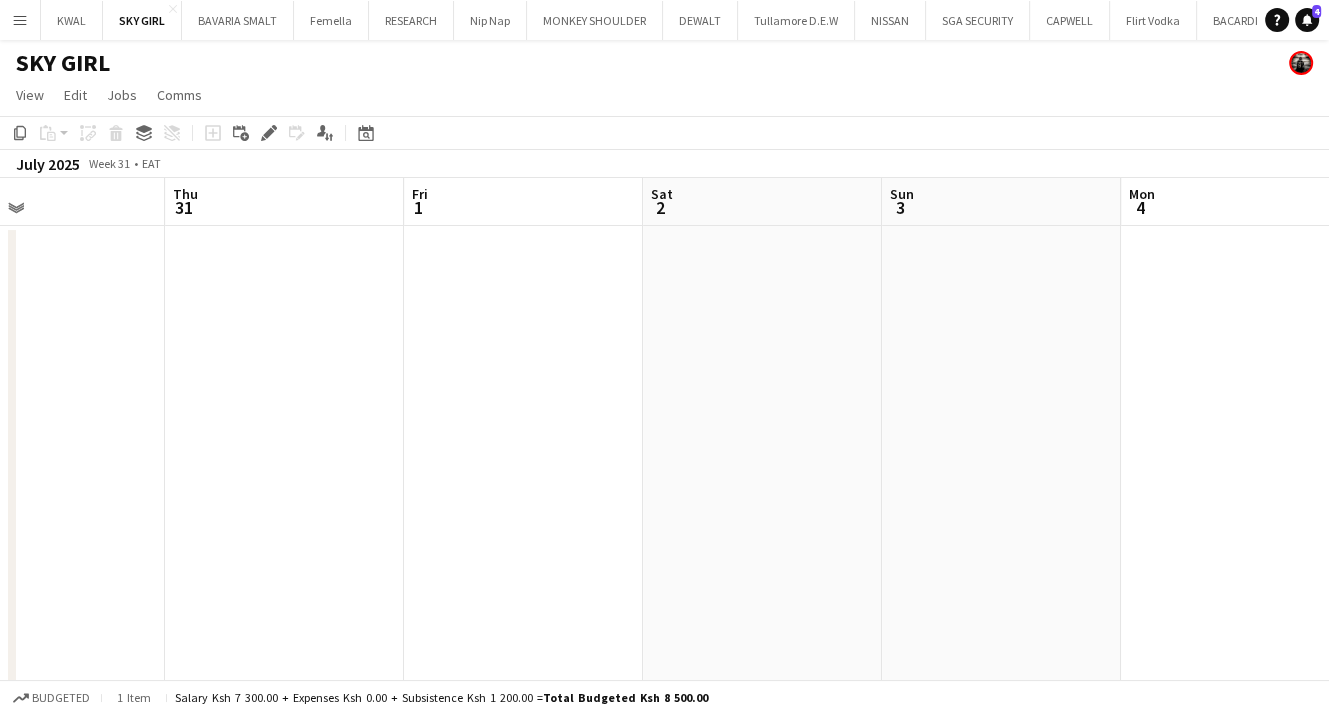 click on "Mon   28   Tue   29   Wed   30   Thu   31   Fri   1   Sat   2   Sun   3   Mon   4   Tue   5   Wed   6   Thu   7" at bounding box center (664, 903) 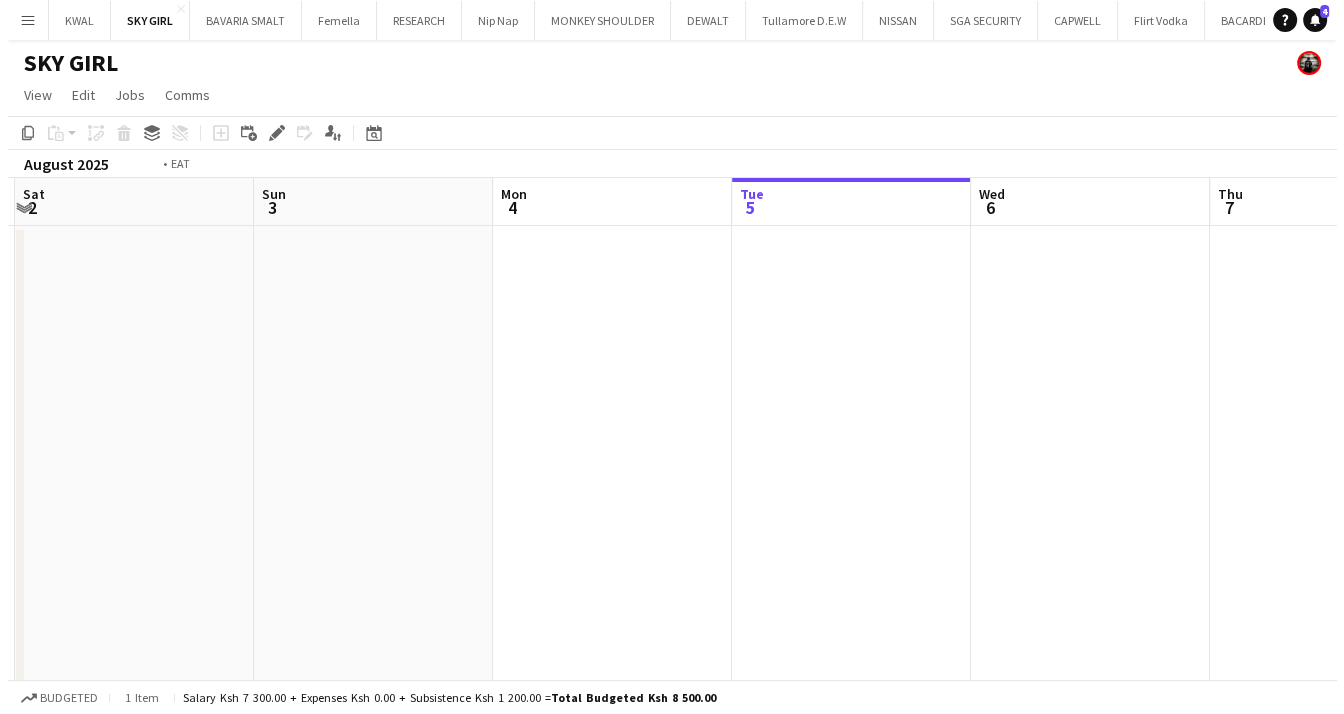 scroll, scrollTop: 0, scrollLeft: 740, axis: horizontal 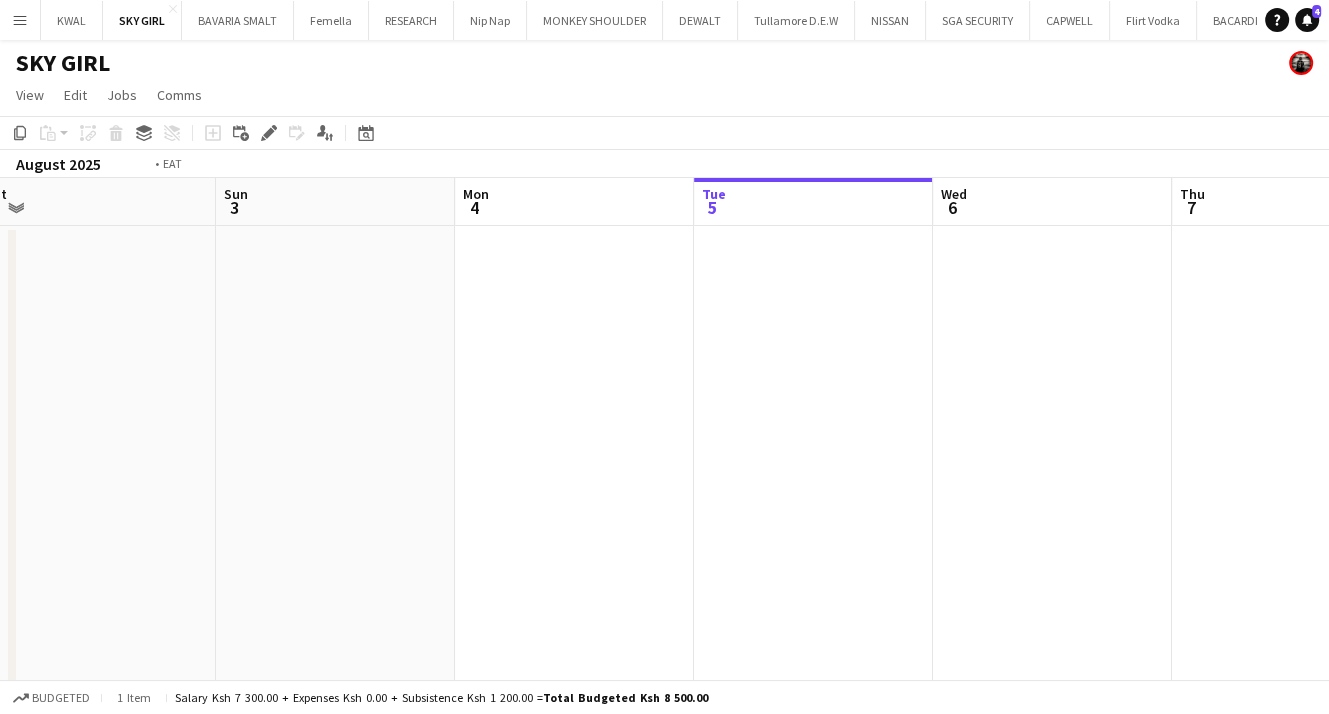 click on "Wed   30   Thu   31   Fri   1   Sat   2   Sun   3   Mon   4   Tue   5   Wed   6   Thu   7   Fri   8   Sat   9" at bounding box center [664, 903] 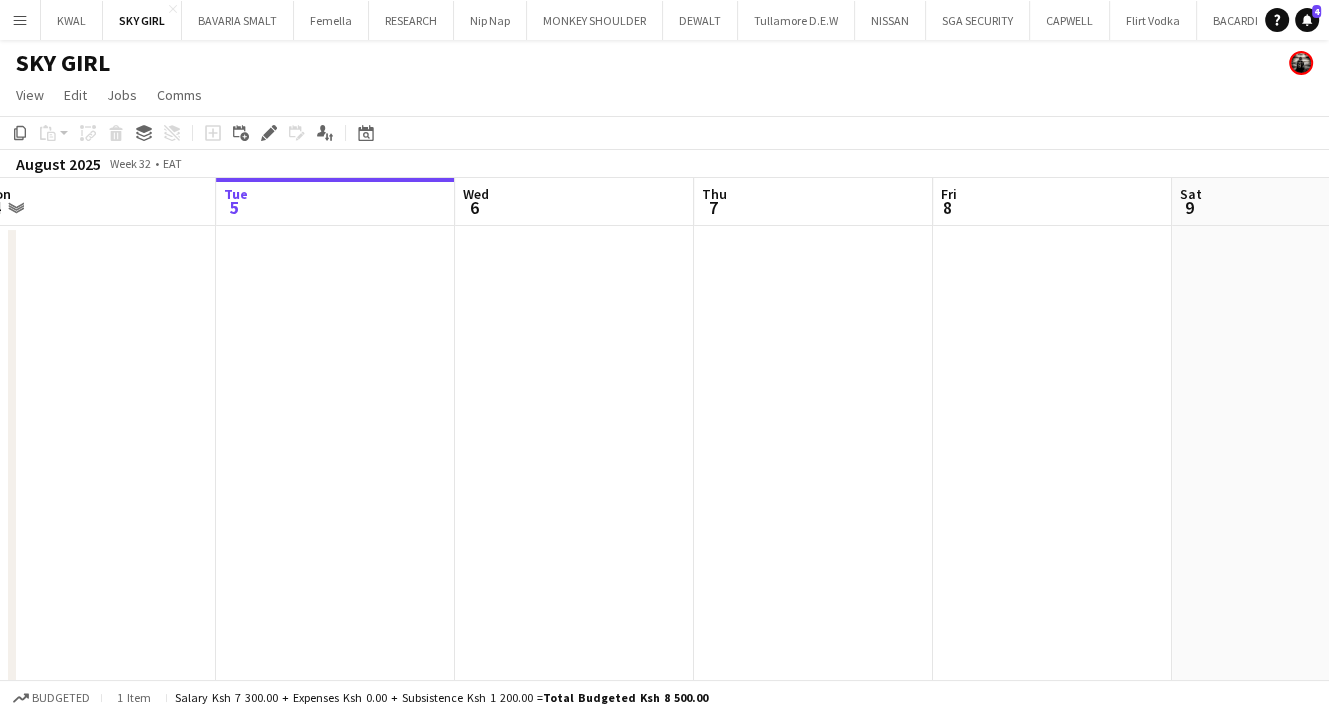 click at bounding box center [335, 927] 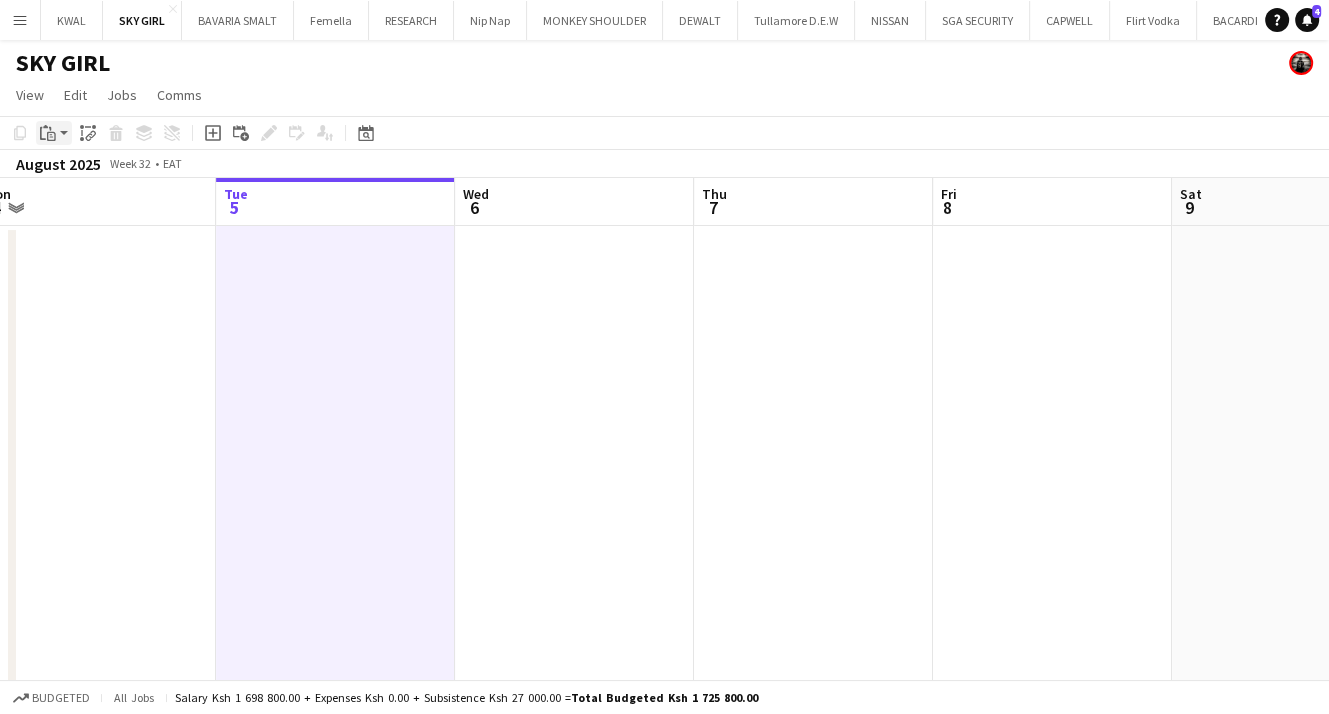 click on "Paste" at bounding box center (54, 133) 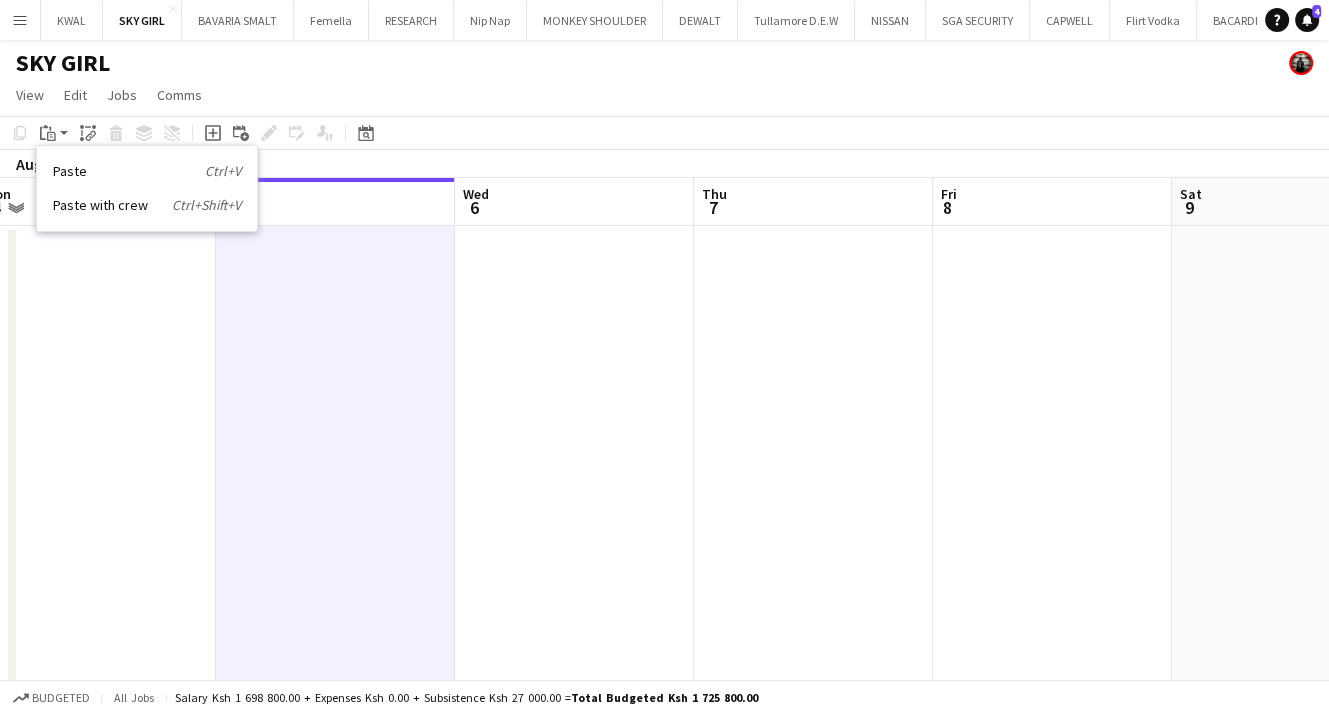 click on "Paste   Ctrl+V Paste with crew  Ctrl+Shift+V" at bounding box center [147, 188] 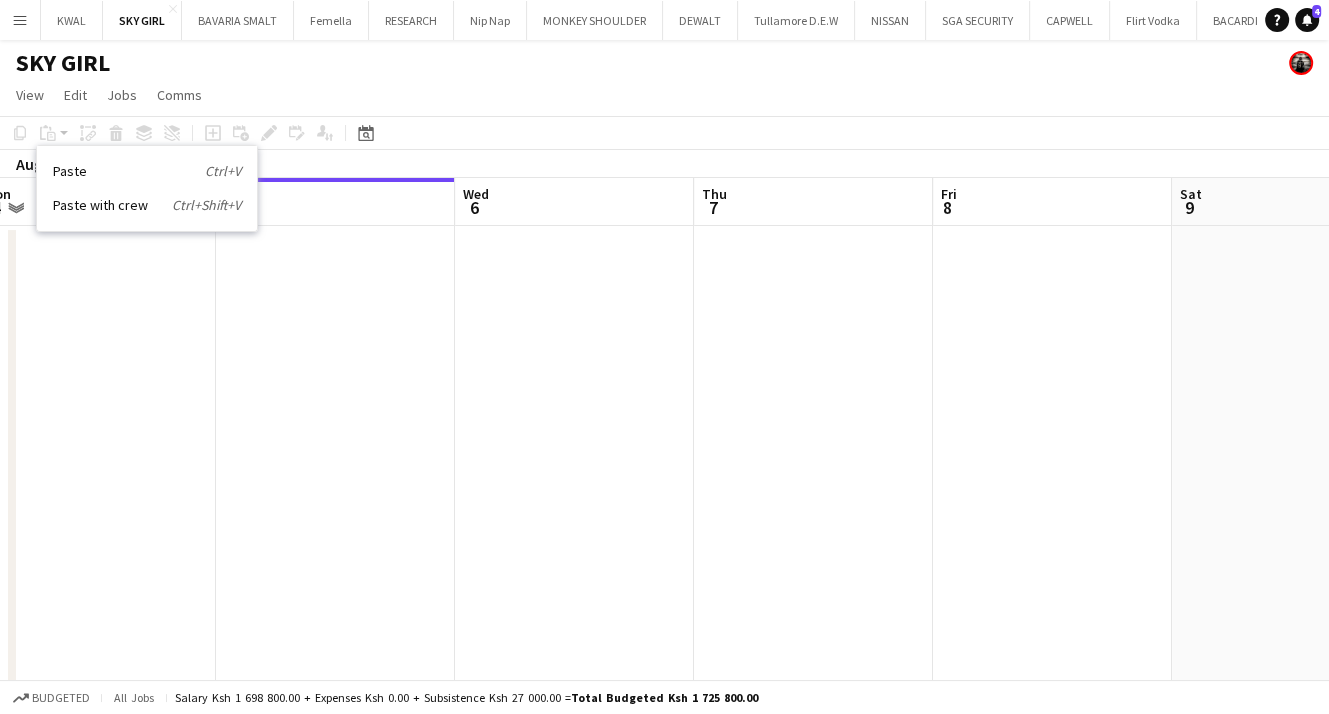 click at bounding box center (335, 927) 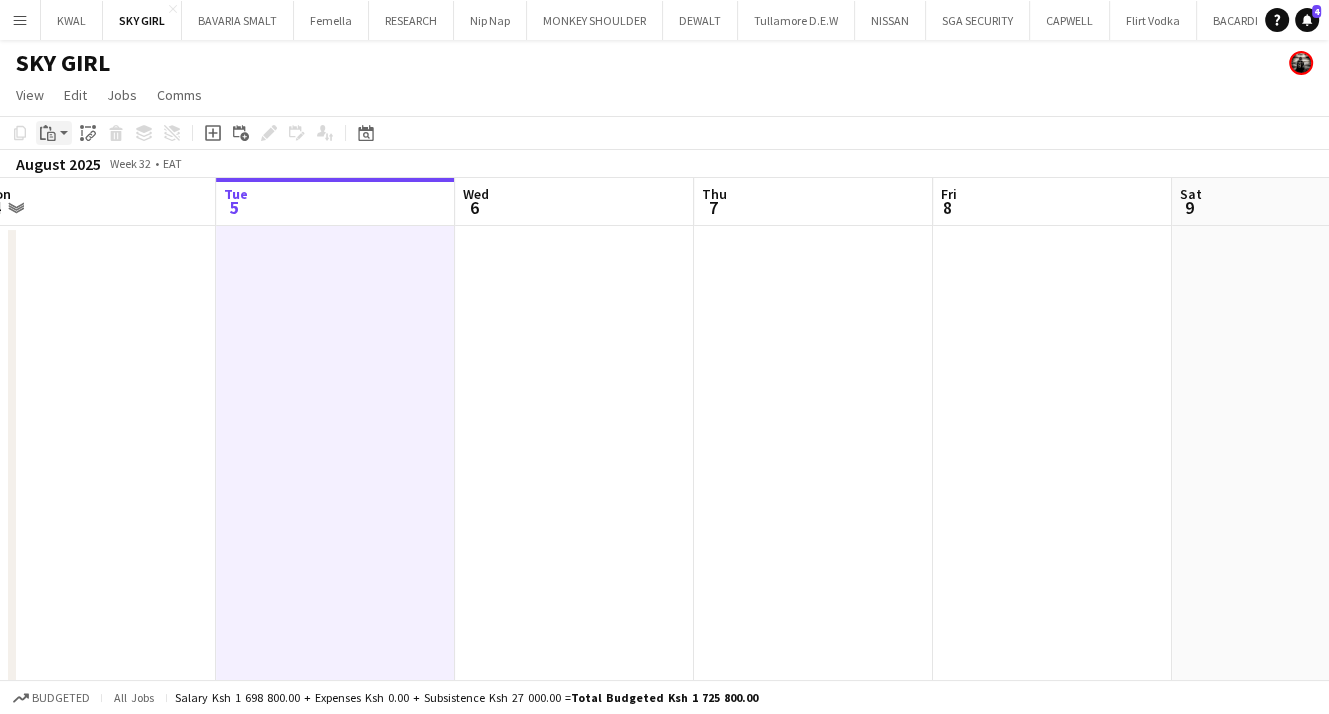 click on "Paste" at bounding box center (54, 133) 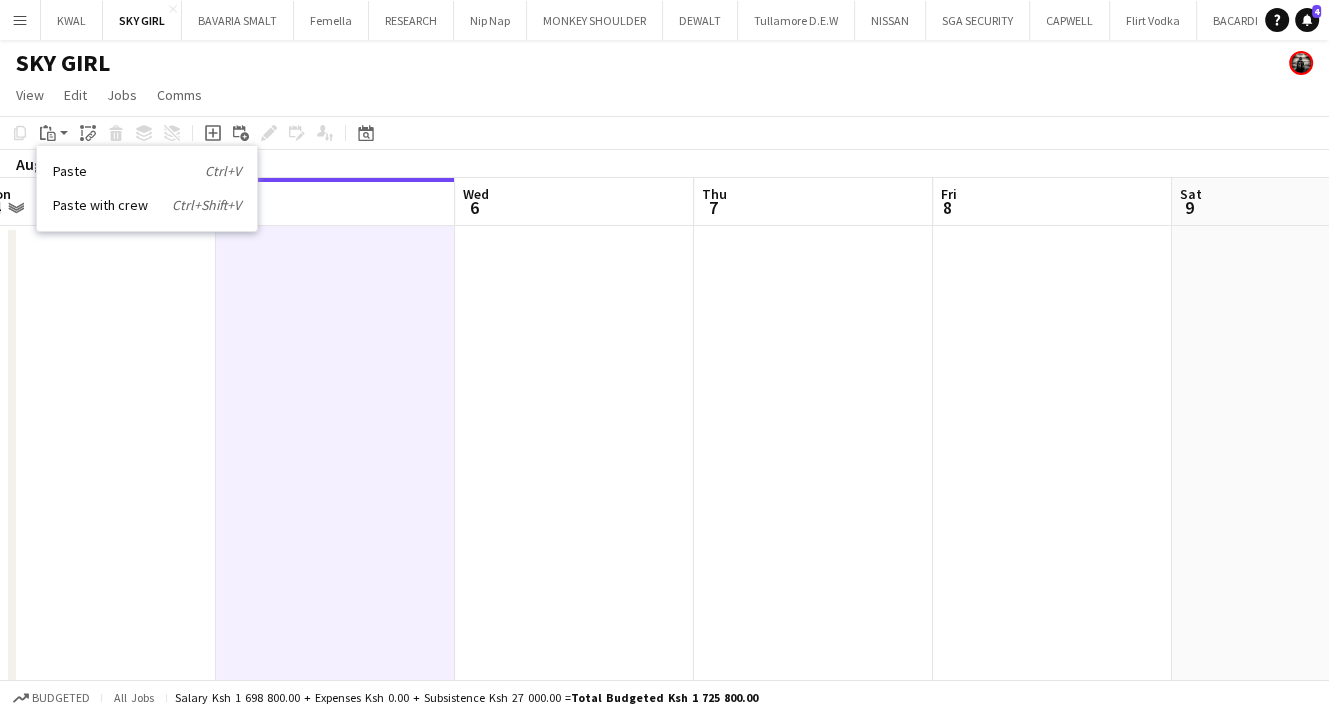 click on "Paste   Ctrl+V" at bounding box center [147, 171] 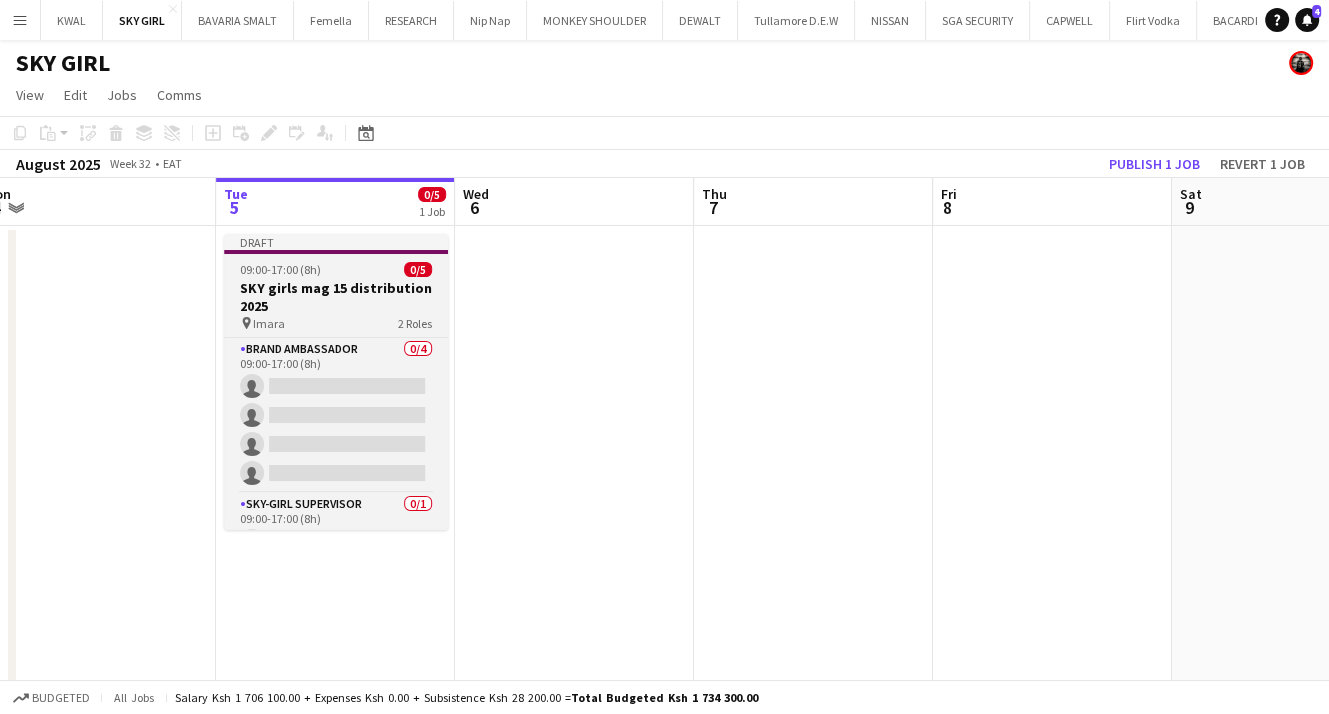 click on "SKY girls mag 15 distribution 2025" at bounding box center (336, 297) 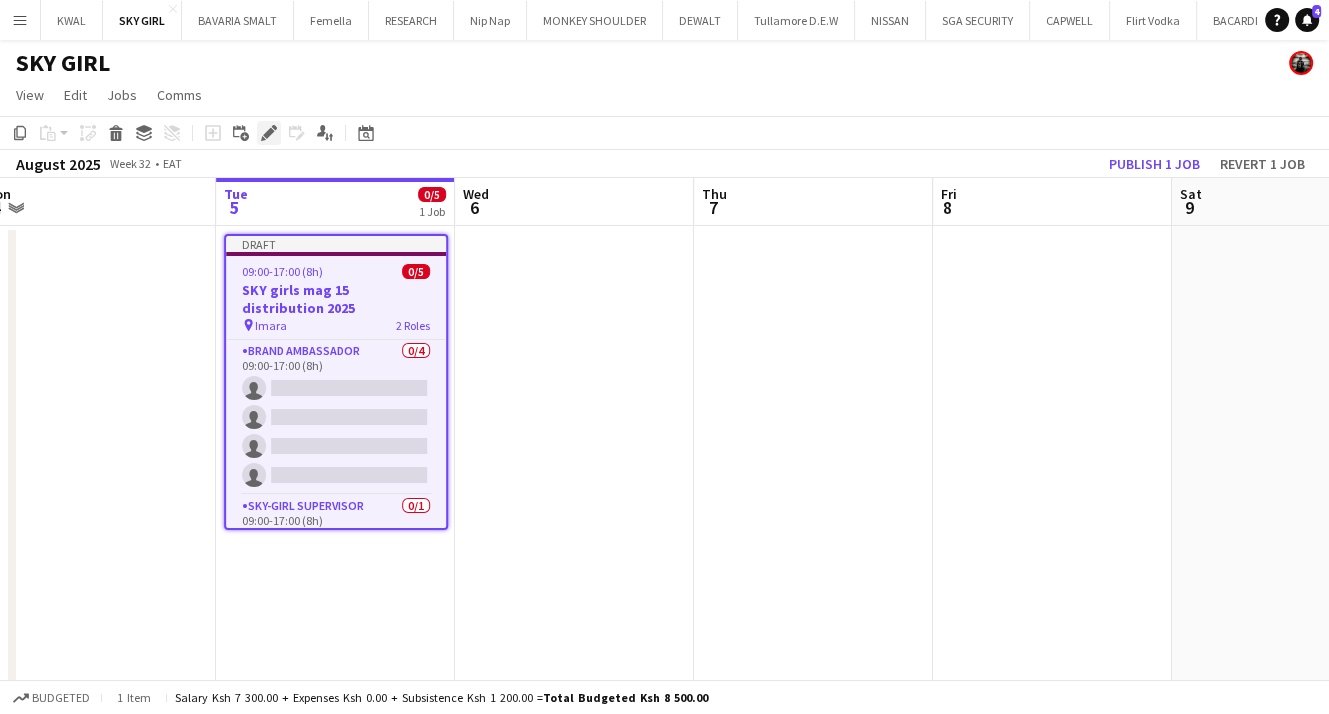 click 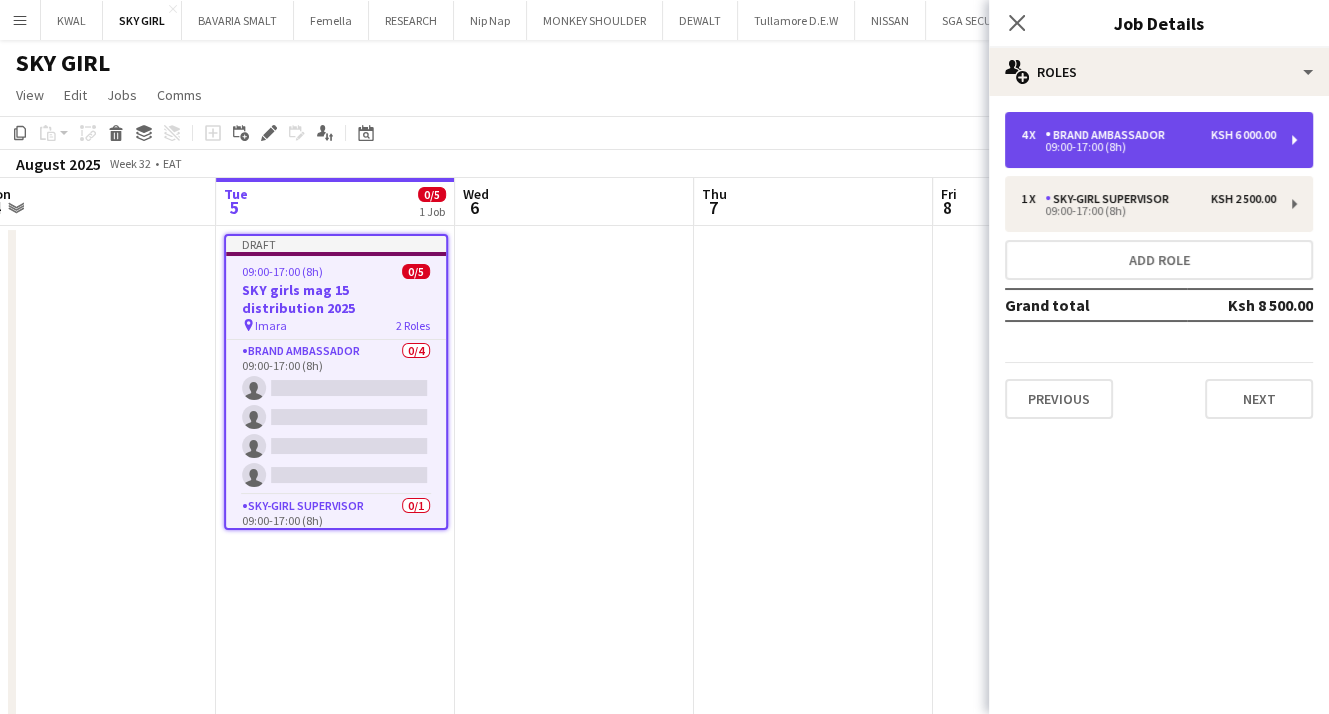 click on "09:00-17:00 (8h)" at bounding box center (1148, 147) 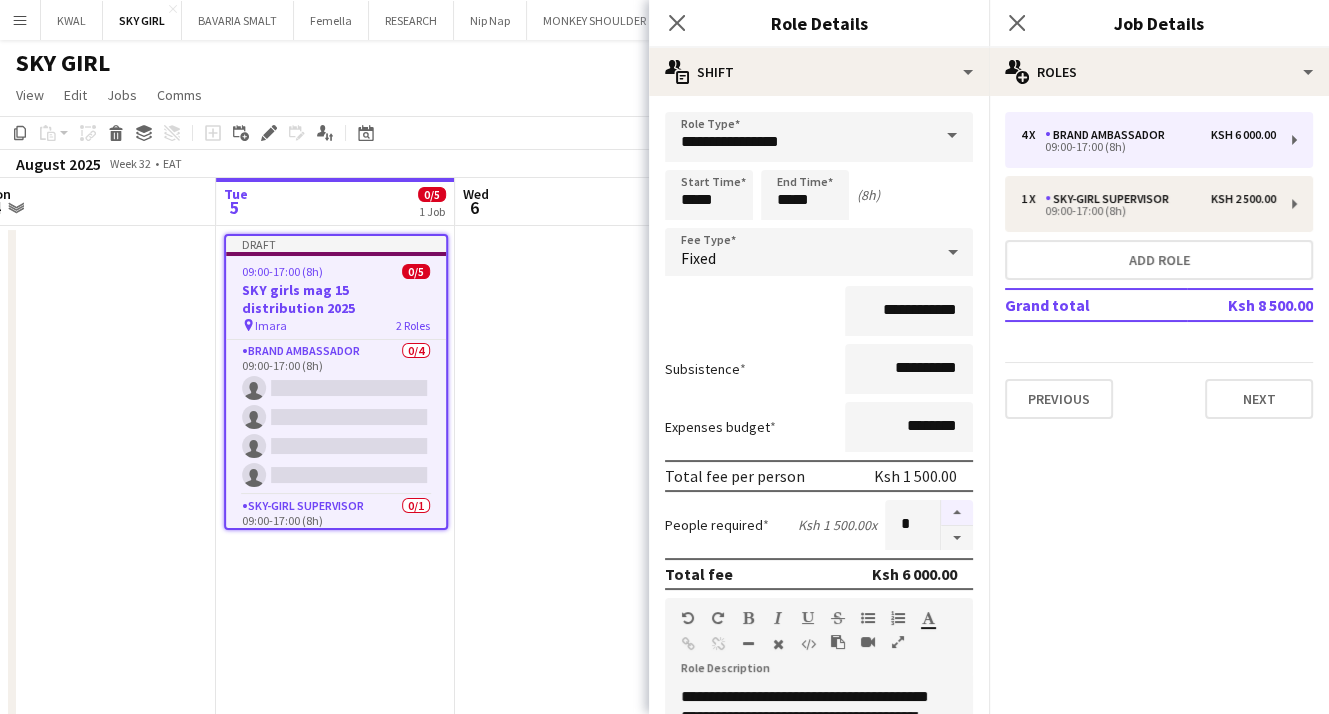 click at bounding box center (957, 513) 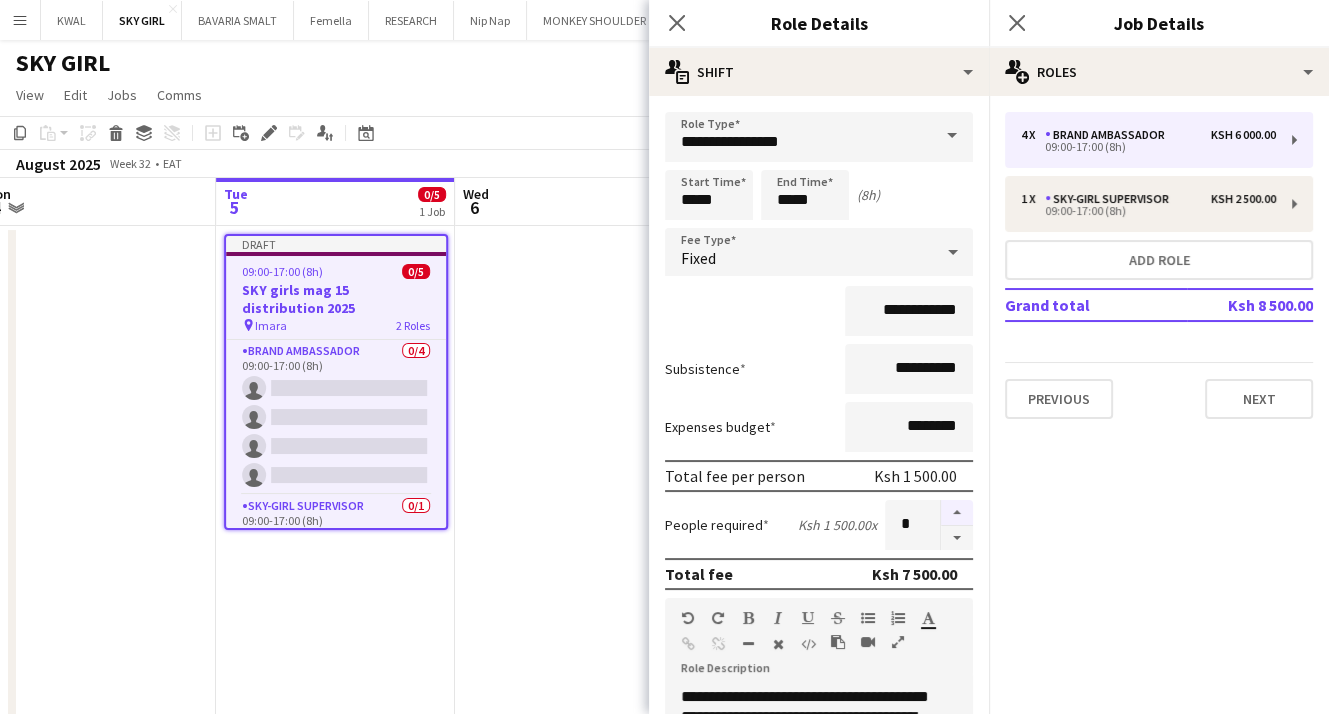 click at bounding box center (957, 513) 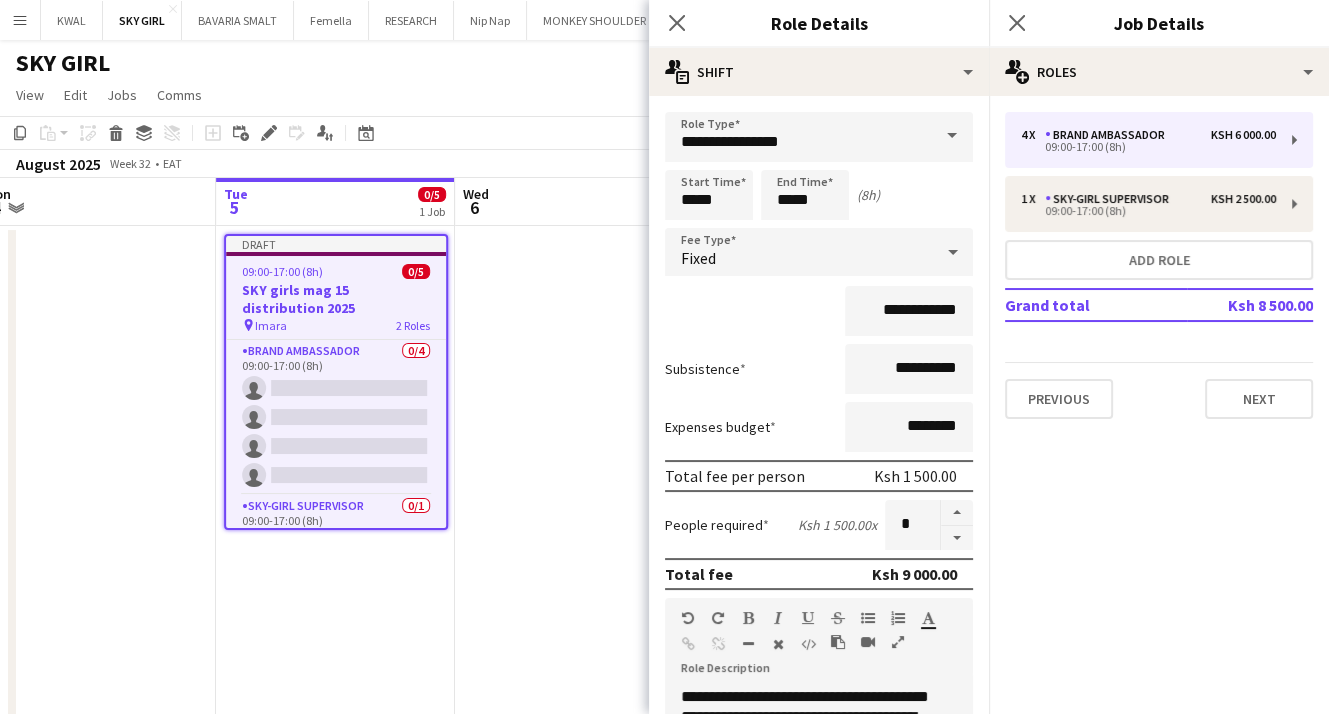 click on "pencil3
General details   4 x   Brand Ambassador   Ksh 6 000.00   09:00-17:00 (8h)   1 x   SKY-GIRL SUPERVISOR   Ksh 2 500.00   09:00-17:00 (8h)   Add role   Grand total   Ksh 8 500.00   Previous   Next" 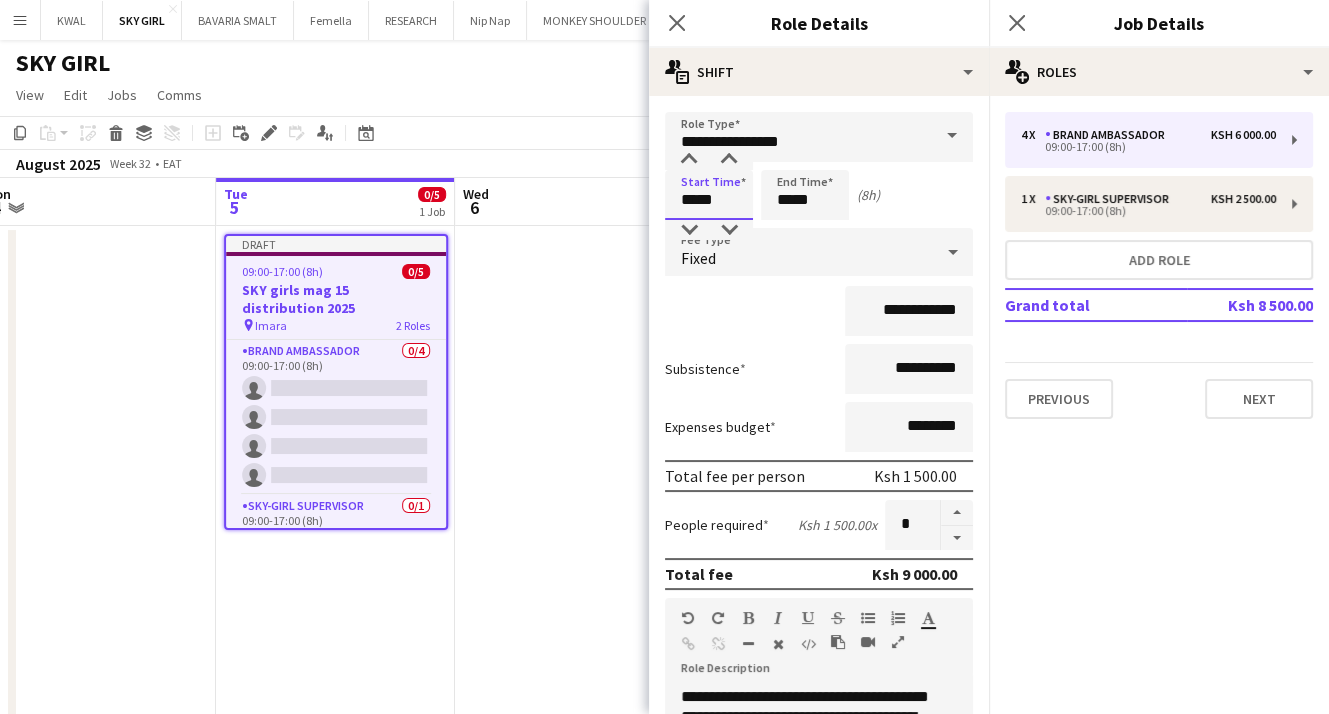 drag, startPoint x: 695, startPoint y: 201, endPoint x: 661, endPoint y: 197, distance: 34.234486 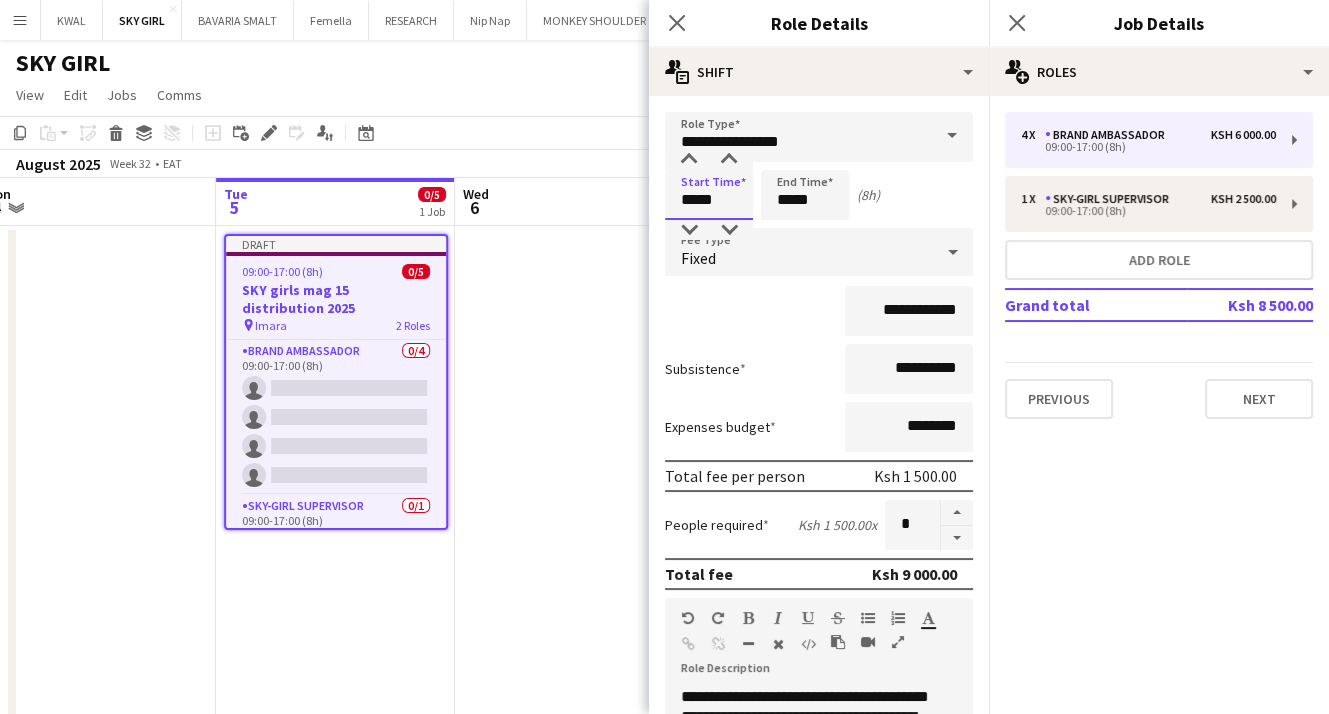 click on "**********" at bounding box center [819, 684] 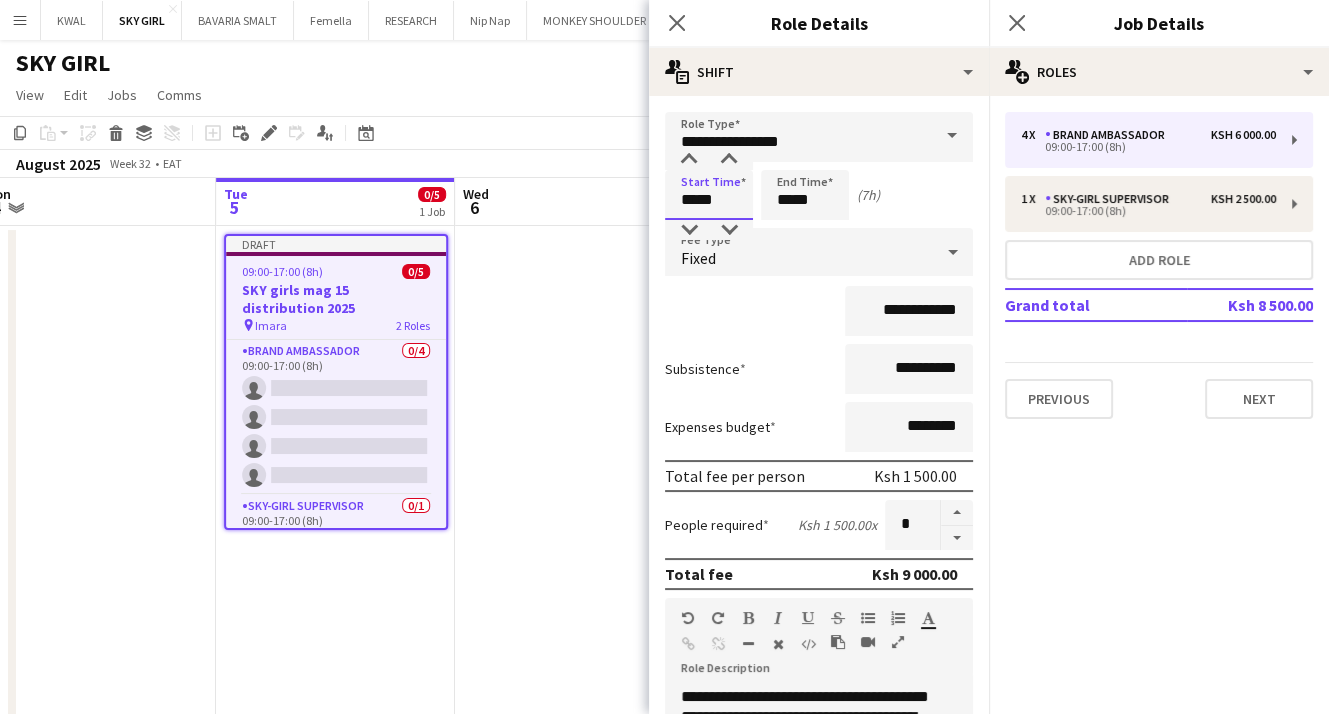 click on "*****" at bounding box center (709, 195) 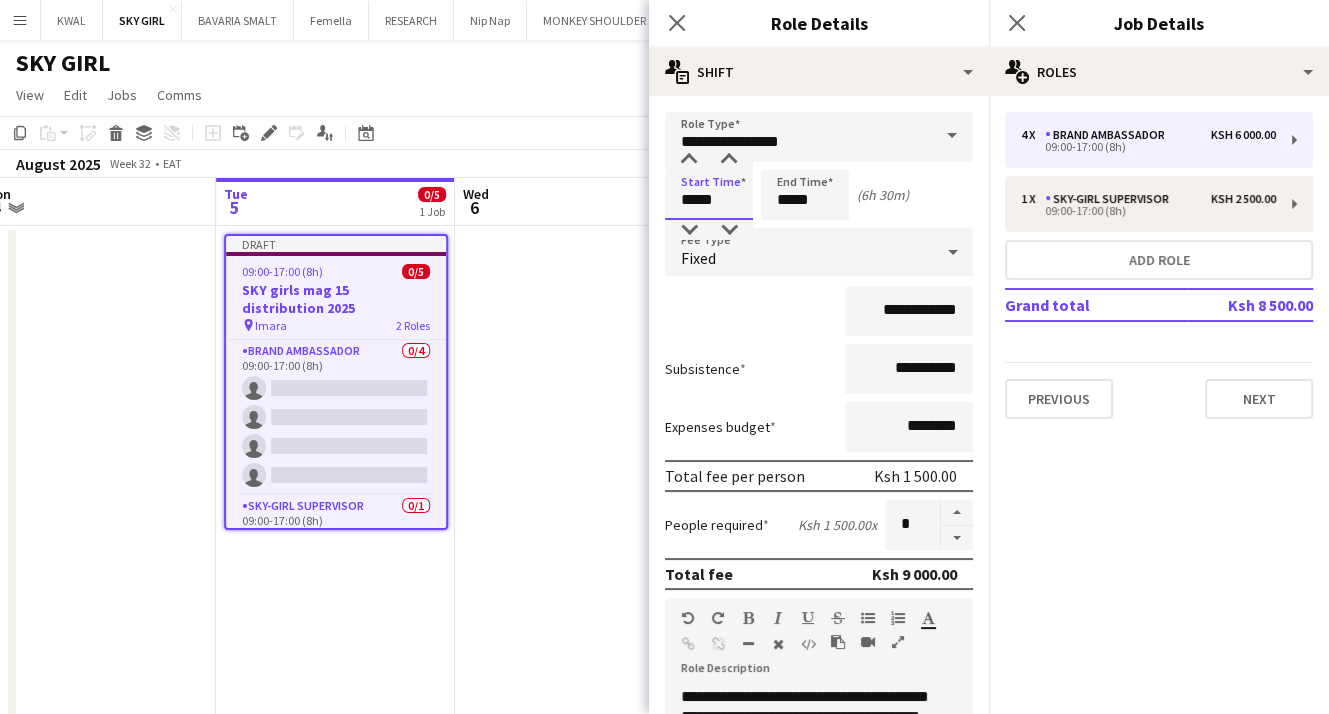 type on "*****" 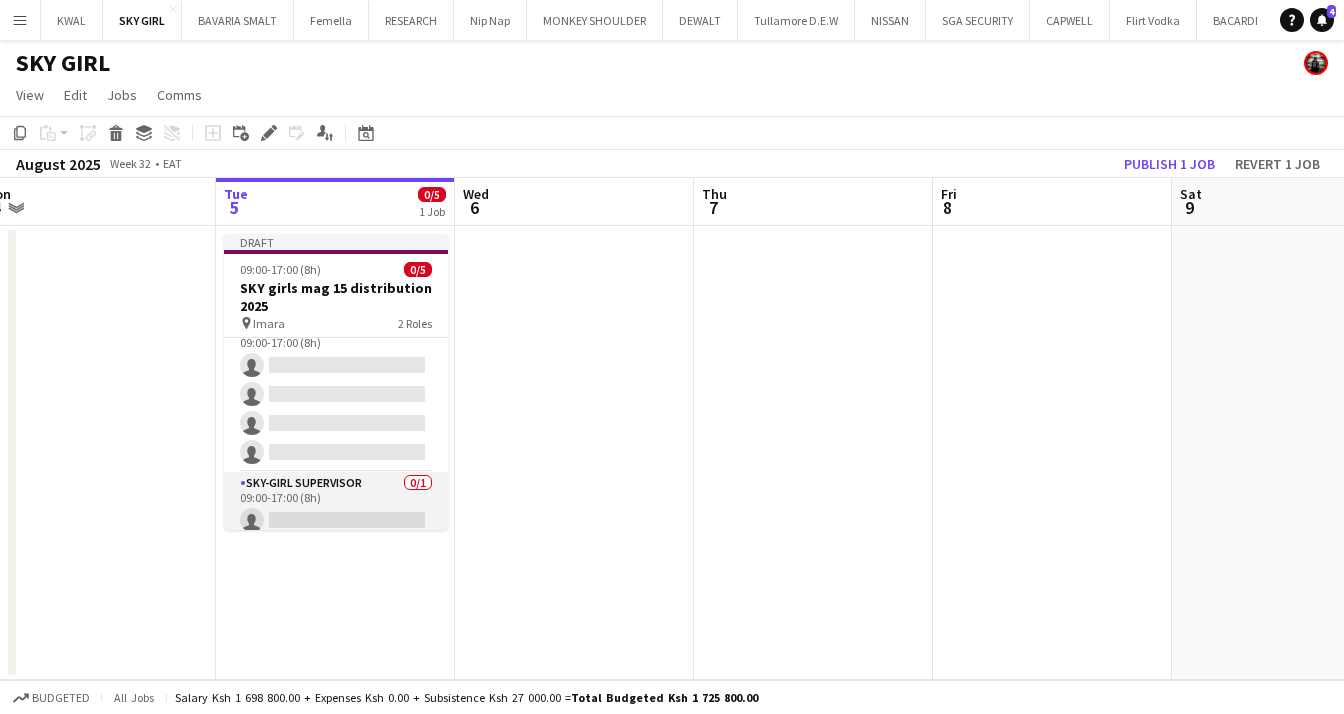 scroll, scrollTop: 31, scrollLeft: 0, axis: vertical 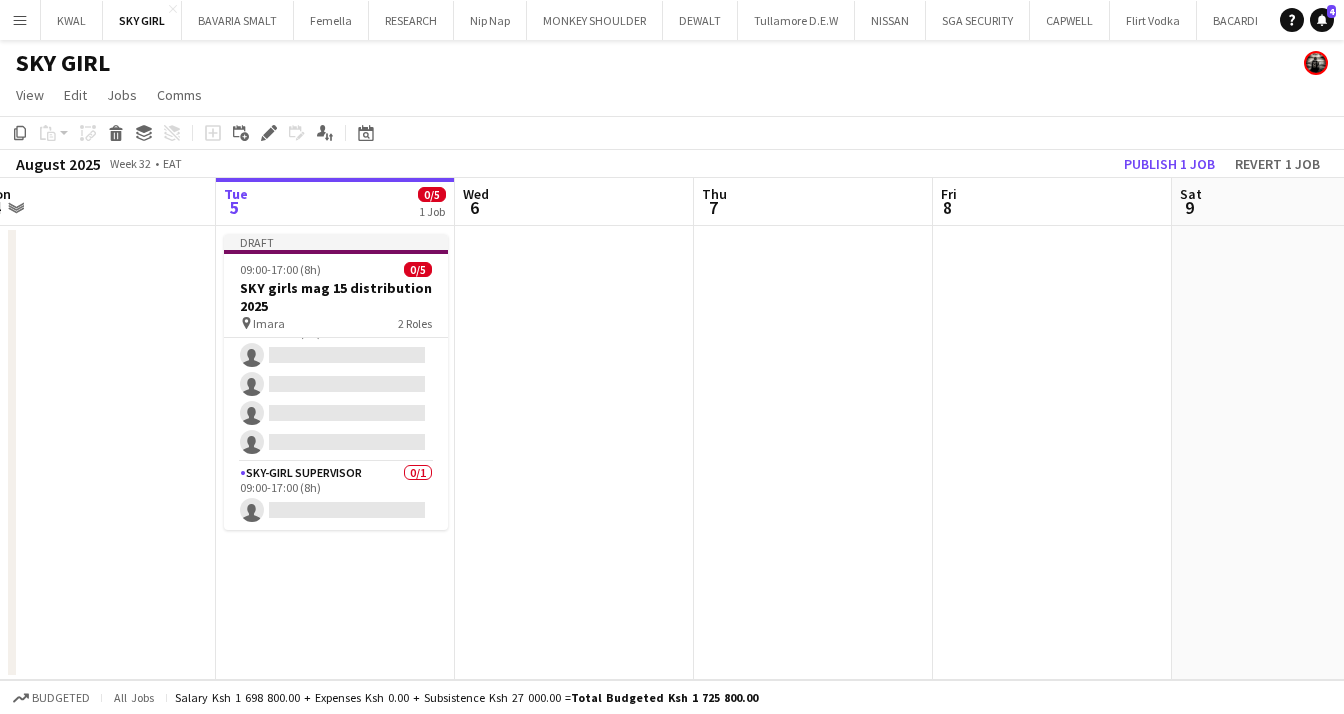 drag, startPoint x: 323, startPoint y: 513, endPoint x: 828, endPoint y: 299, distance: 548.4715 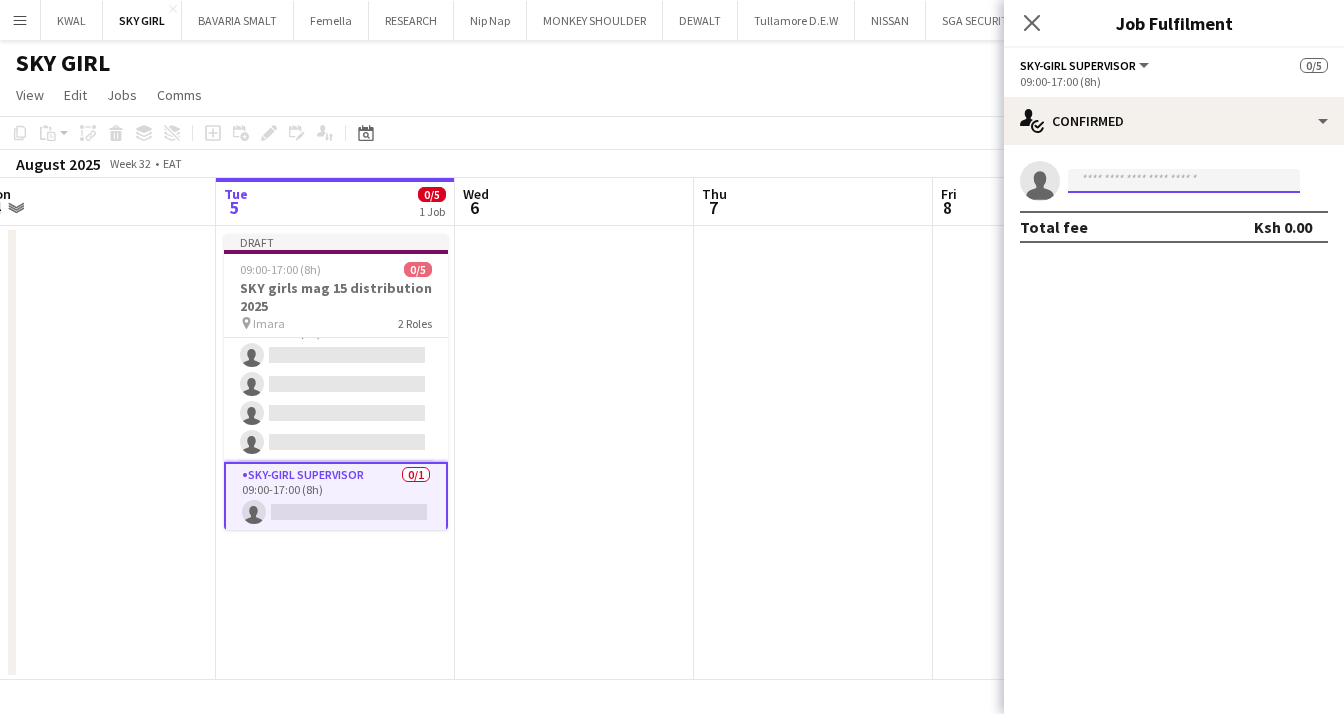 paste on "**********" 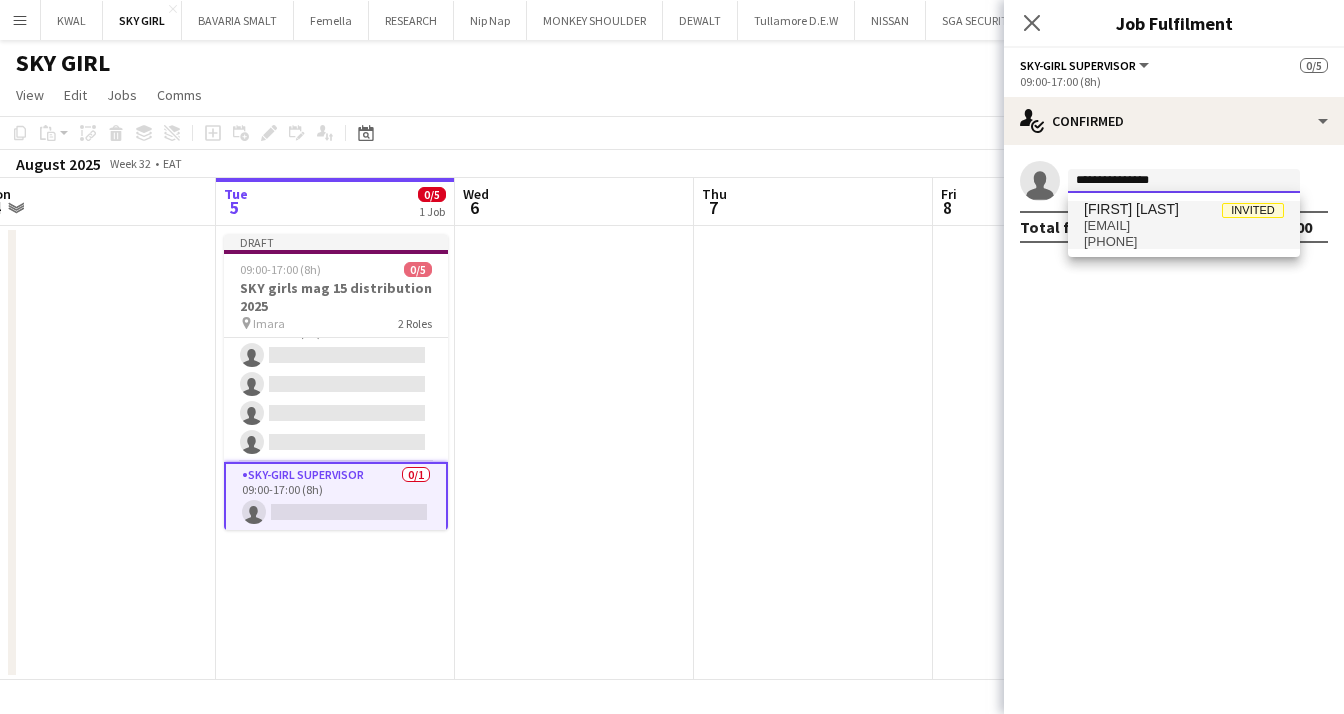type on "**********" 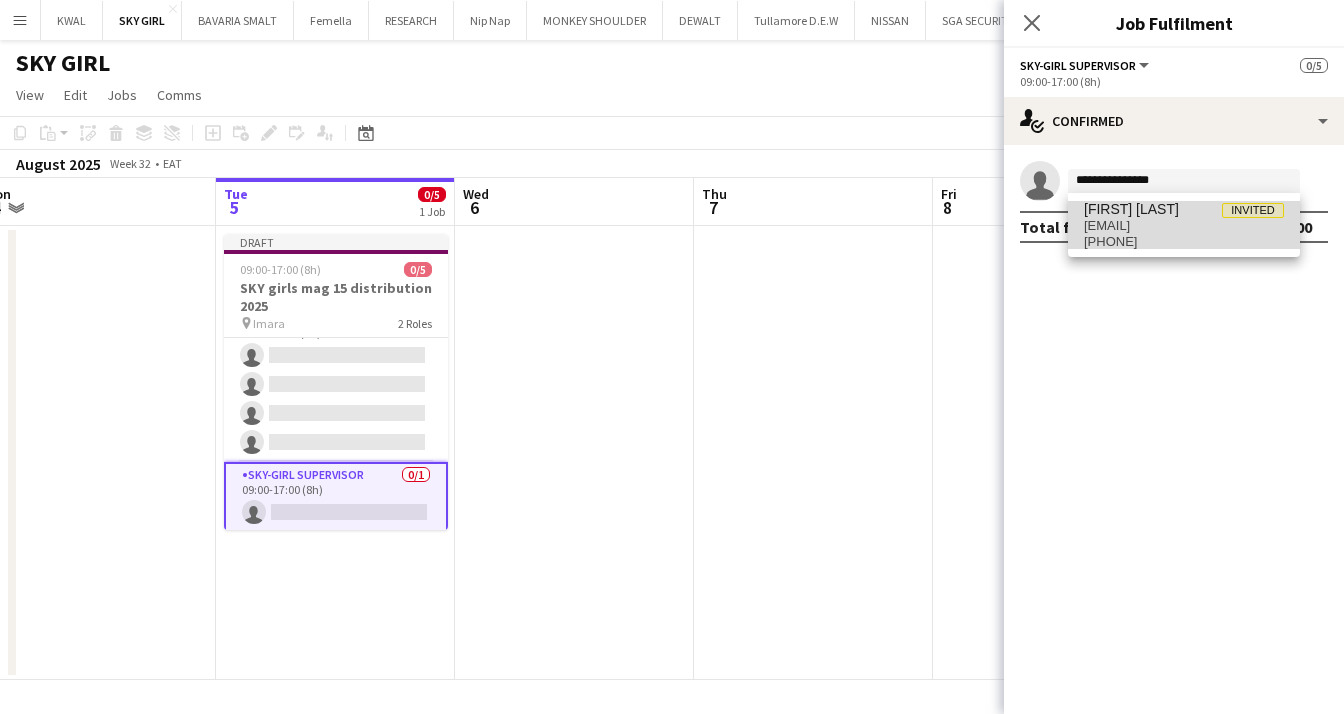 click on "[FIRST] [LAST]  Invited   [EMAIL]   [PHONE]" at bounding box center (1184, 225) 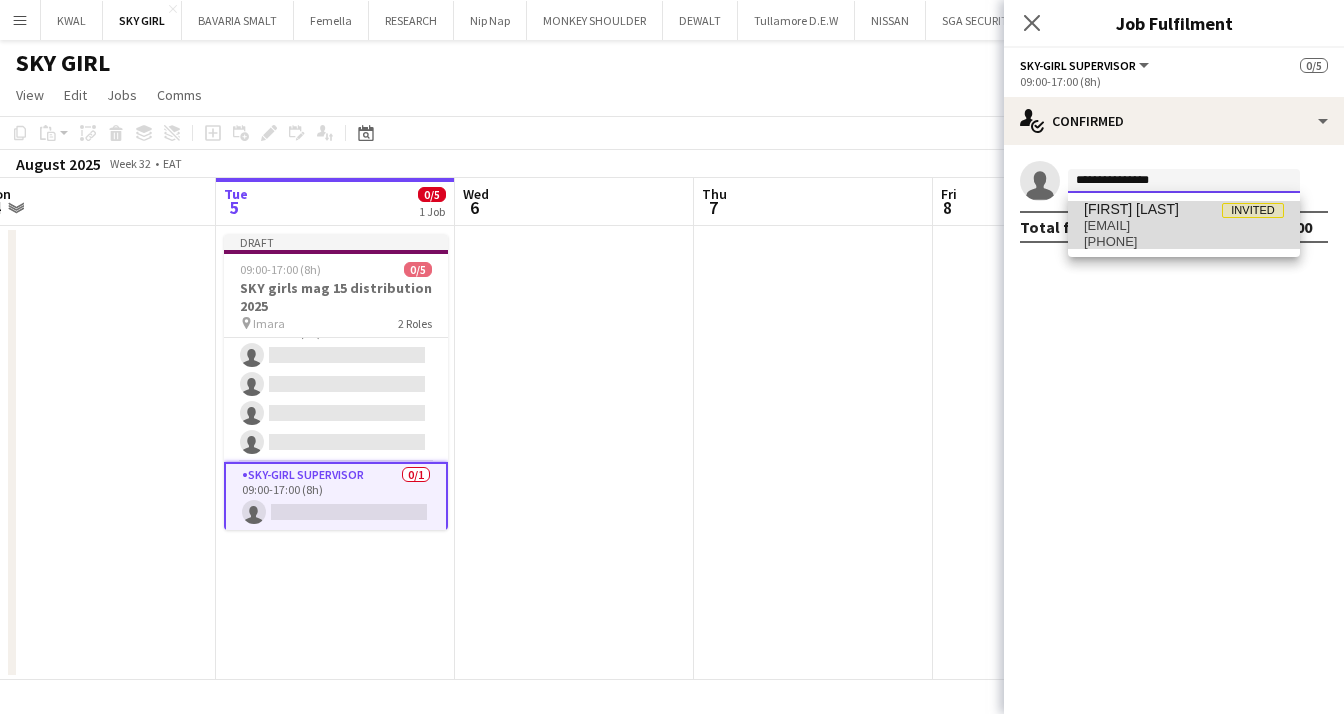 type 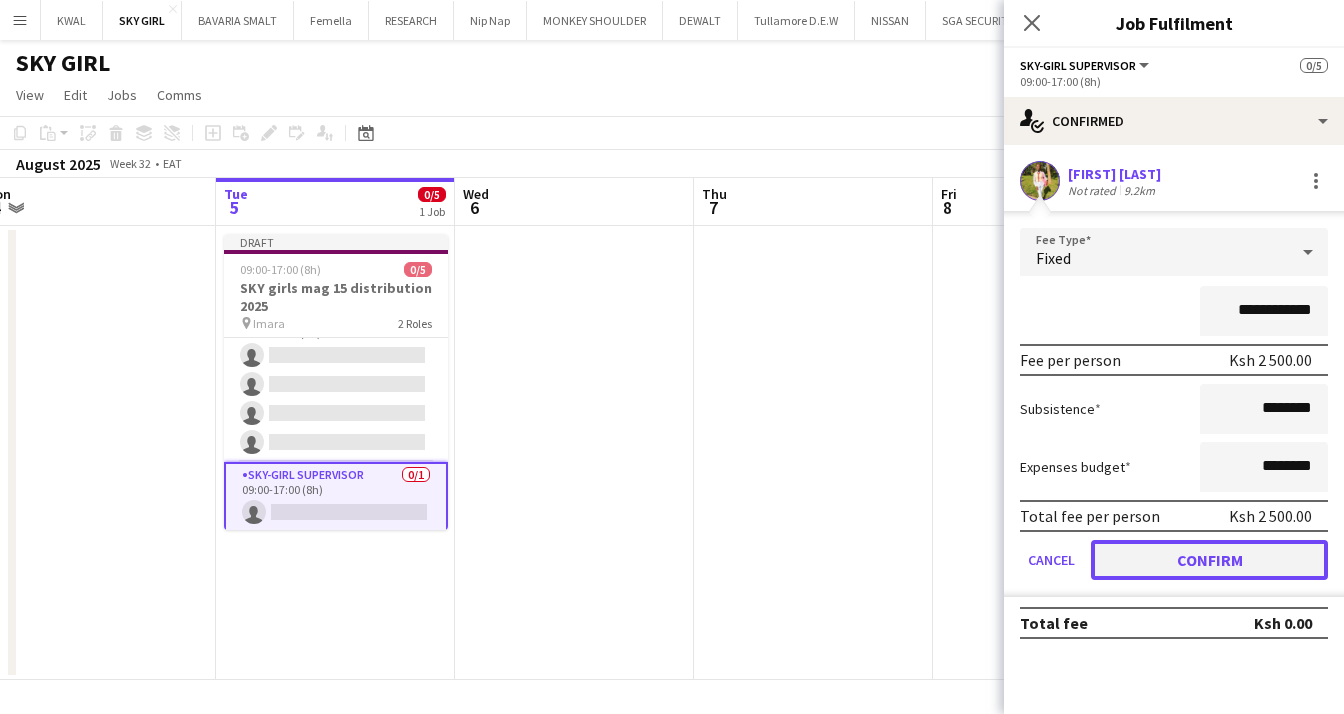 click on "Confirm" at bounding box center (1209, 560) 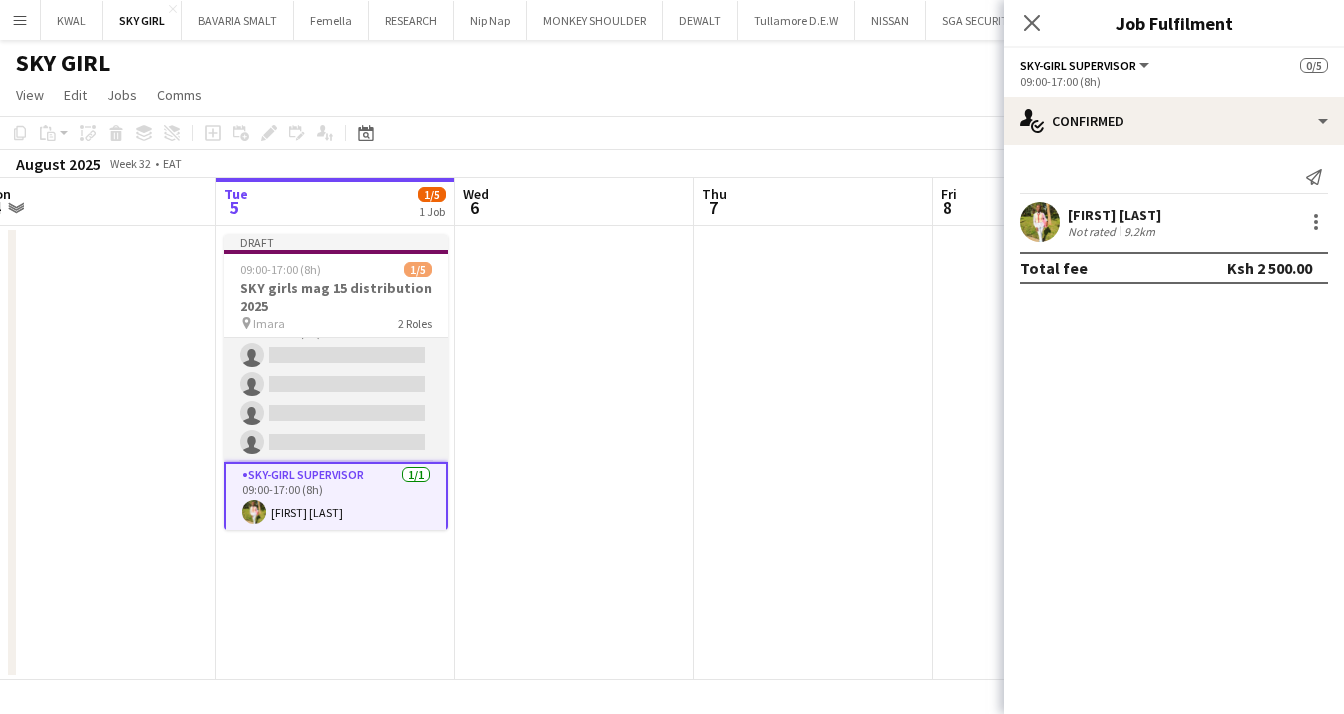 click on "Brand Ambassador   0/4   09:00-17:00 (8h)
single-neutral-actions
single-neutral-actions
single-neutral-actions
single-neutral-actions" at bounding box center (336, 384) 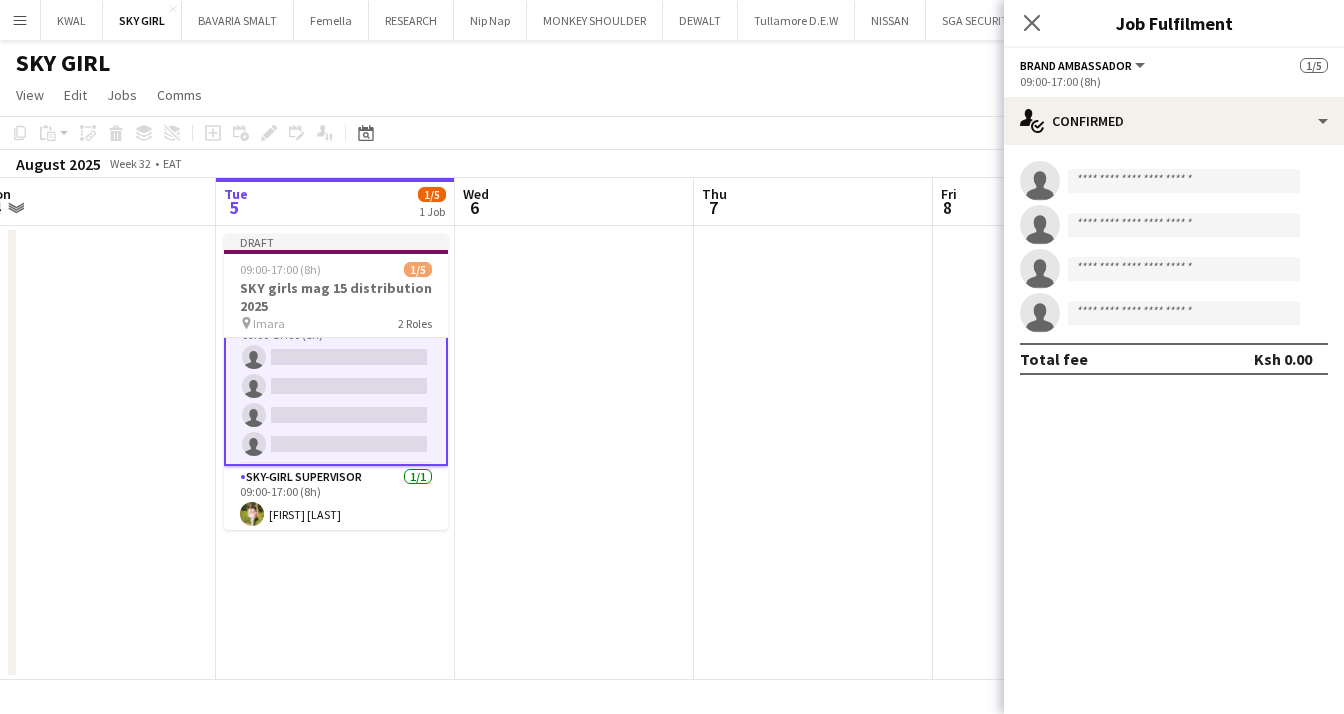 scroll, scrollTop: 32, scrollLeft: 0, axis: vertical 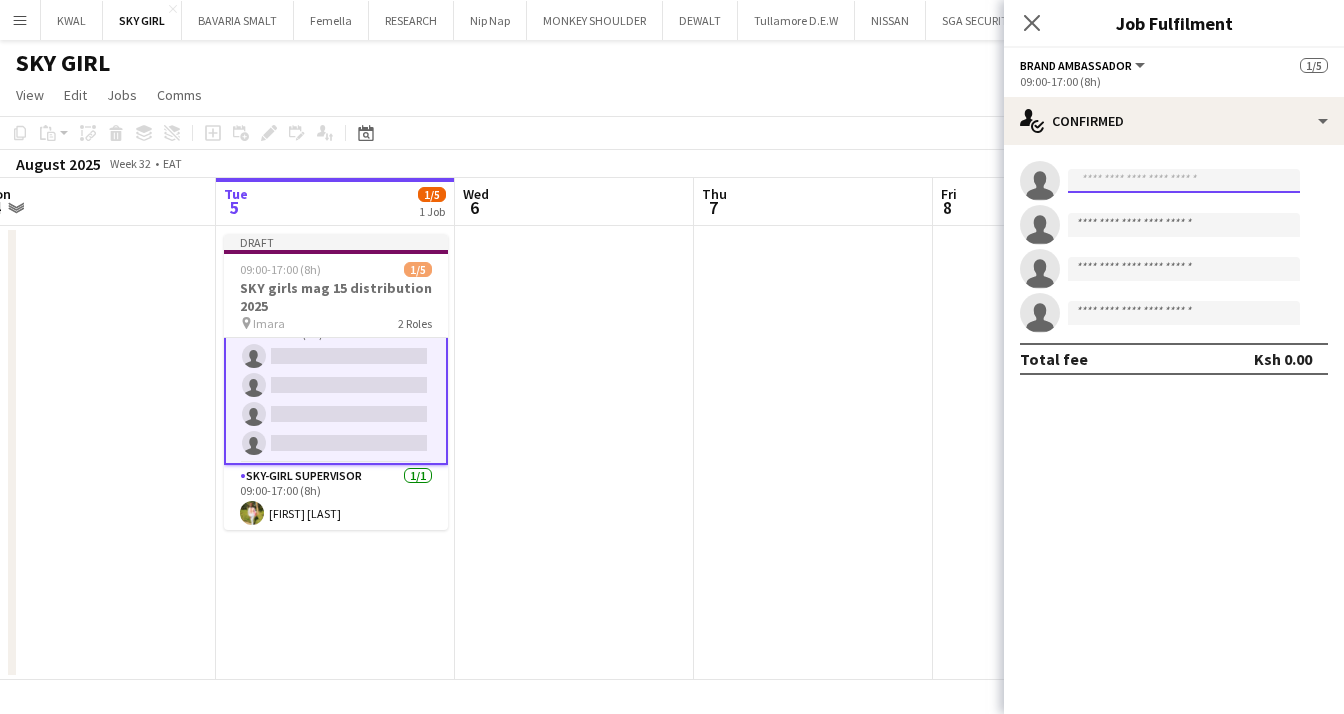 click at bounding box center (1184, 181) 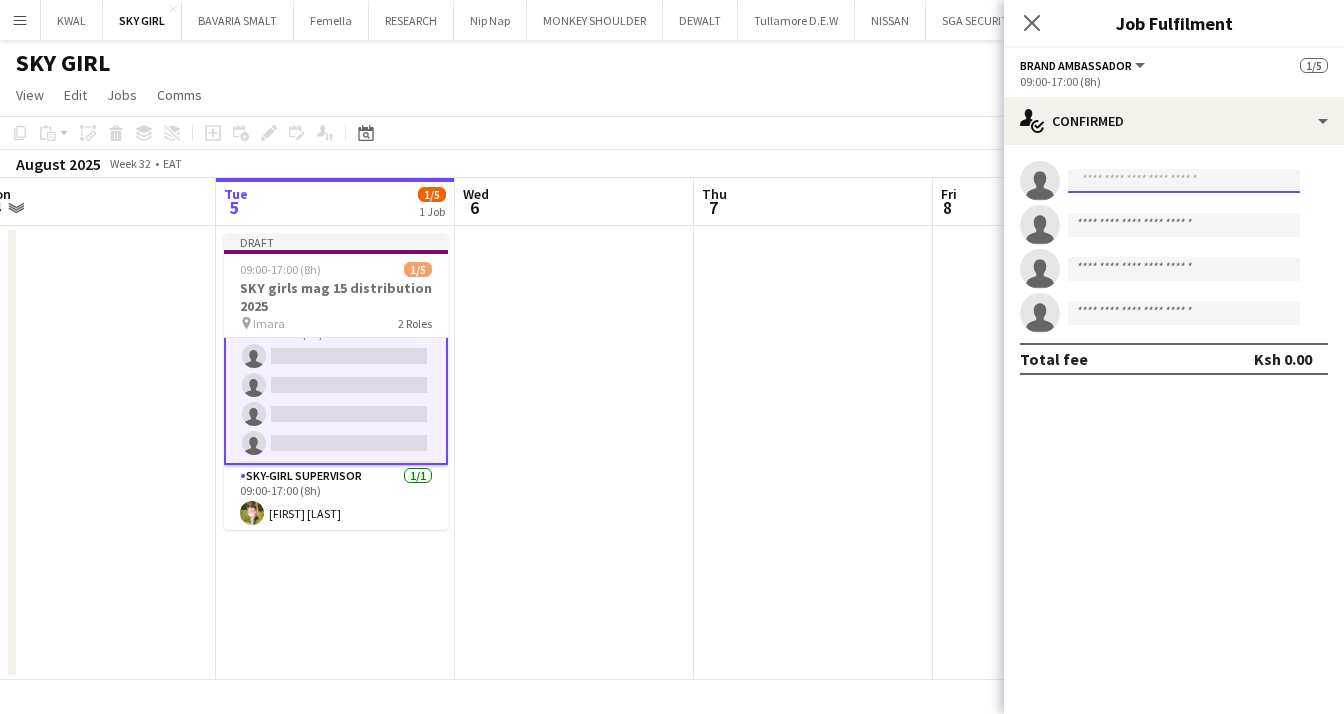 paste on "**********" 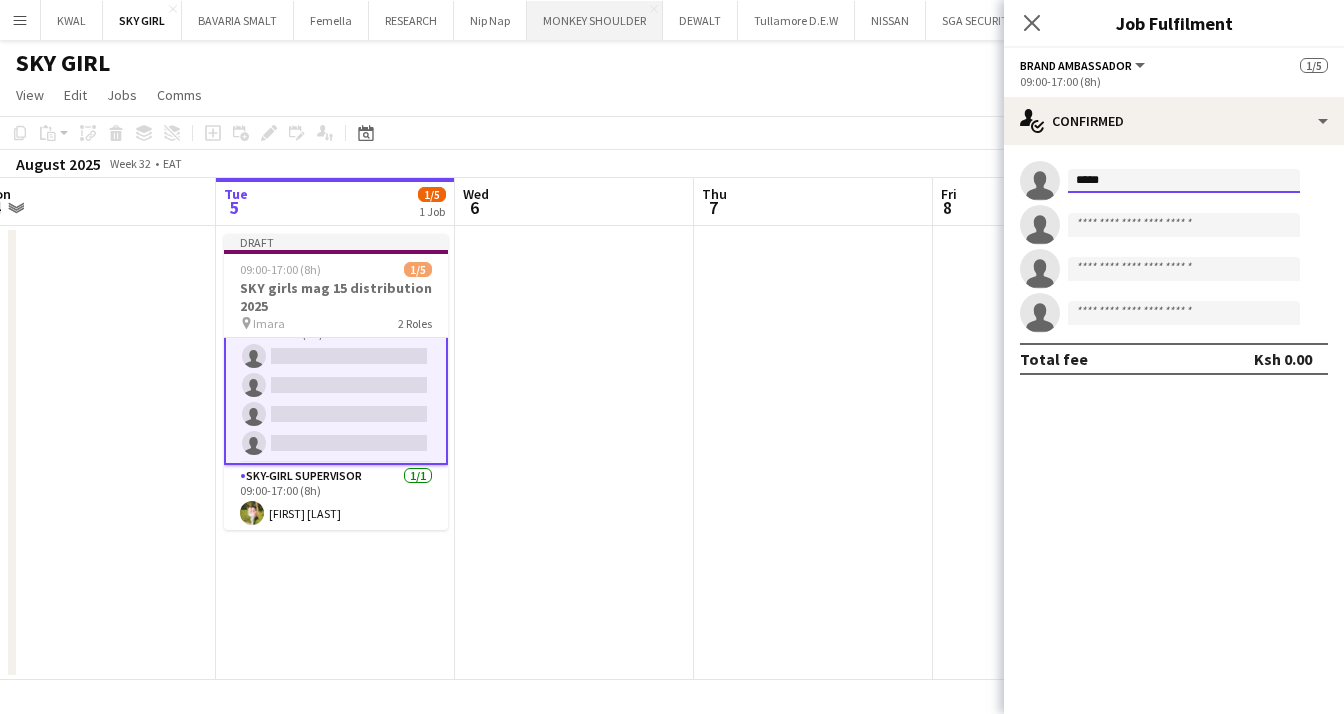 type on "*****" 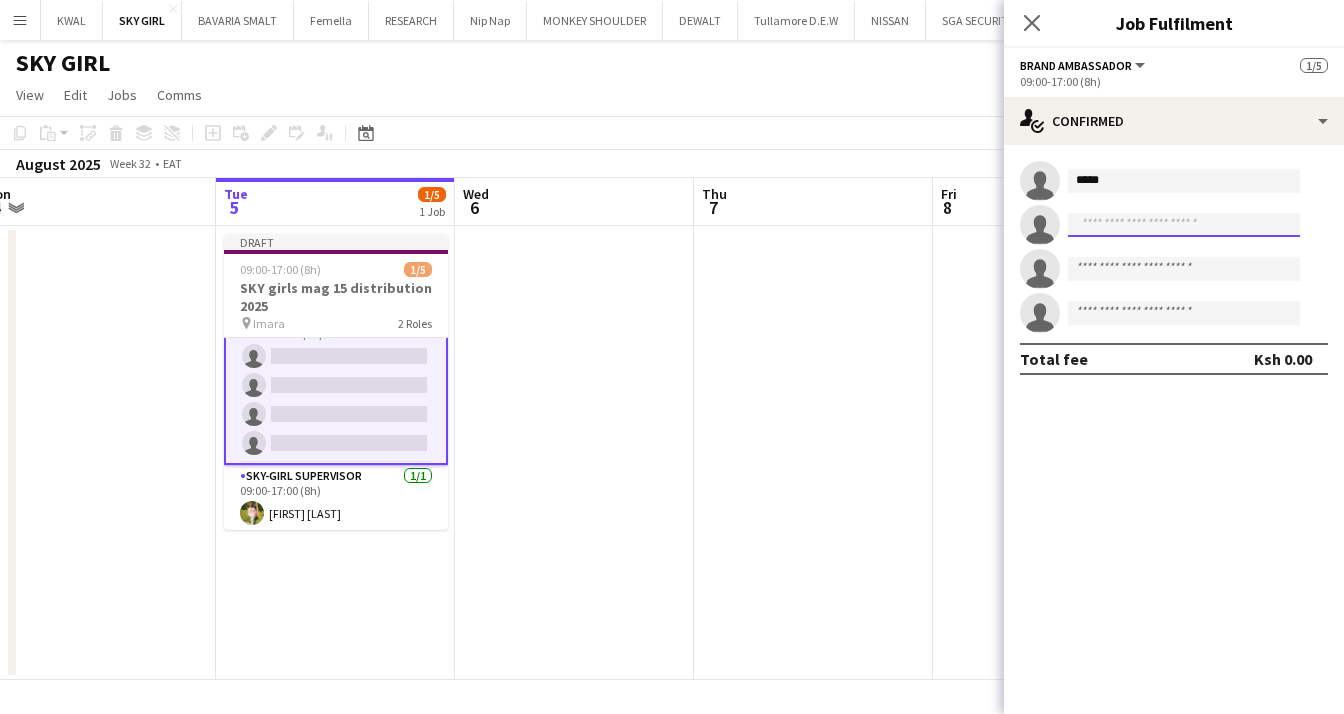 click at bounding box center (1184, 225) 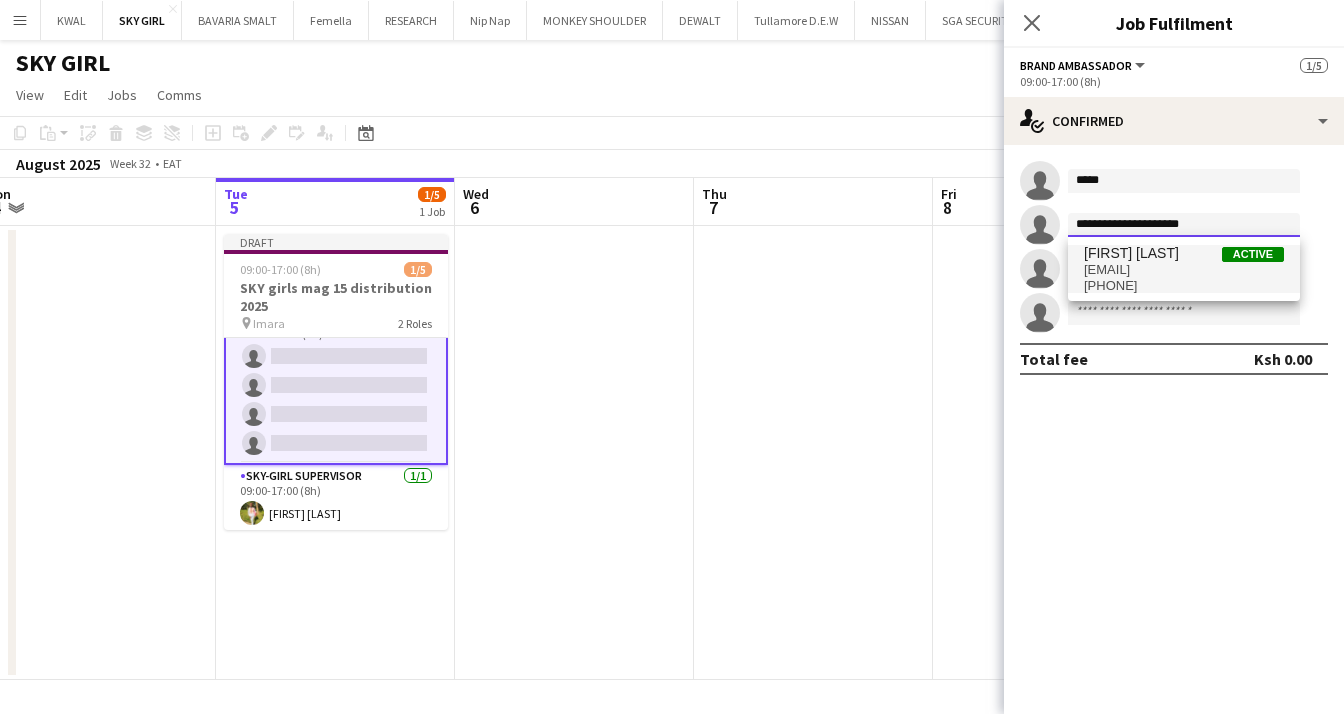 type on "**********" 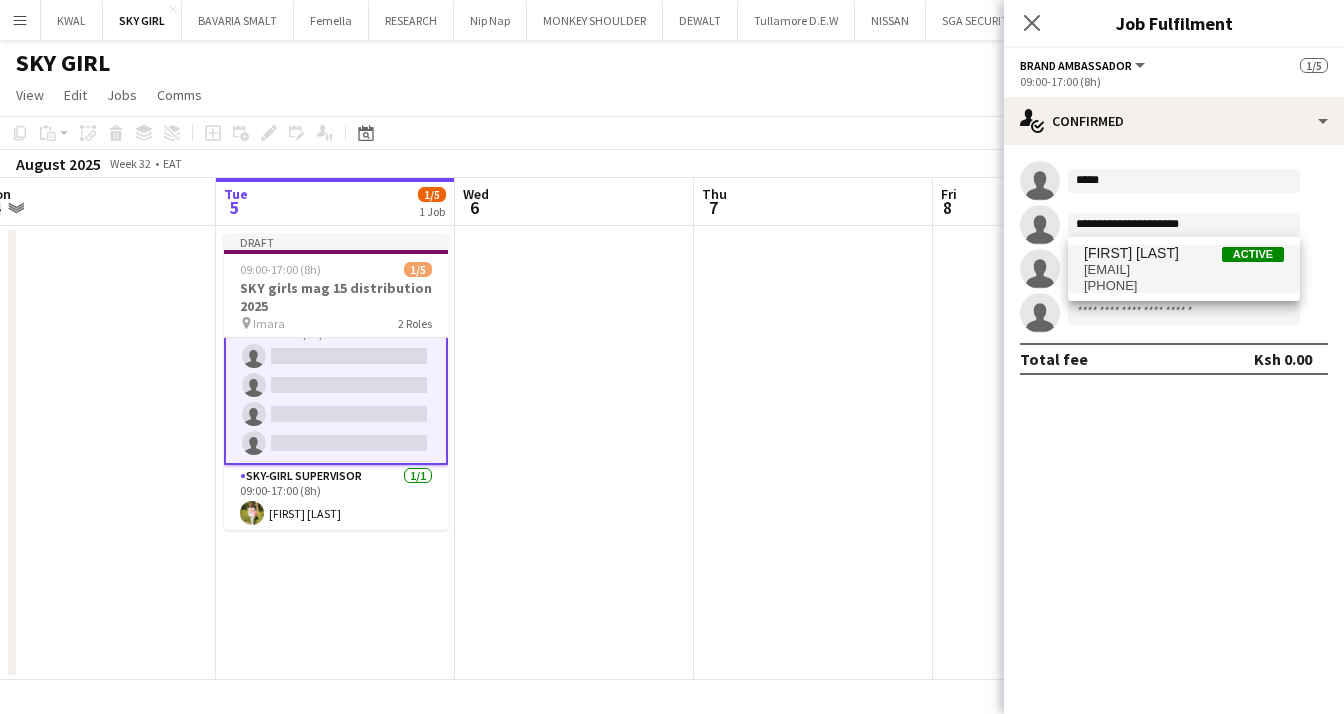 click on "[PHONE]" at bounding box center (1184, 286) 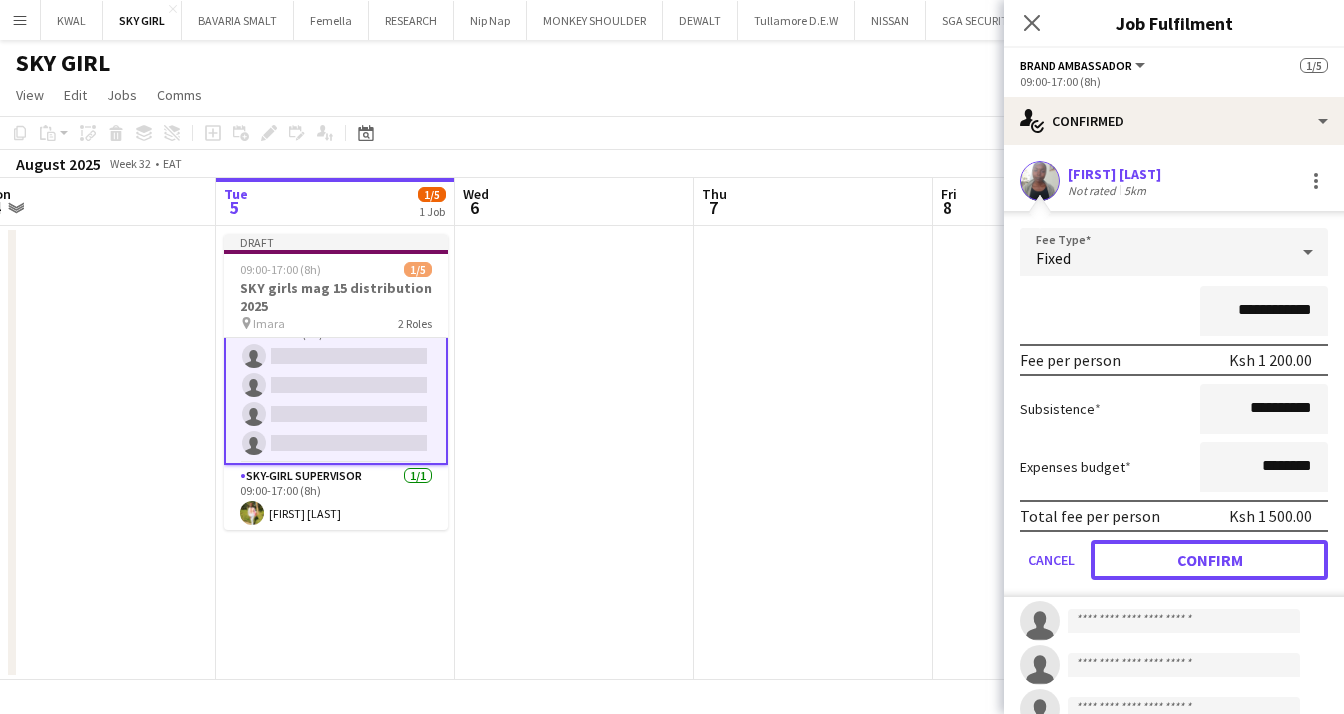 drag, startPoint x: 1184, startPoint y: 564, endPoint x: 1060, endPoint y: 429, distance: 183.30576 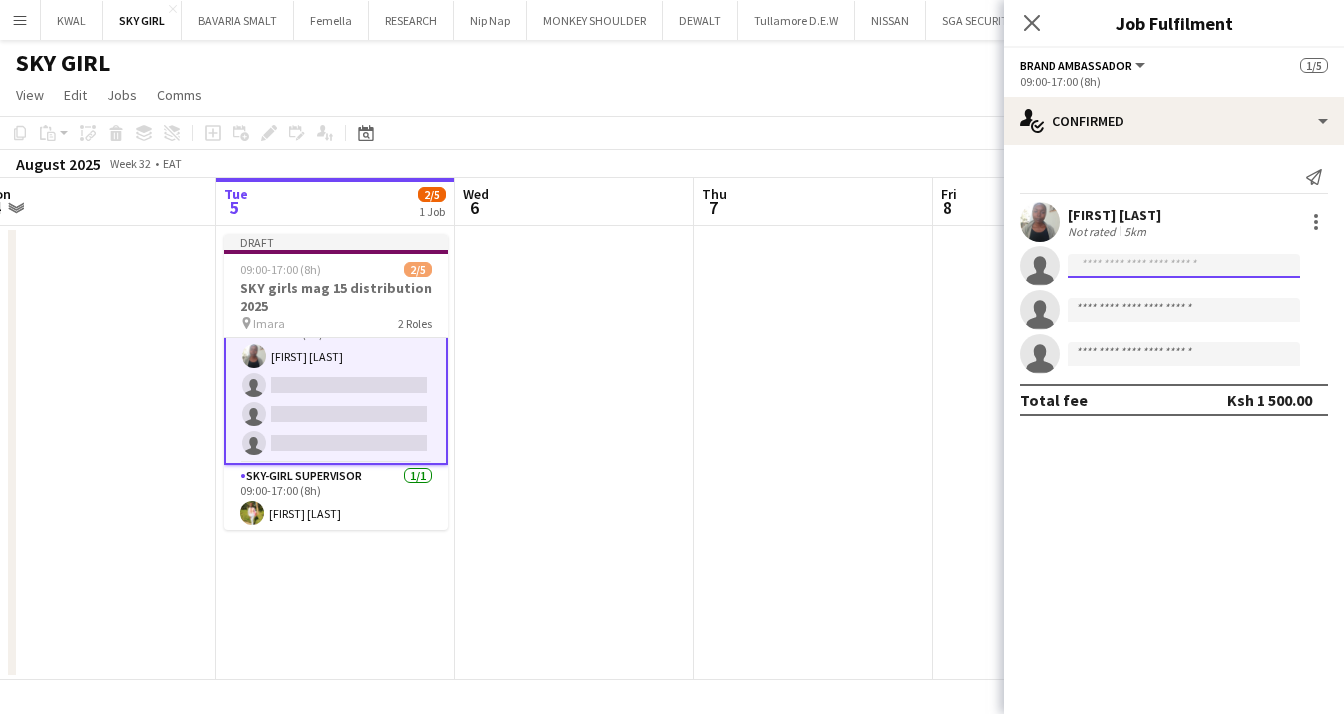 click at bounding box center [1184, 310] 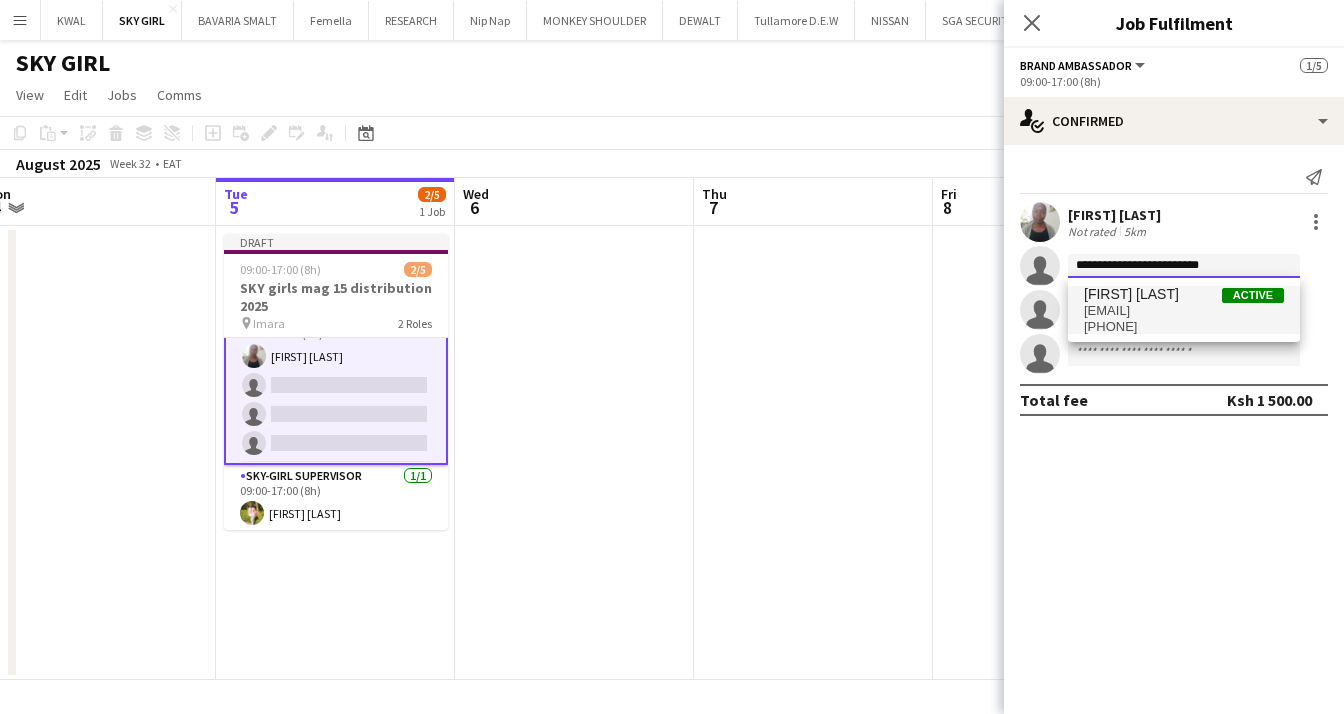 type on "**********" 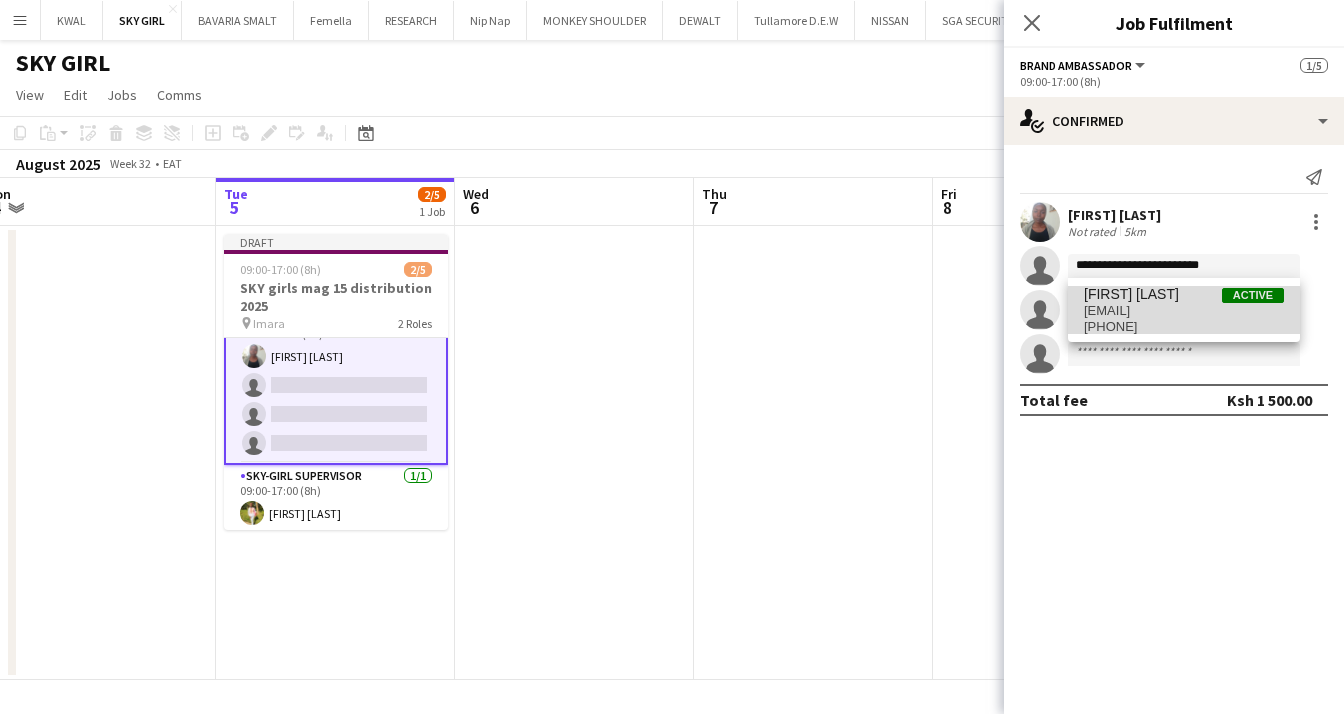 click on "[EMAIL]" at bounding box center [1184, 311] 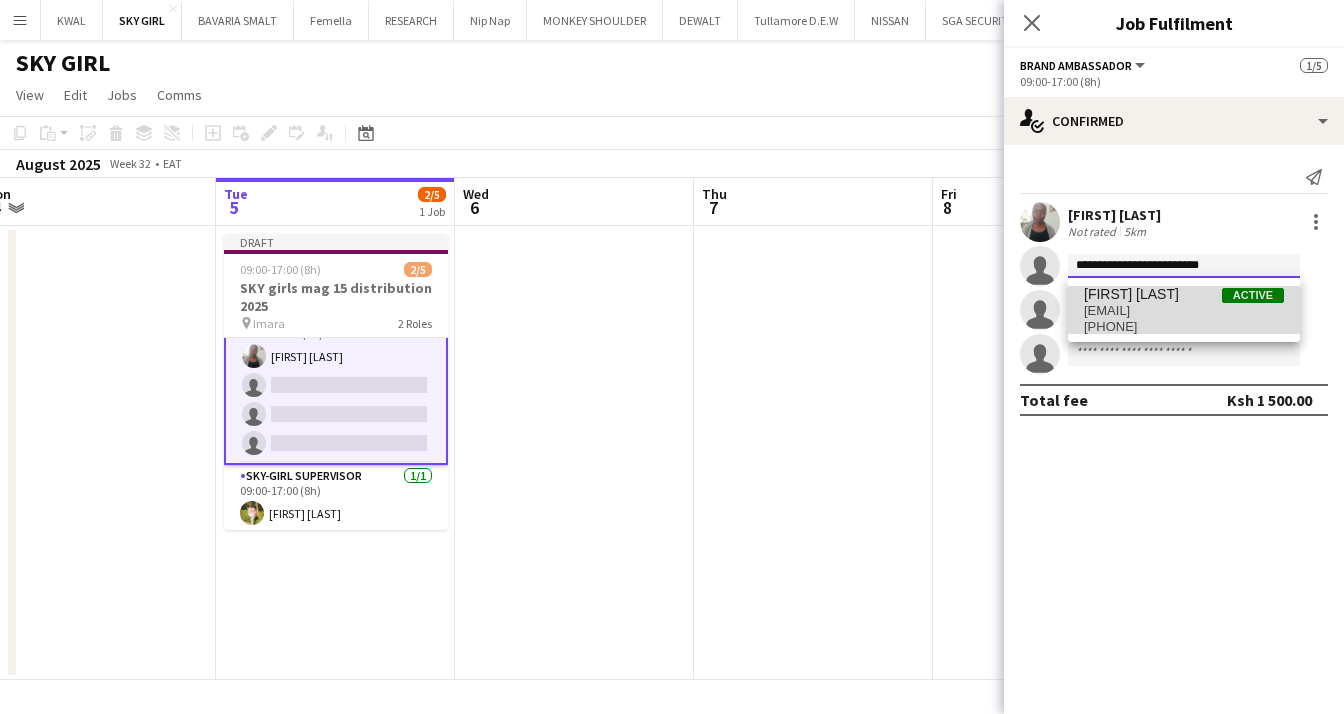 type 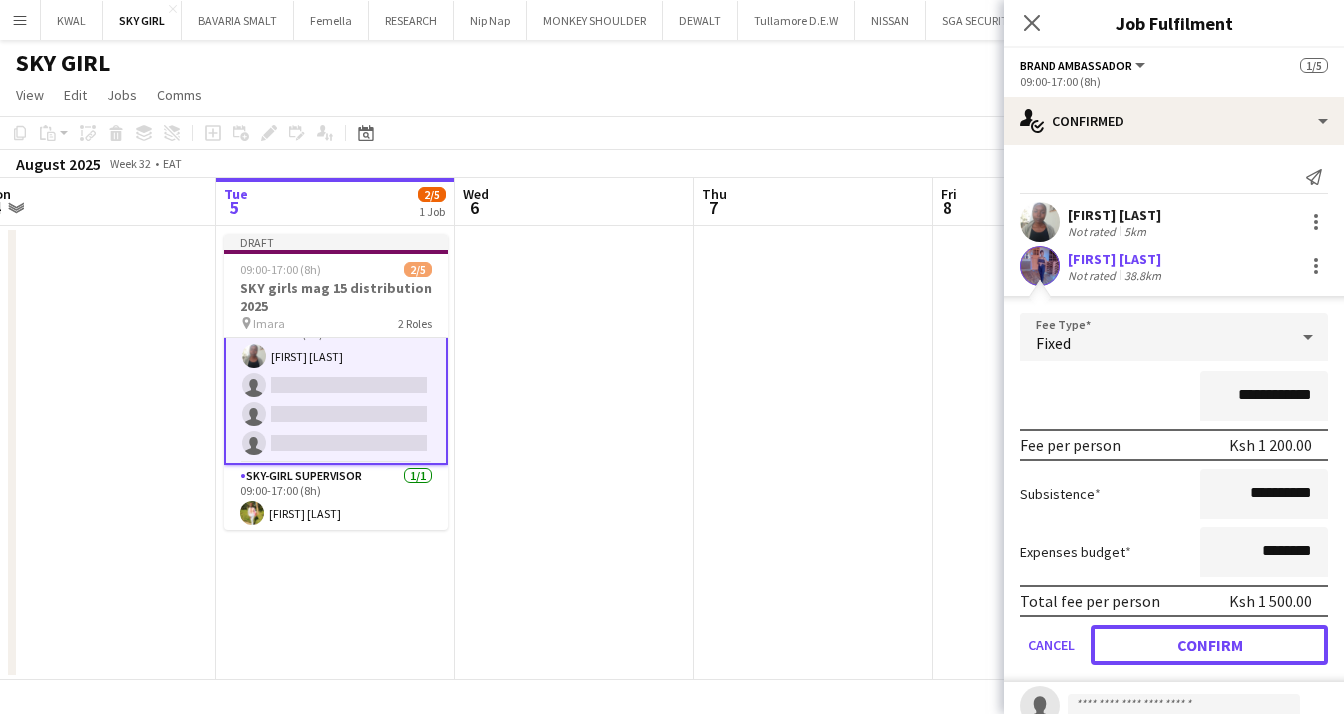 drag, startPoint x: 1208, startPoint y: 639, endPoint x: 791, endPoint y: 177, distance: 622.36084 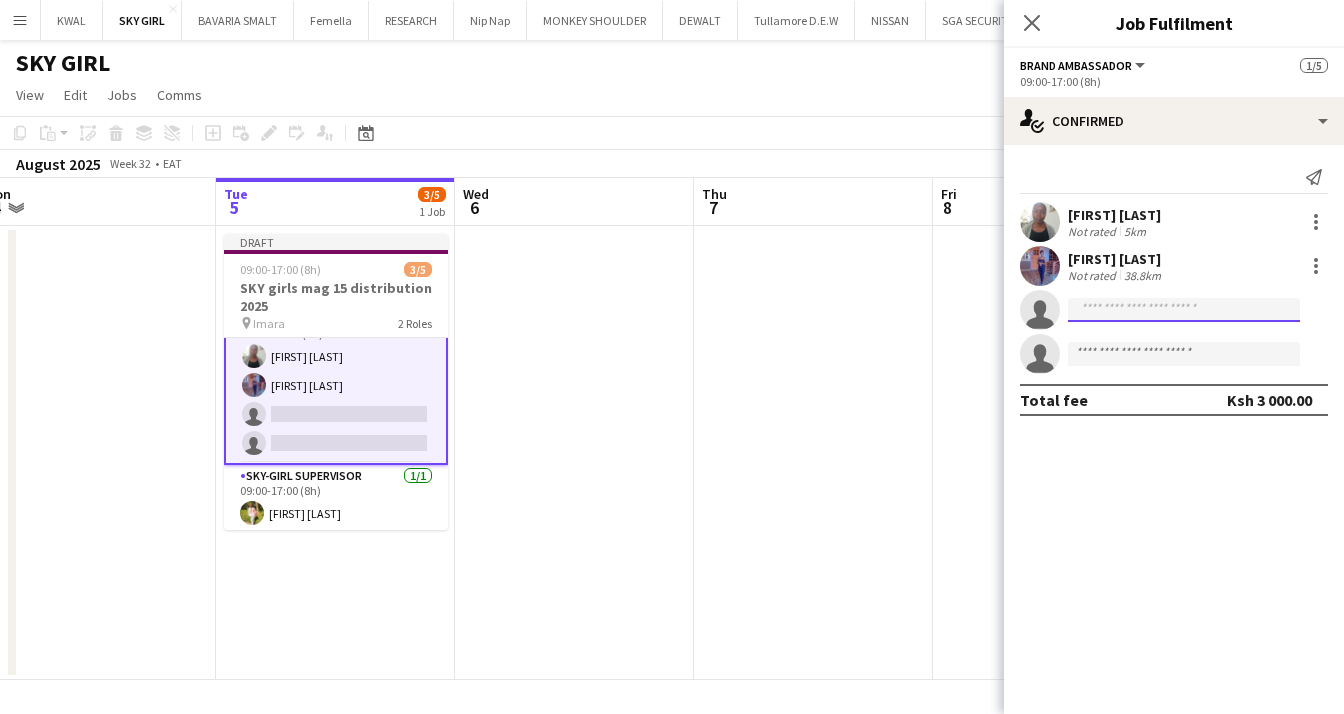 click 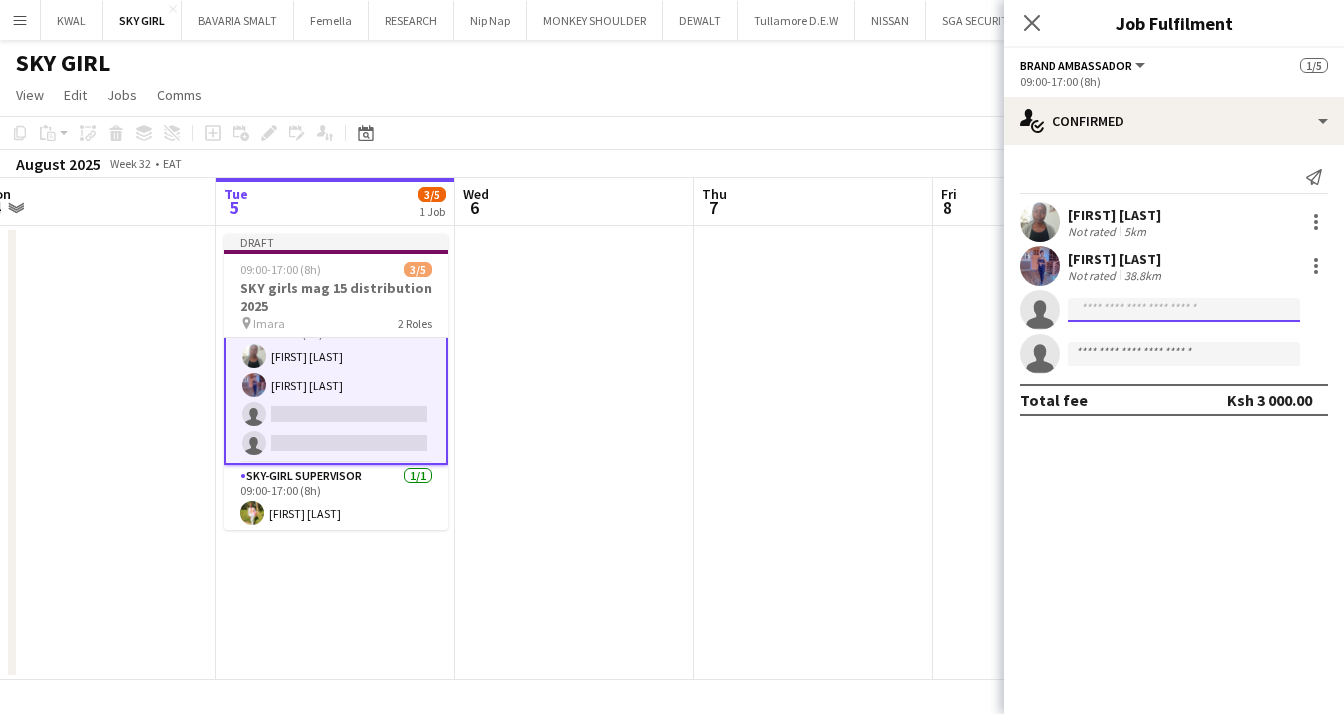 paste on "**********" 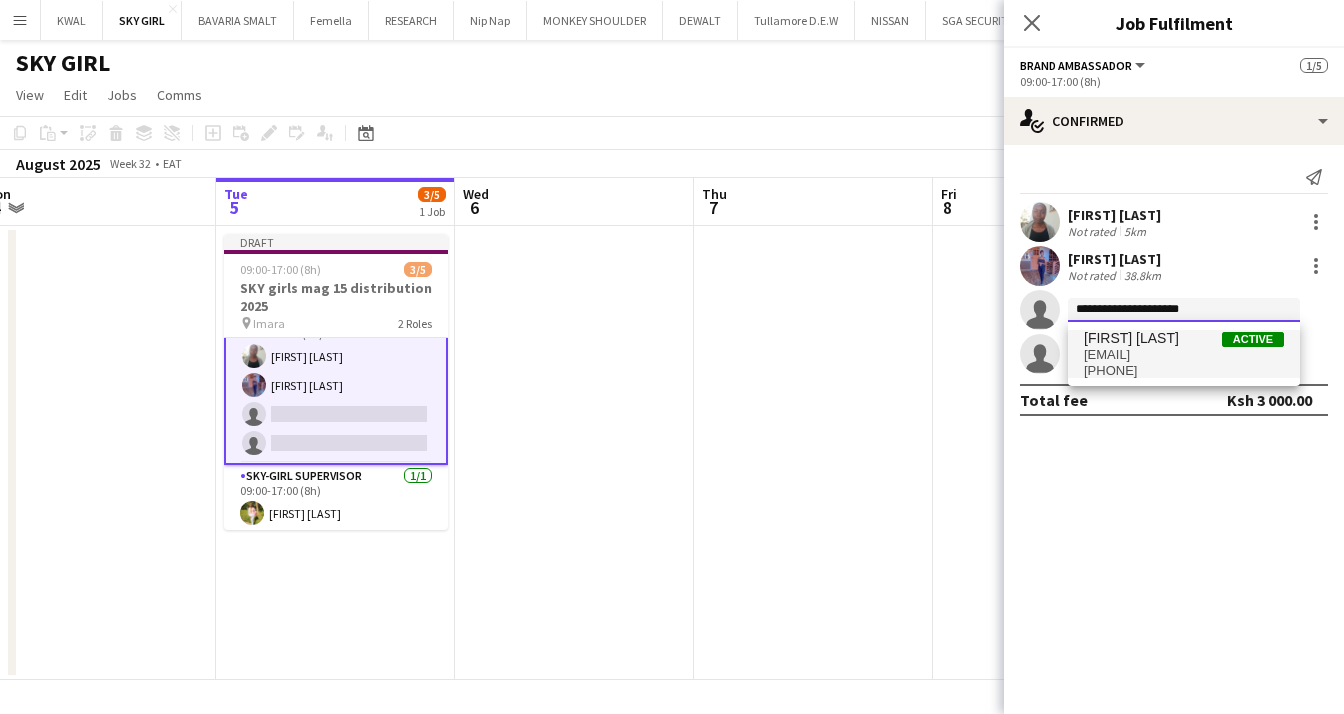 type on "**********" 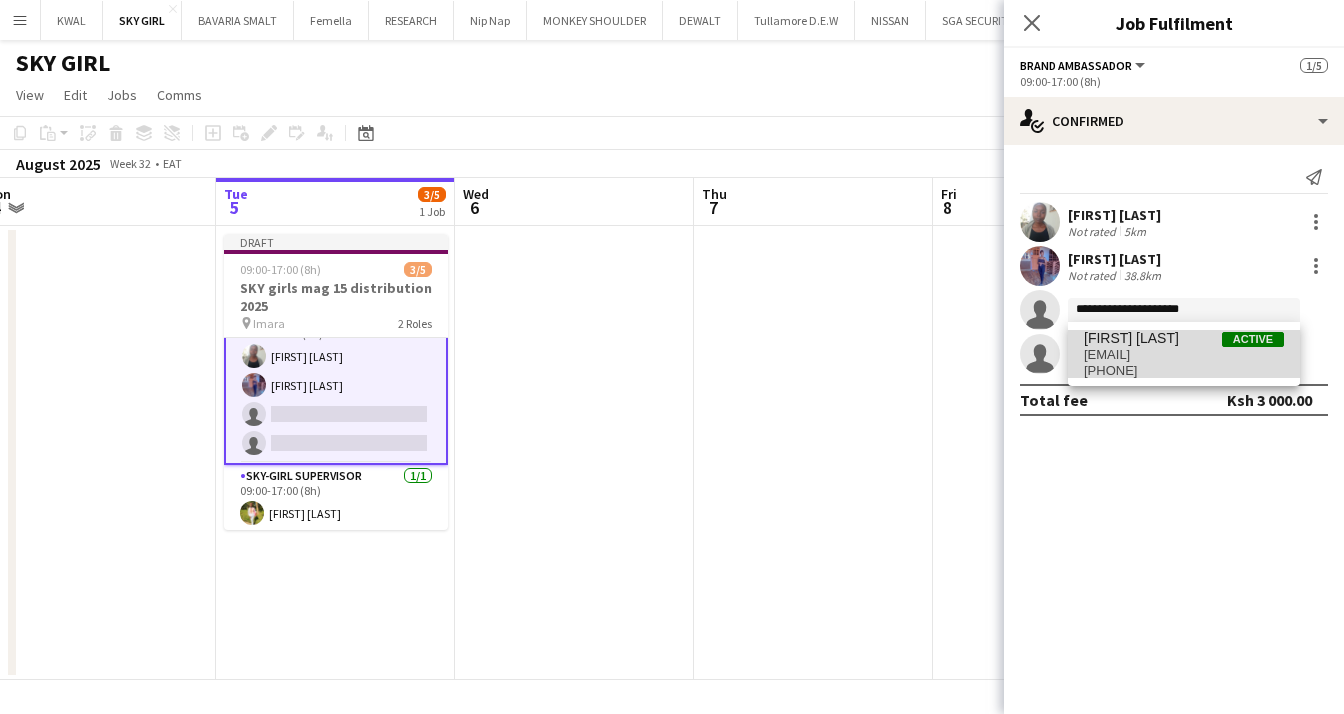 click on "[FIRST] [LAST]  Active" at bounding box center [1184, 338] 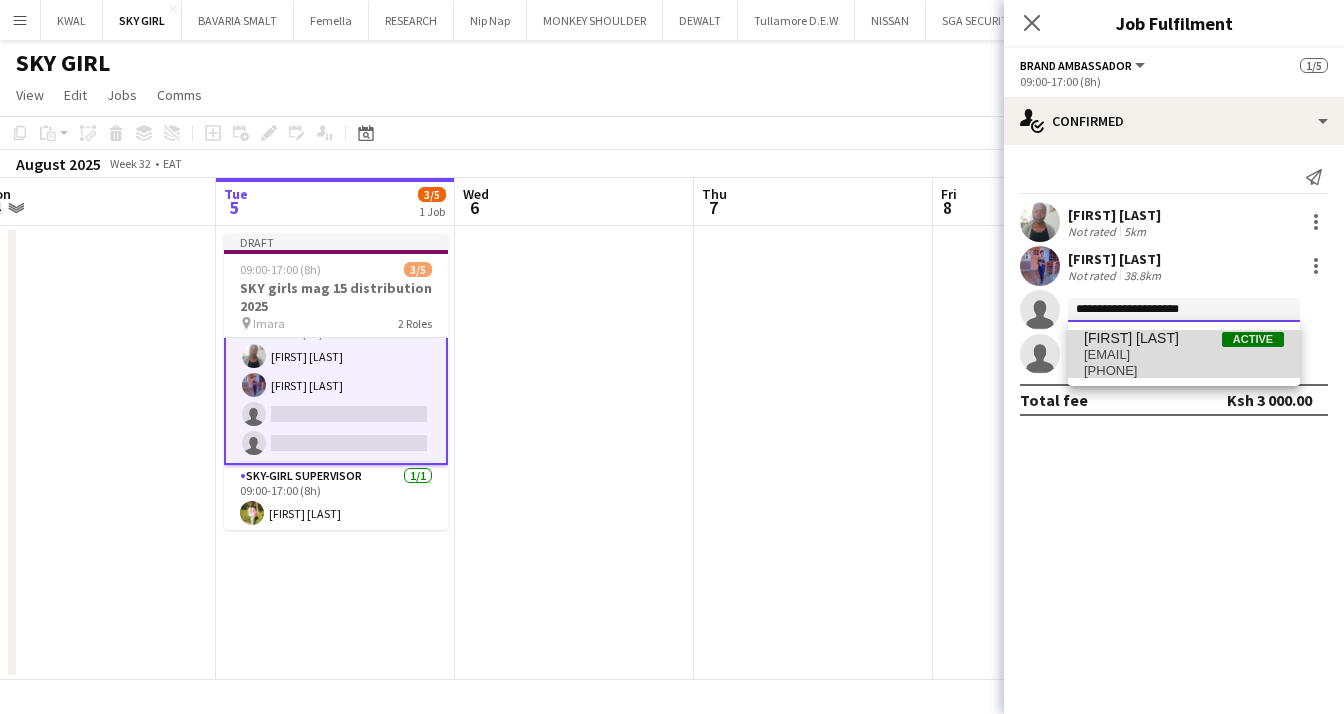 type 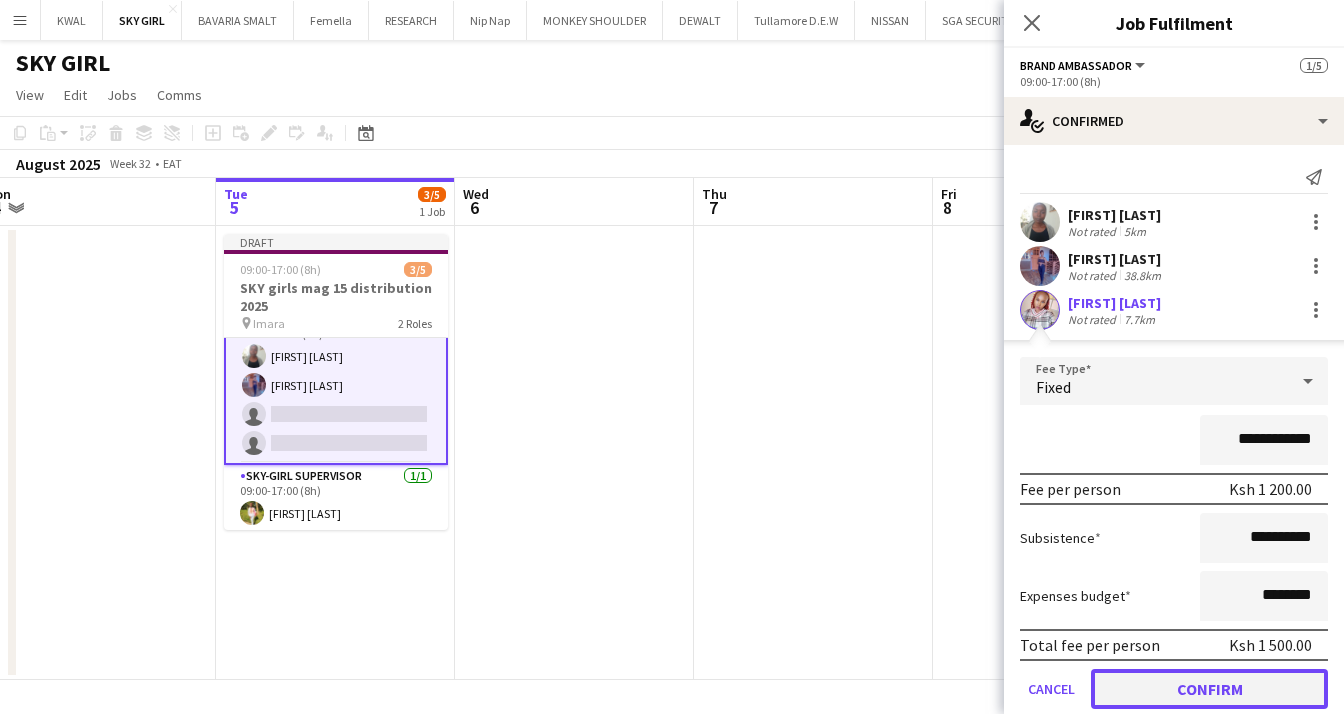 drag, startPoint x: 1232, startPoint y: 680, endPoint x: 1187, endPoint y: 565, distance: 123.49089 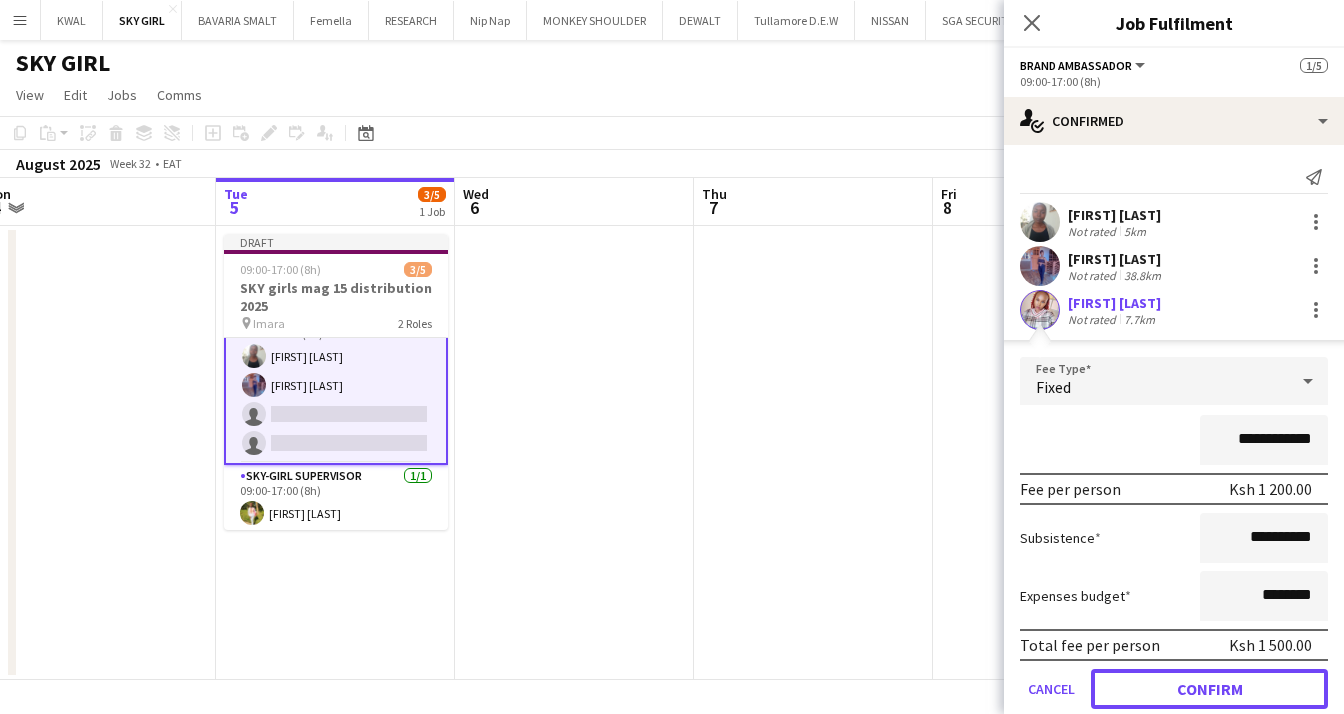 click on "Confirm" at bounding box center (1209, 689) 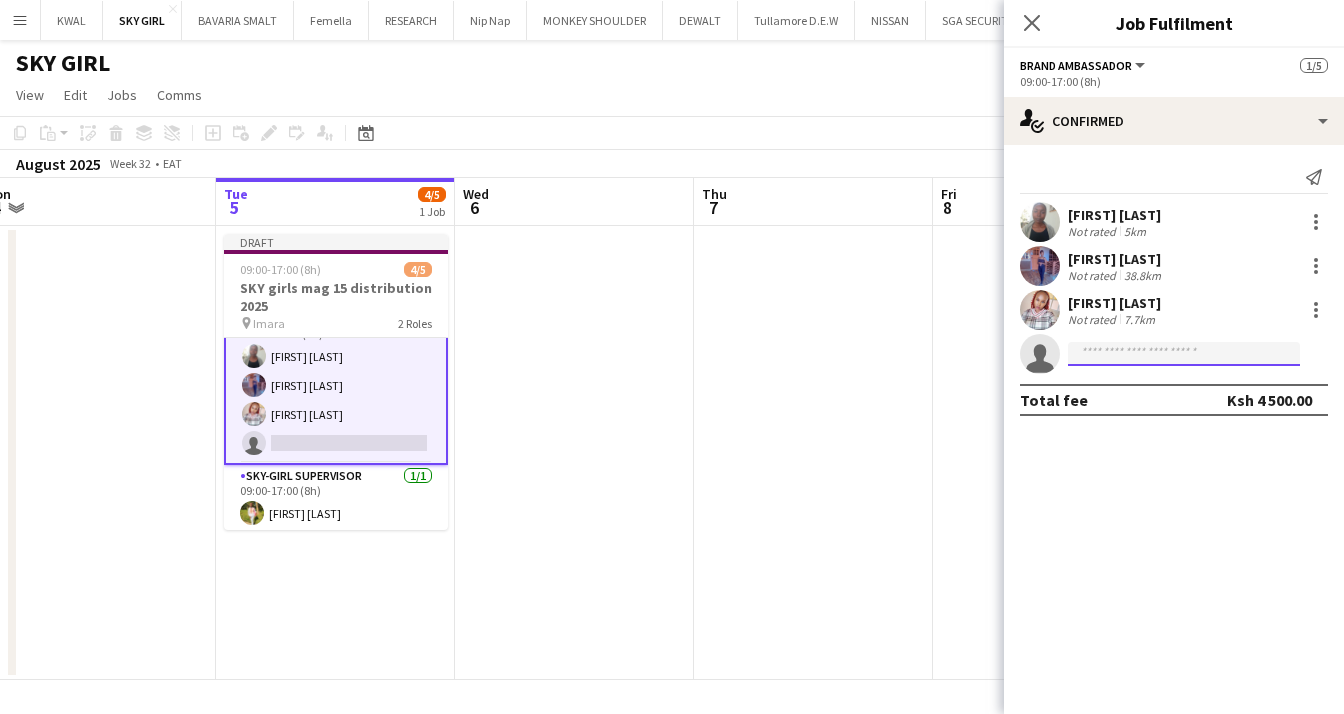 click 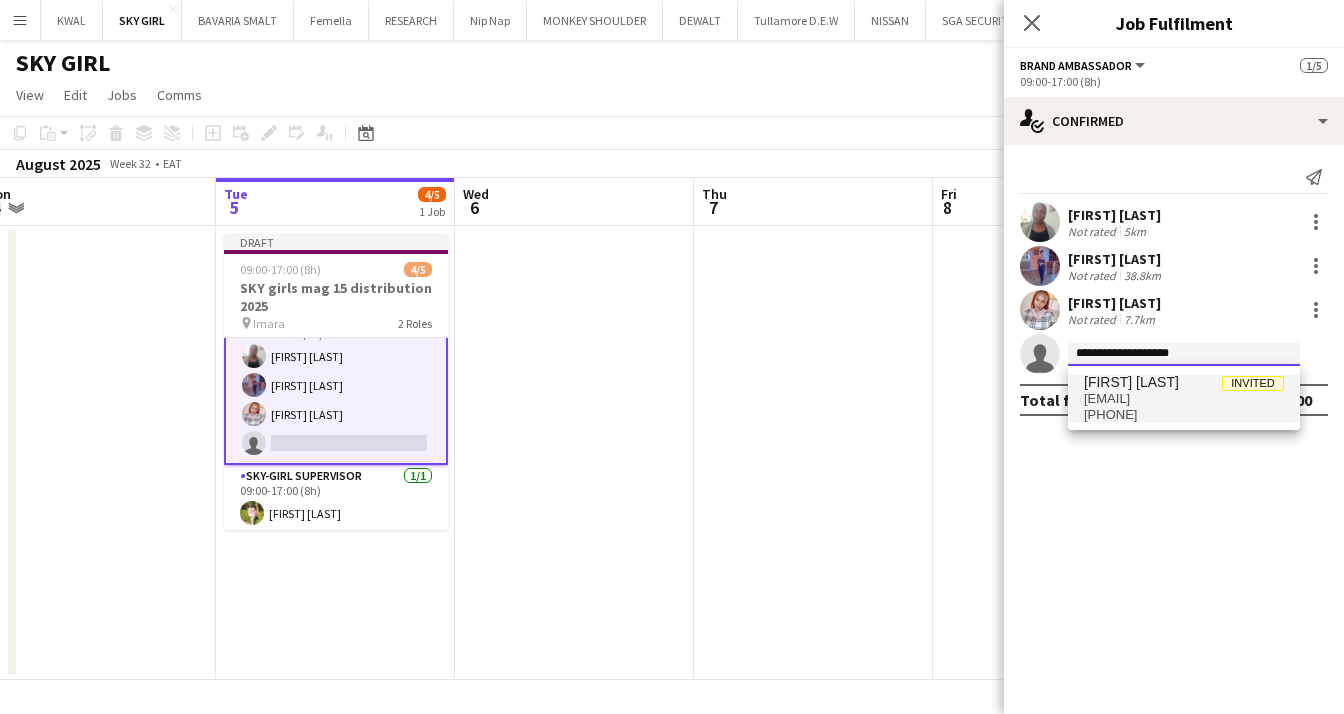 type on "**********" 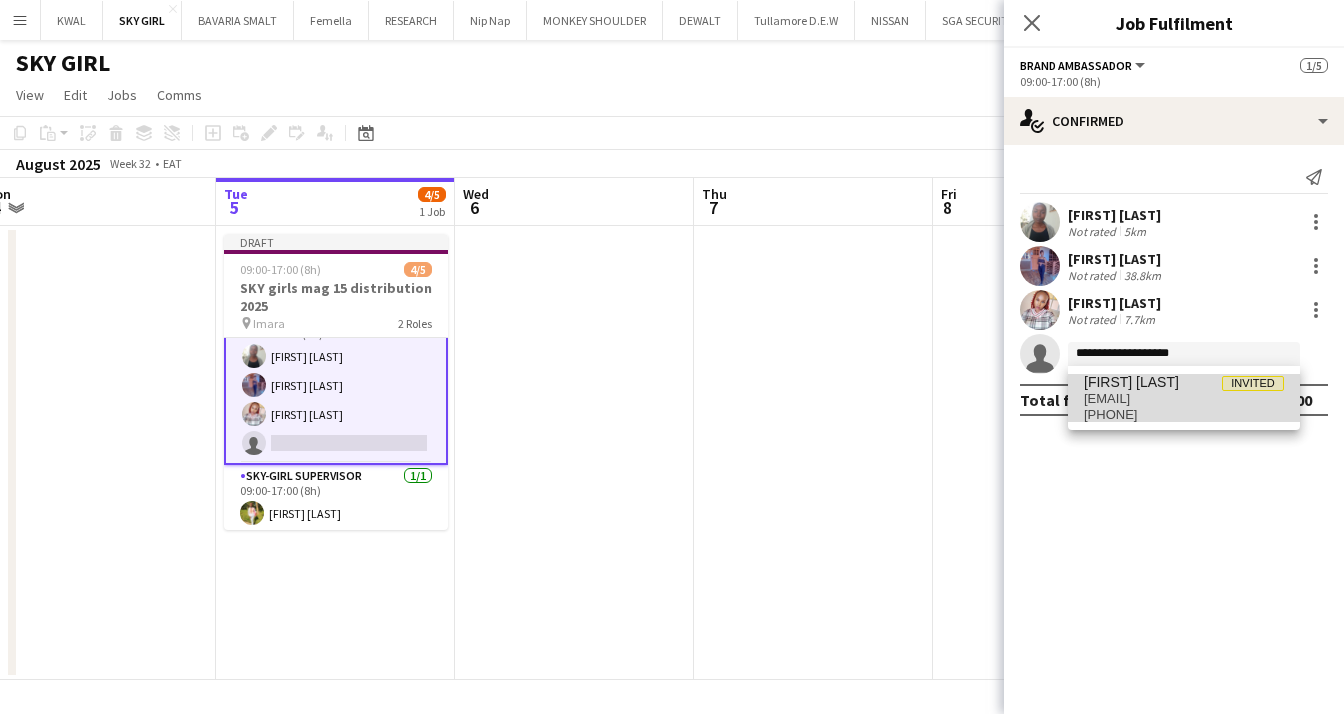 click on "[PHONE]" at bounding box center [1184, 415] 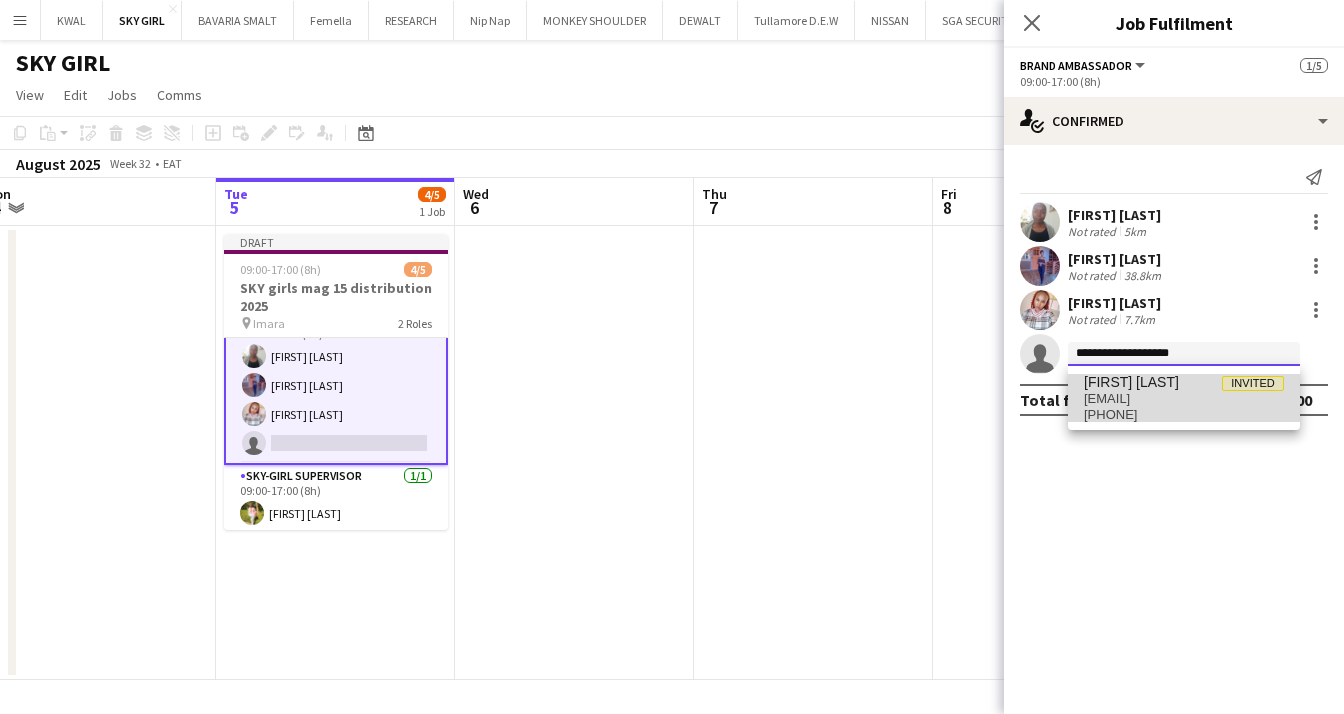 type 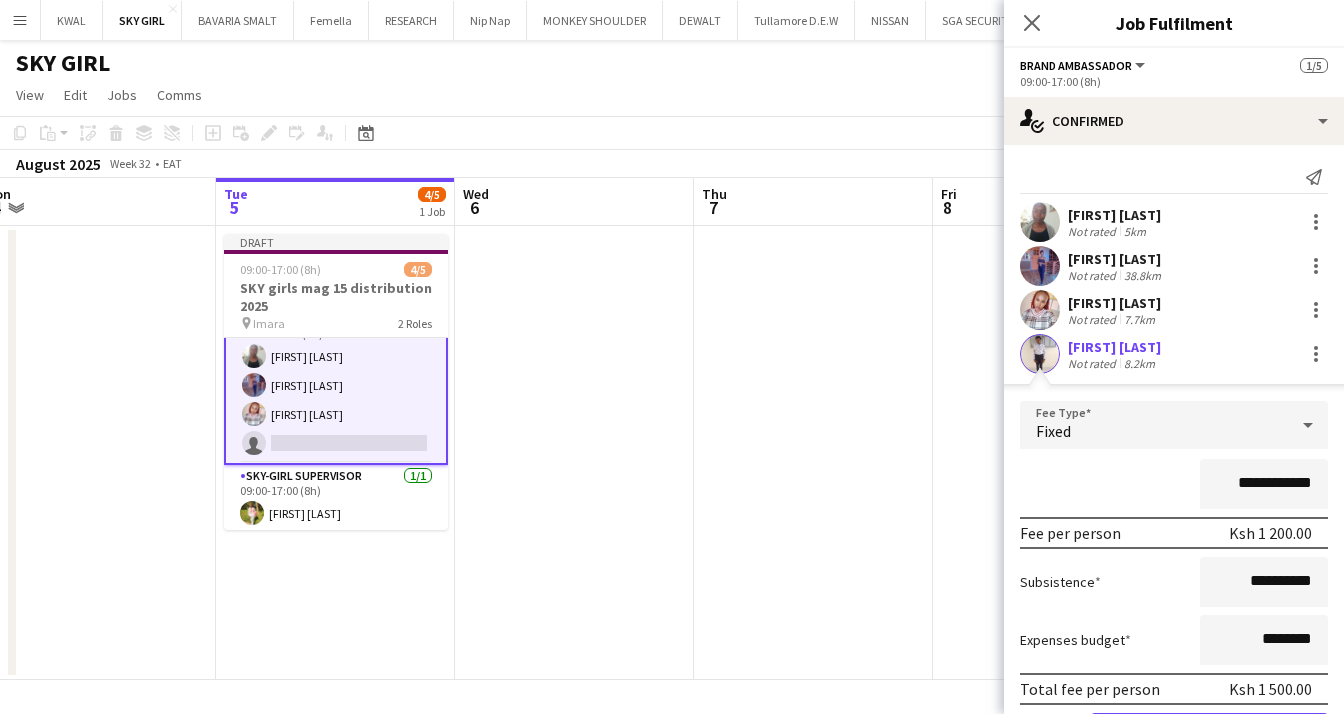 scroll, scrollTop: 112, scrollLeft: 0, axis: vertical 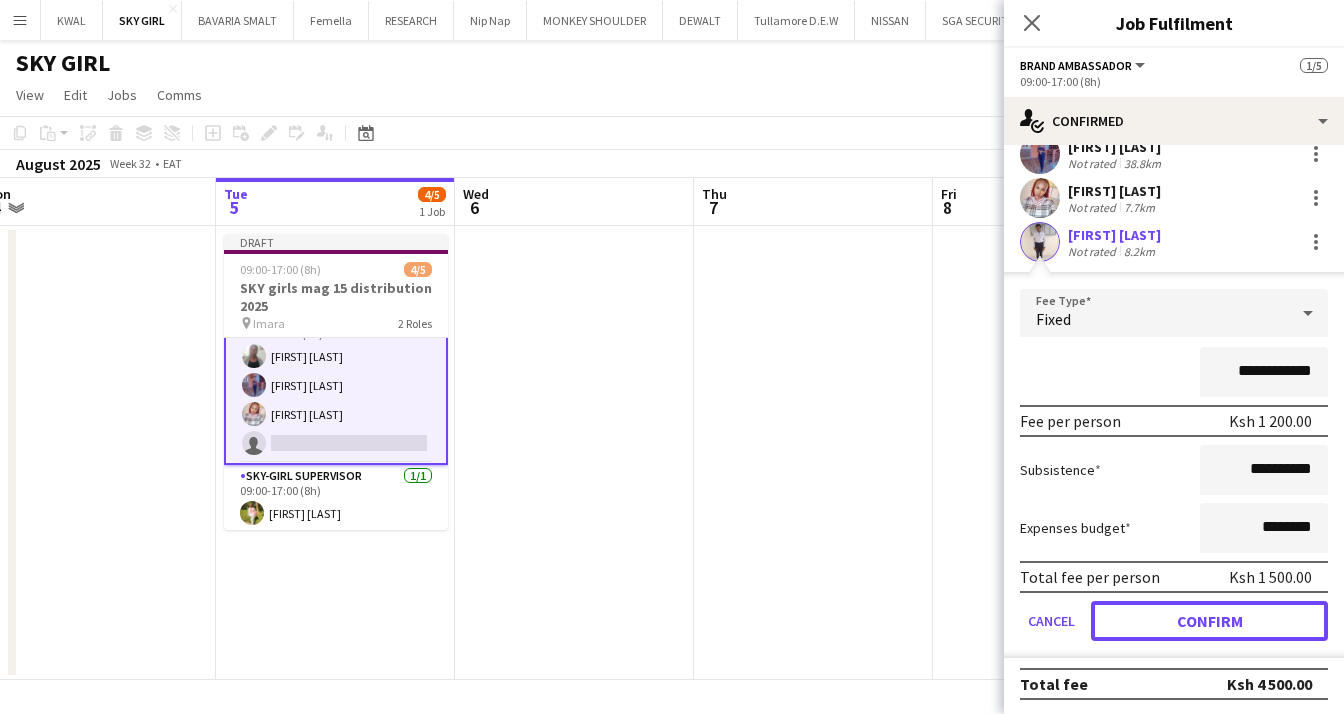 drag, startPoint x: 1220, startPoint y: 617, endPoint x: 710, endPoint y: 384, distance: 560.70404 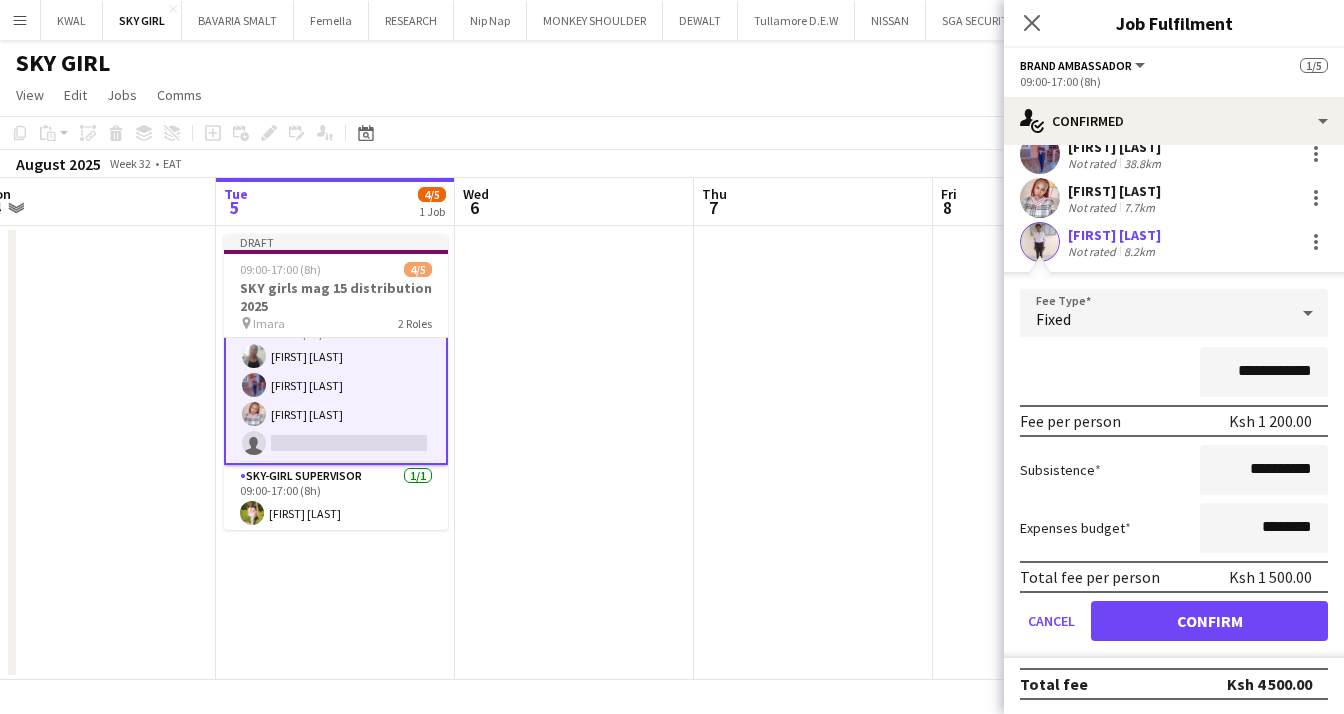 scroll, scrollTop: 0, scrollLeft: 0, axis: both 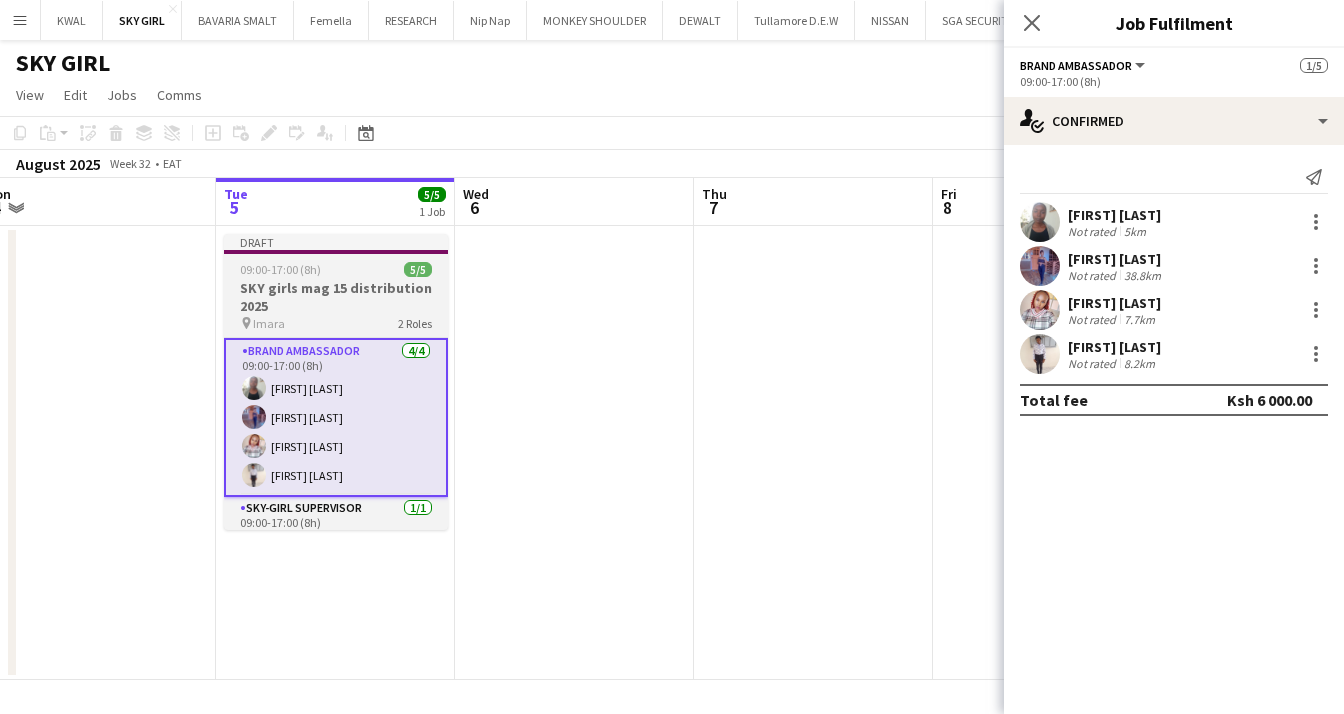 click on "SKY girls mag 15 distribution 2025" at bounding box center (336, 297) 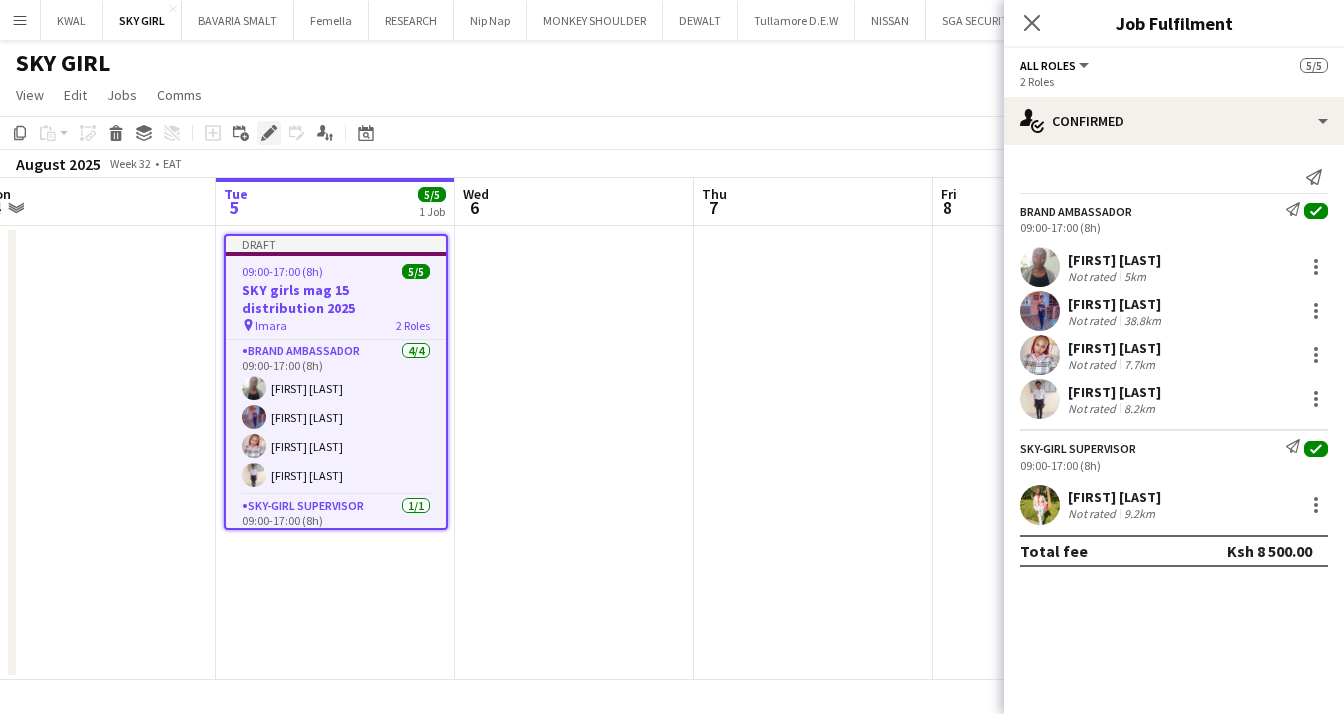 click 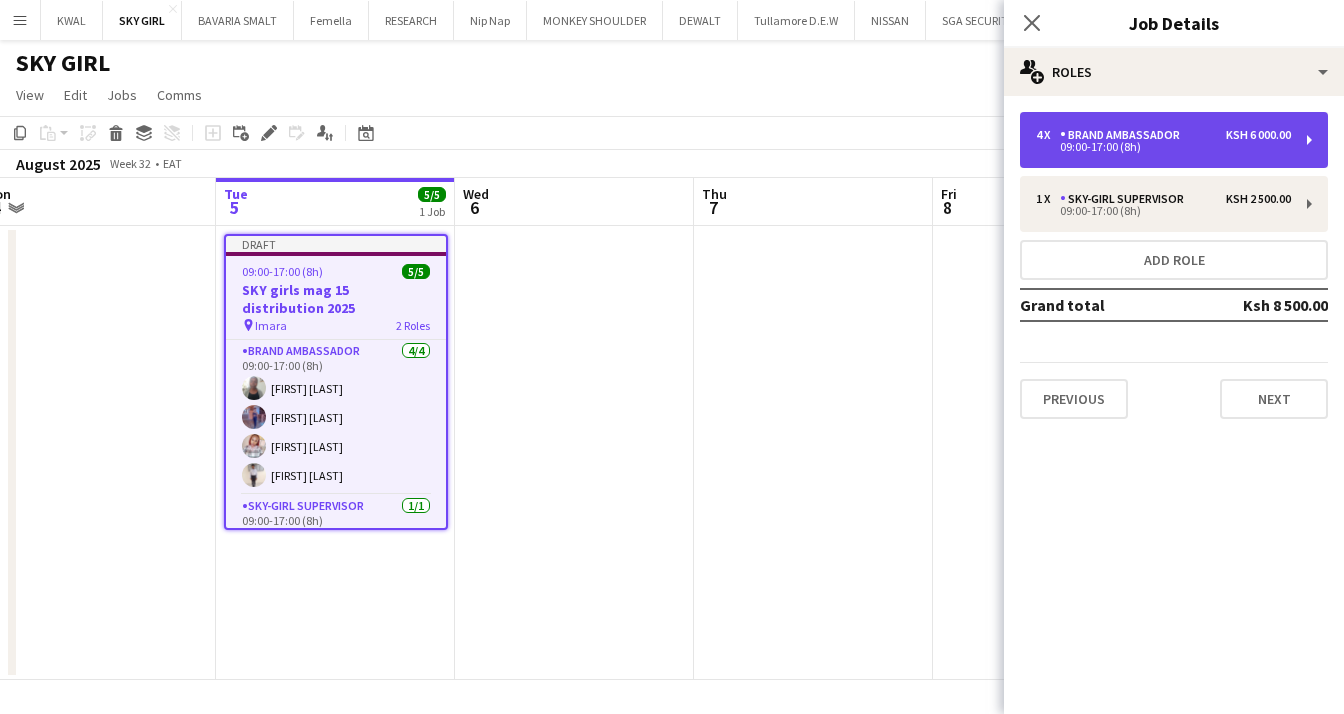 click on "4 x   Brand Ambassador   Ksh 6 000.00   09:00-17:00 (8h)" at bounding box center (1174, 140) 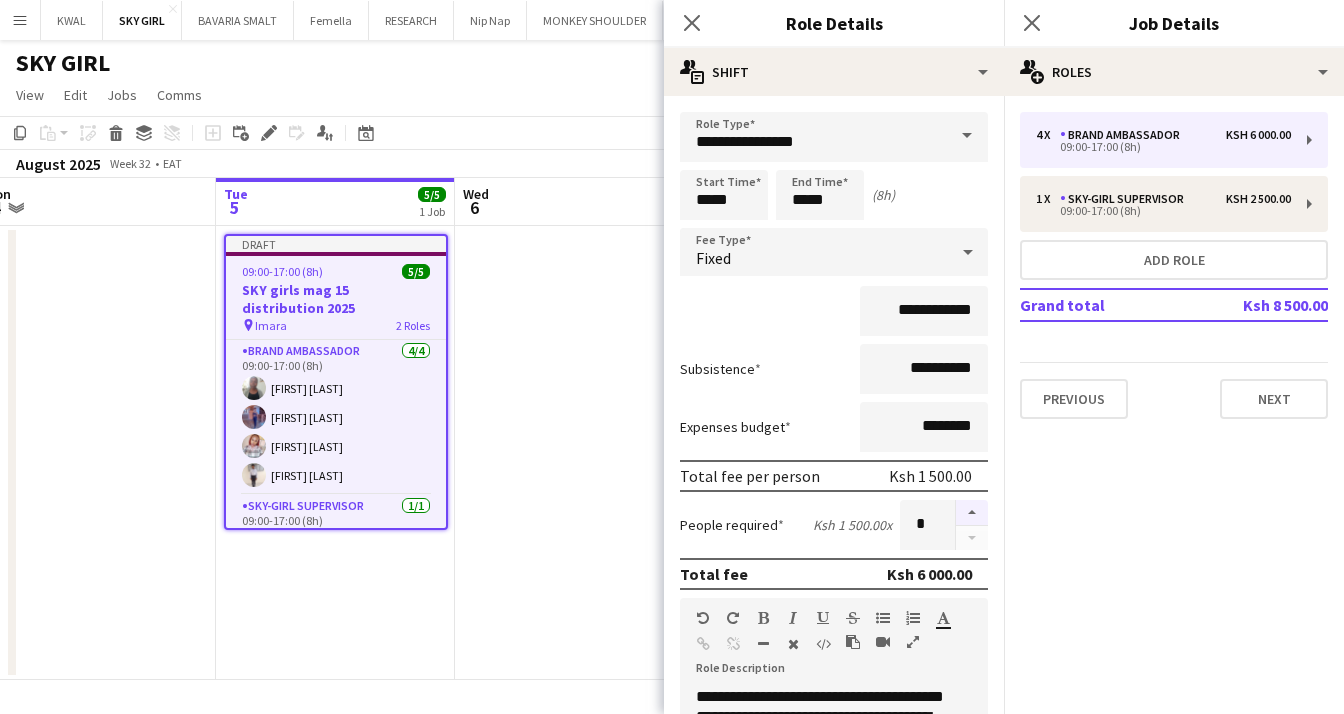 click at bounding box center [972, 513] 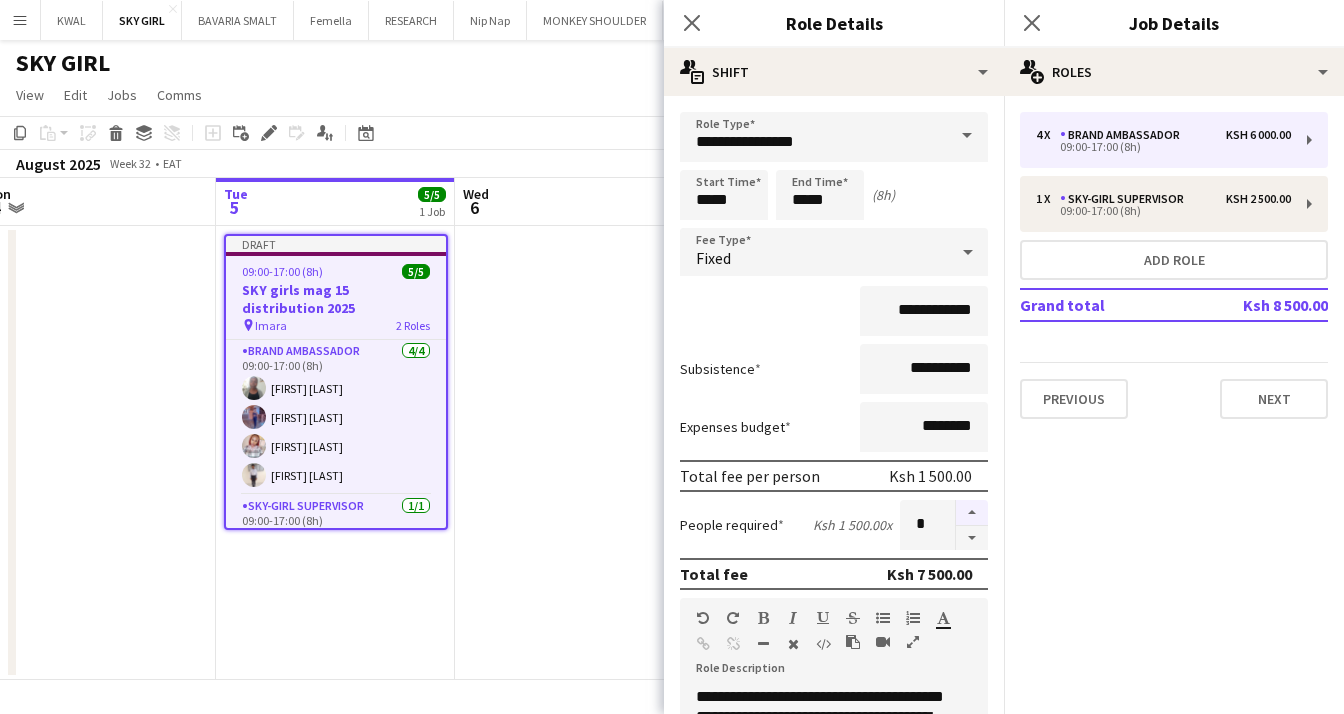 click at bounding box center [972, 513] 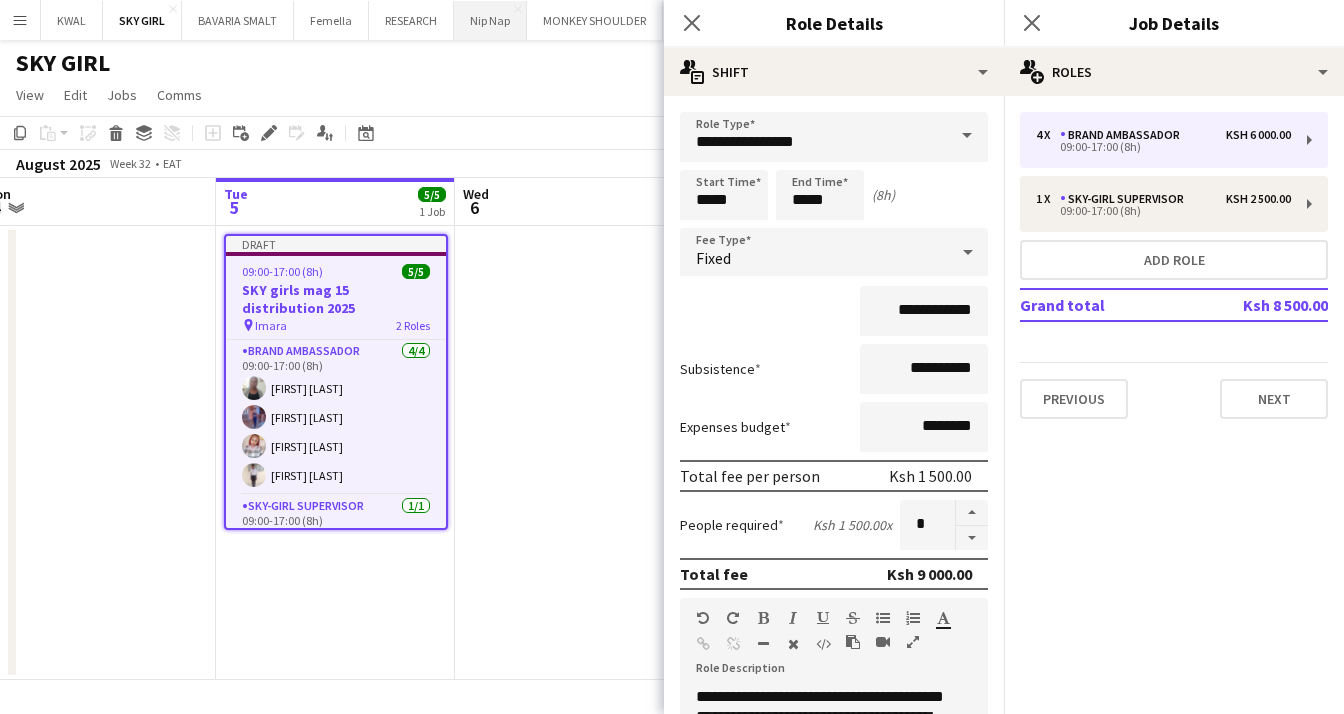 drag, startPoint x: 543, startPoint y: 371, endPoint x: 464, endPoint y: 13, distance: 366.61288 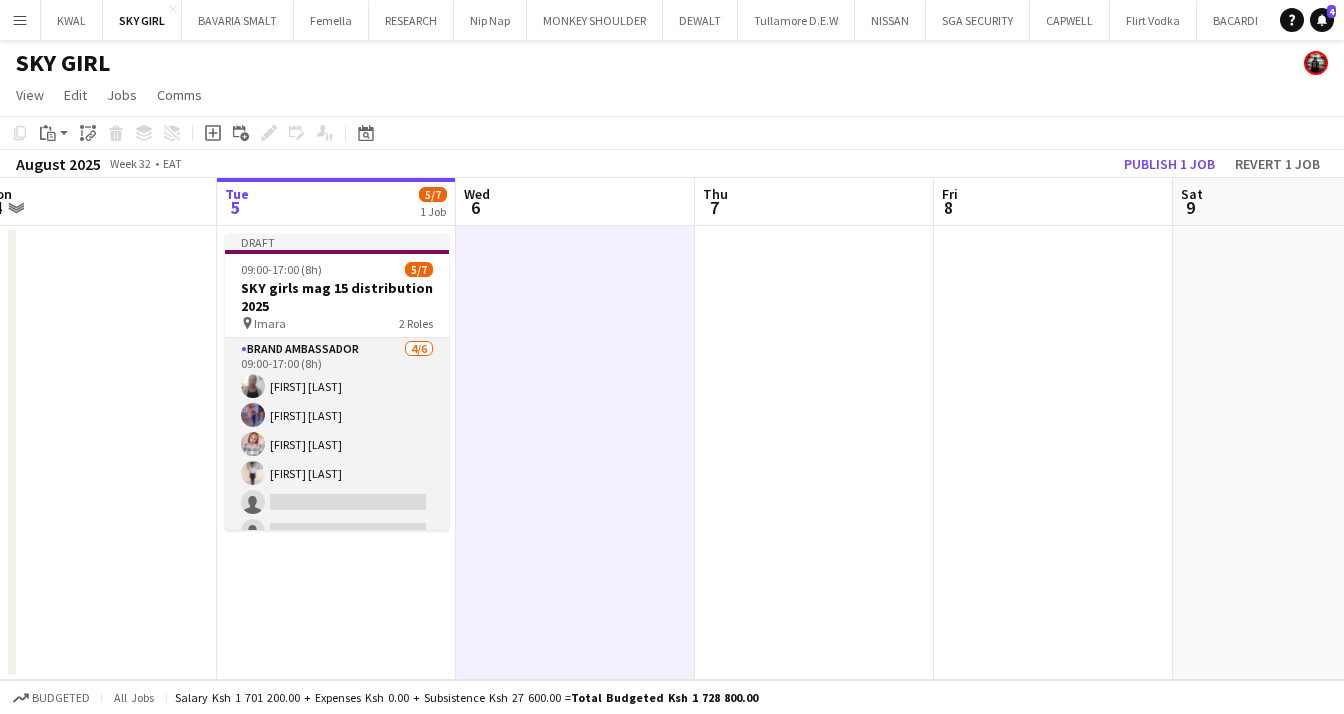 click on "Brand Ambassador   4/6   09:00-17:00 (8h)
[FIRST] [LAST] [FIRST] [LAST] [FIRST] [LAST] [FIRST] [LAST]
single-neutral-actions
single-neutral-actions" at bounding box center [337, 444] 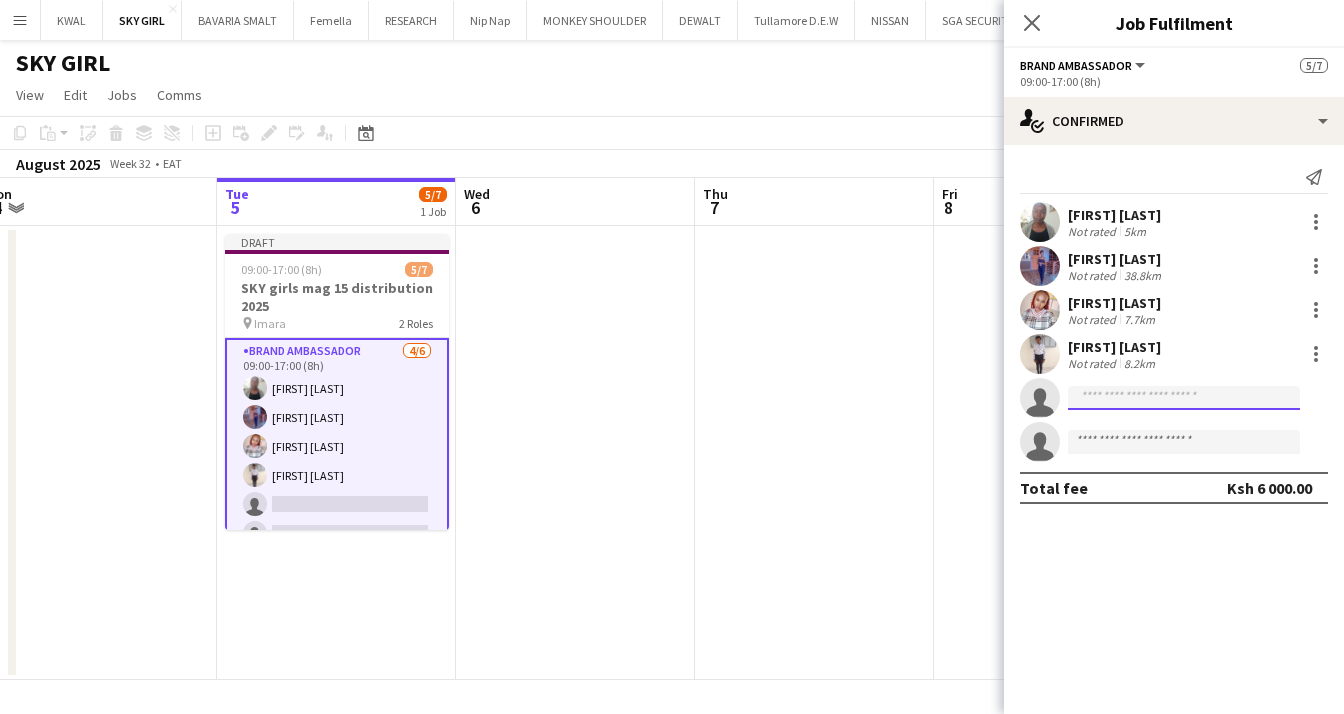 click 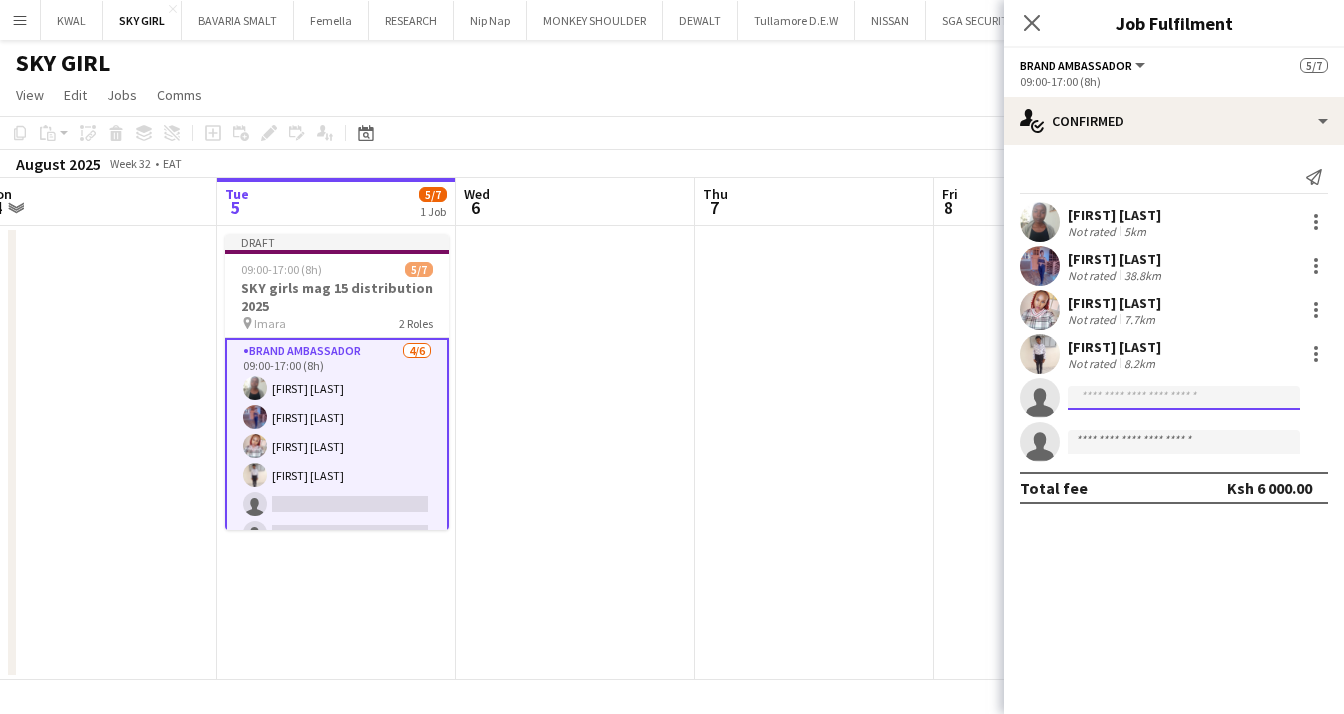 paste on "**********" 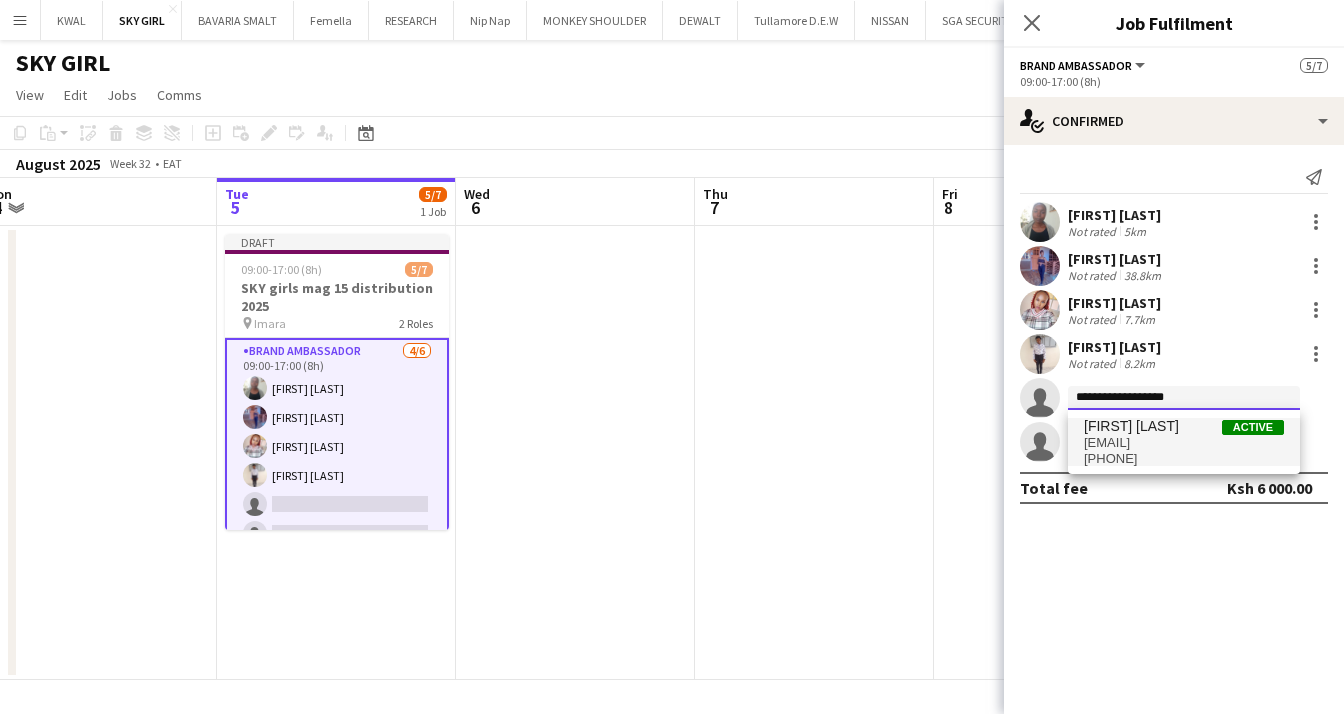 type on "**********" 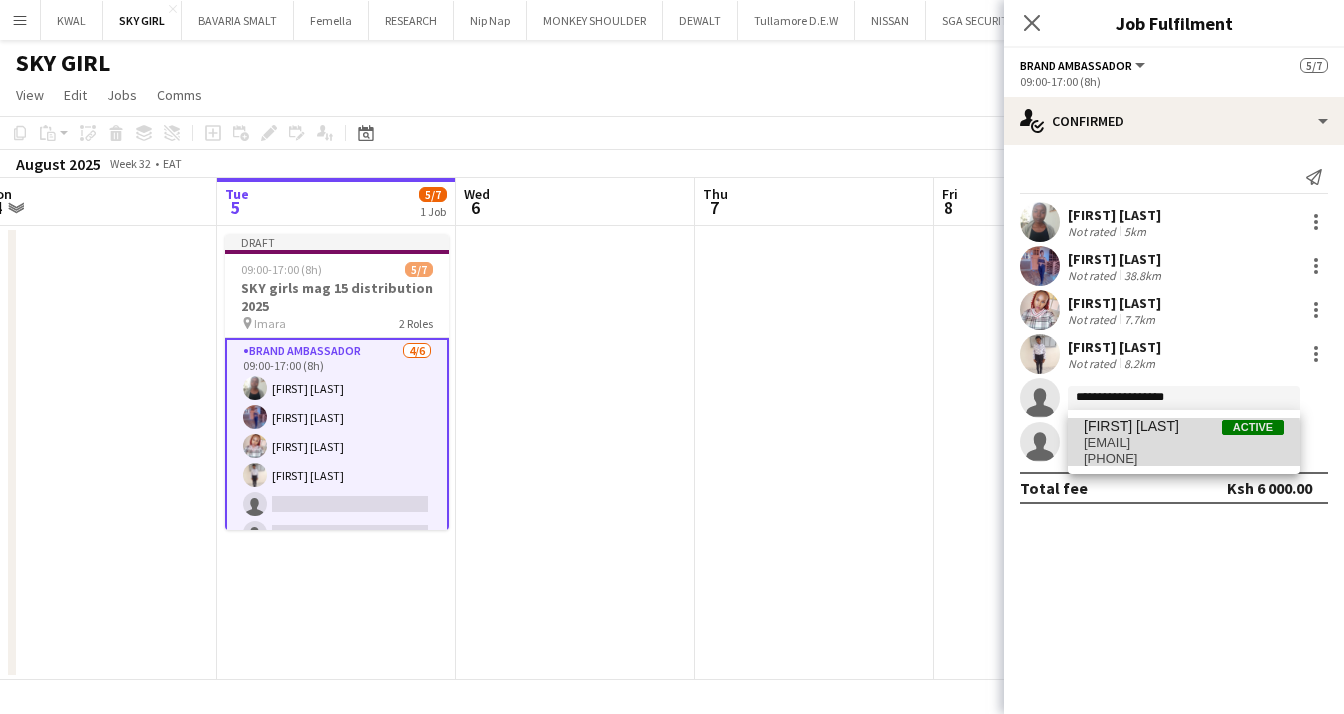 click on "[EMAIL]" at bounding box center [1184, 443] 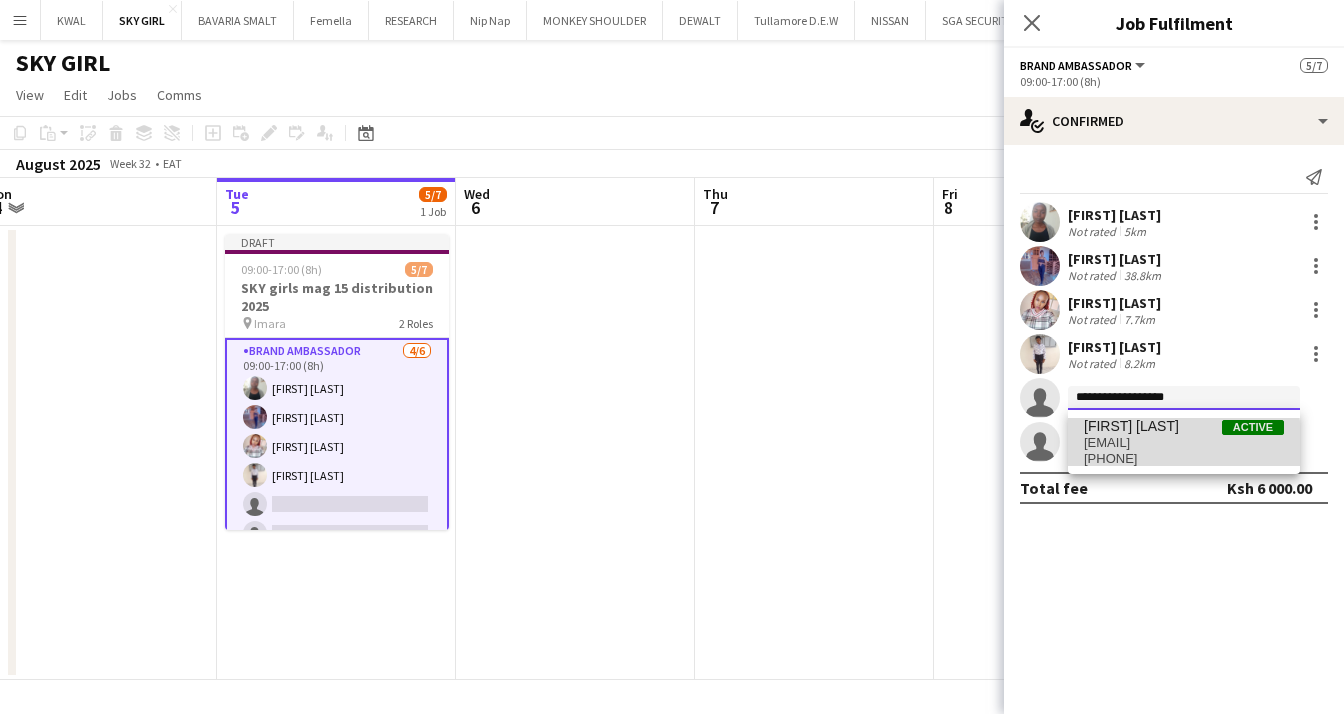 type 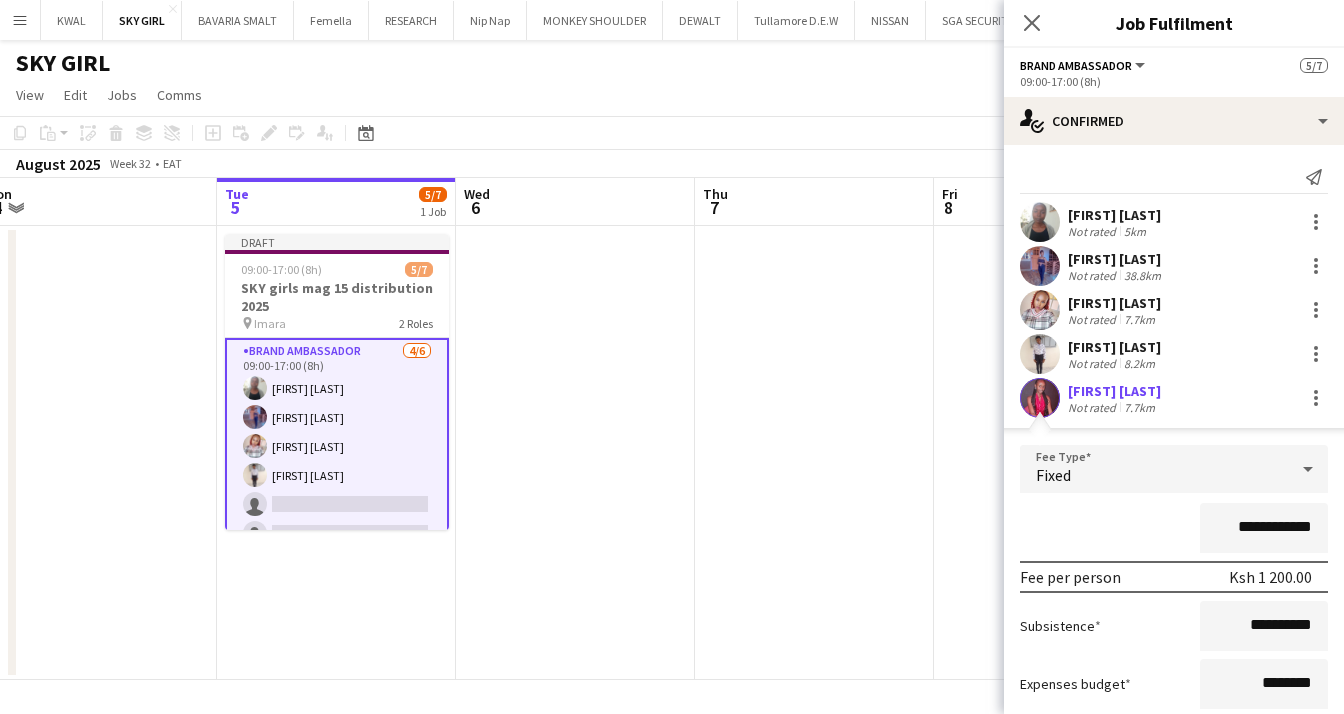 scroll, scrollTop: 200, scrollLeft: 0, axis: vertical 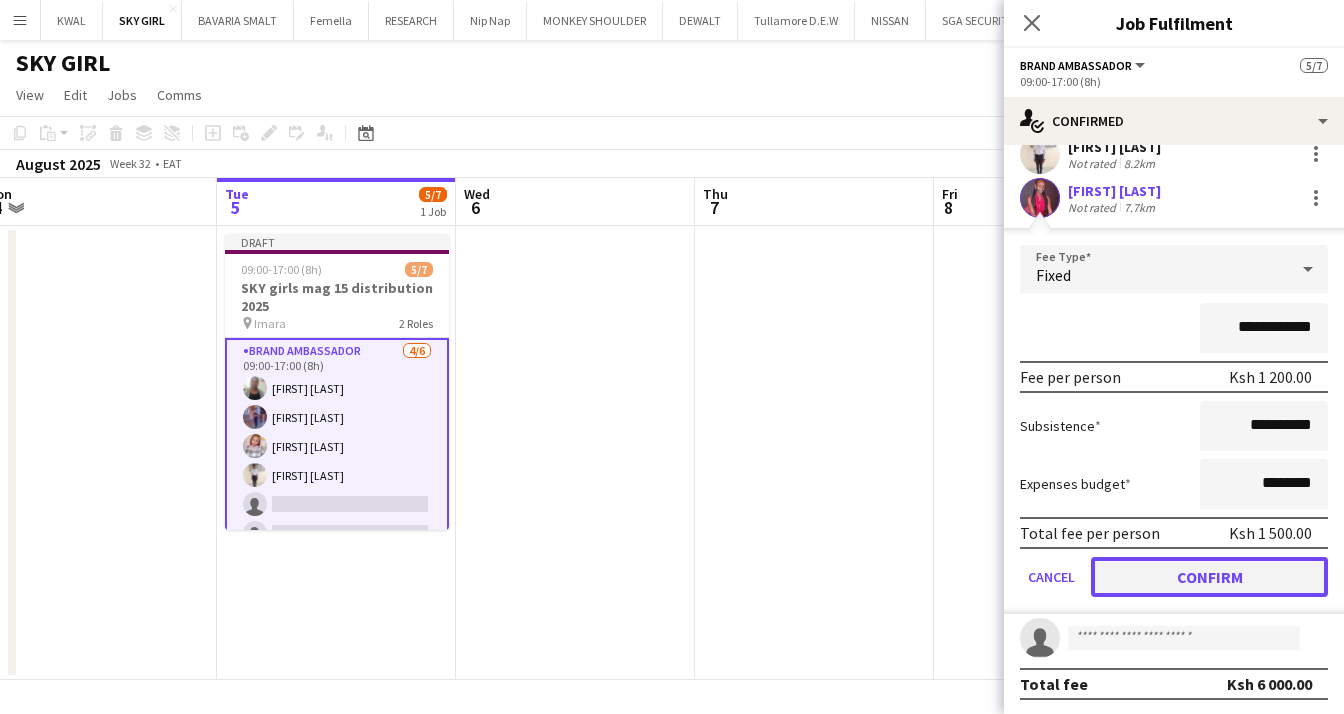 drag, startPoint x: 1237, startPoint y: 580, endPoint x: 929, endPoint y: 485, distance: 322.31818 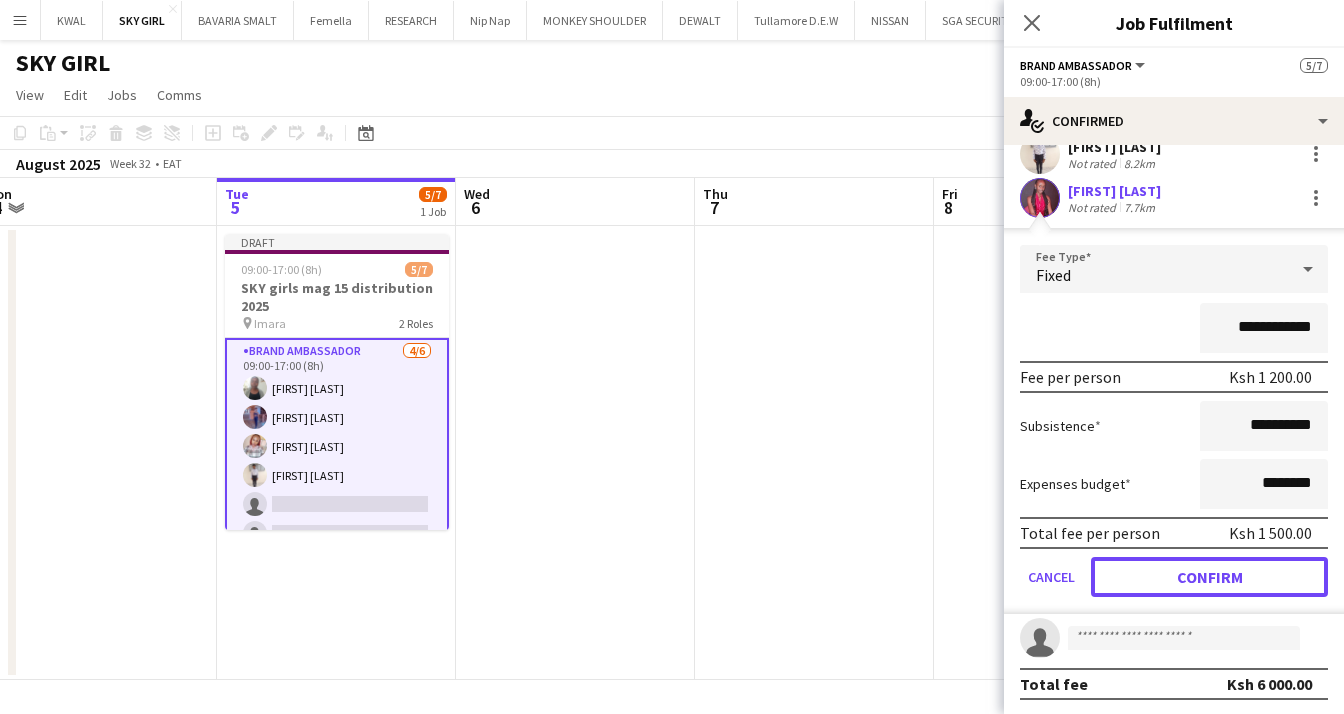 click on "Confirm" at bounding box center [1209, 577] 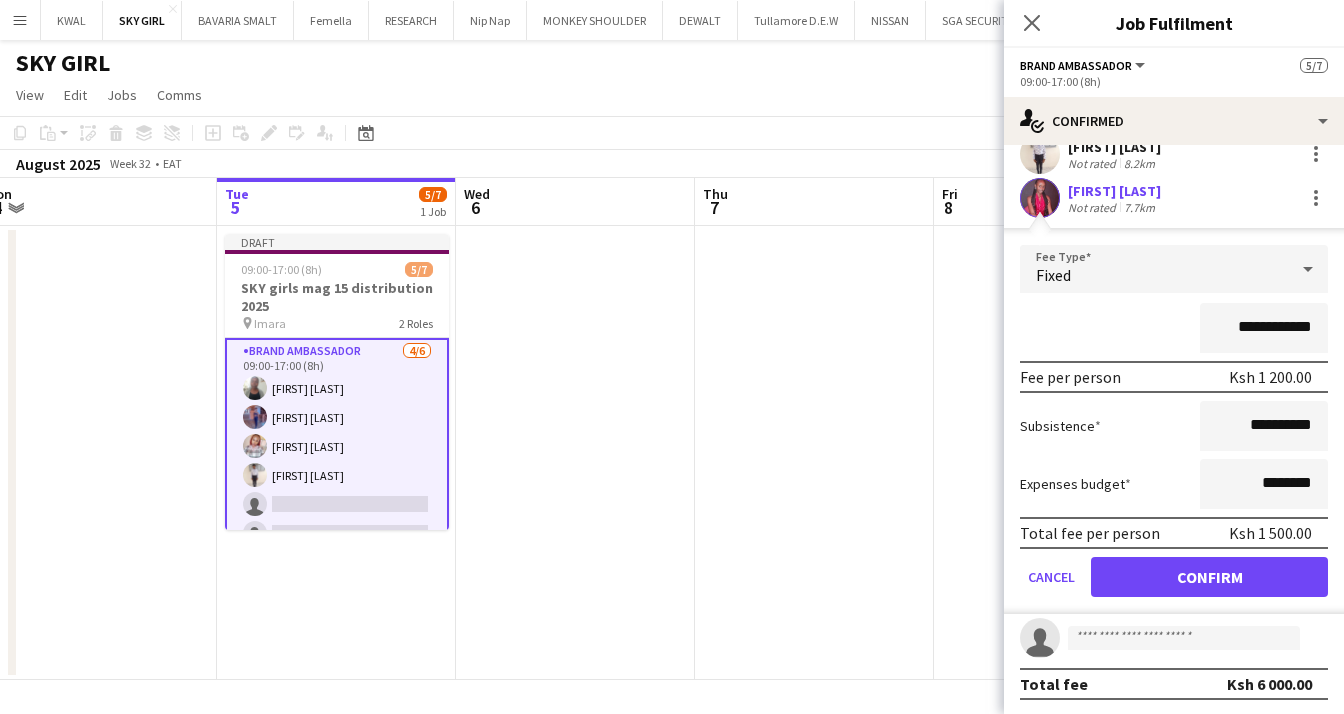 scroll, scrollTop: 0, scrollLeft: 0, axis: both 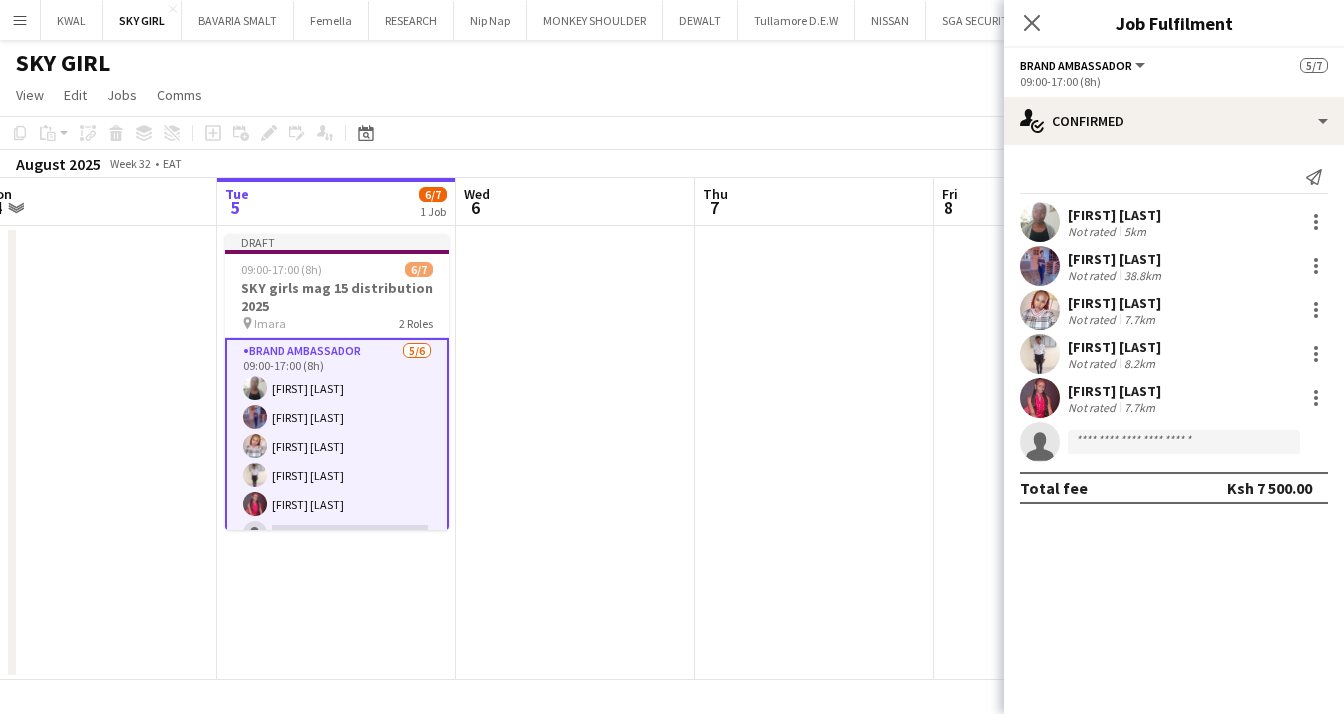 click at bounding box center (575, 453) 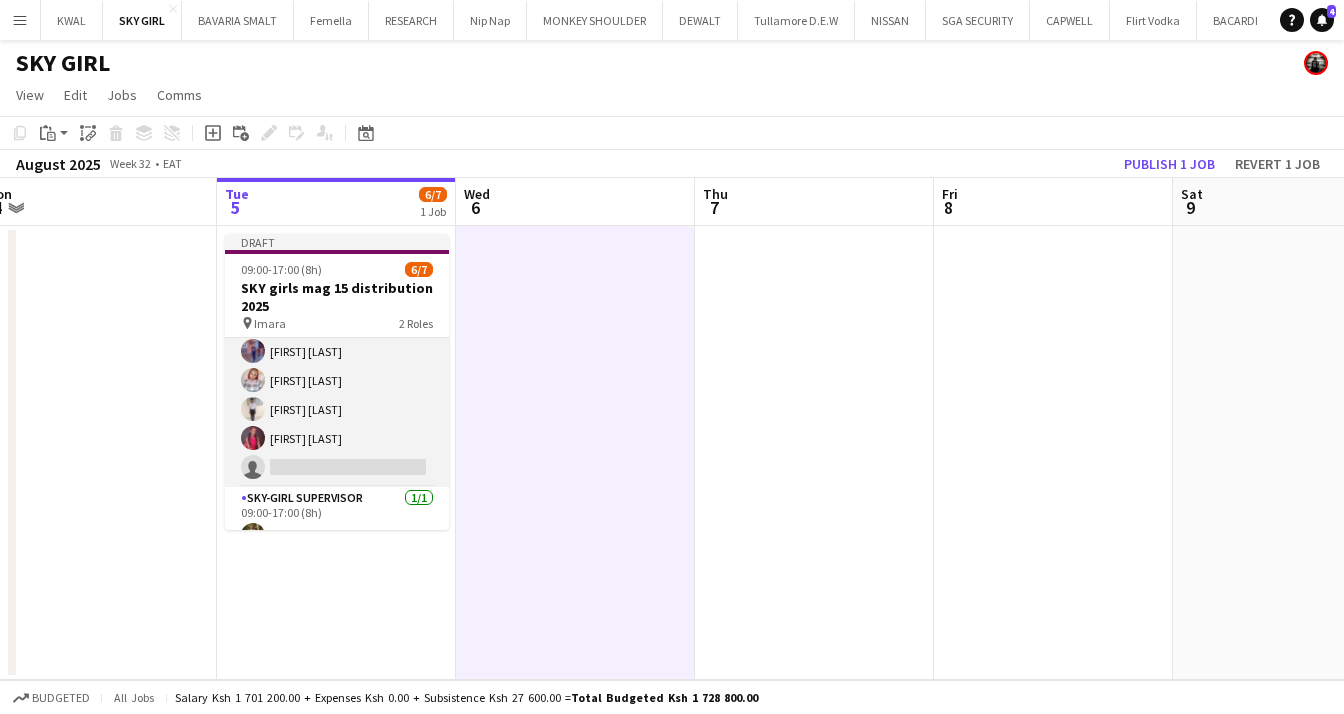 scroll, scrollTop: 88, scrollLeft: 0, axis: vertical 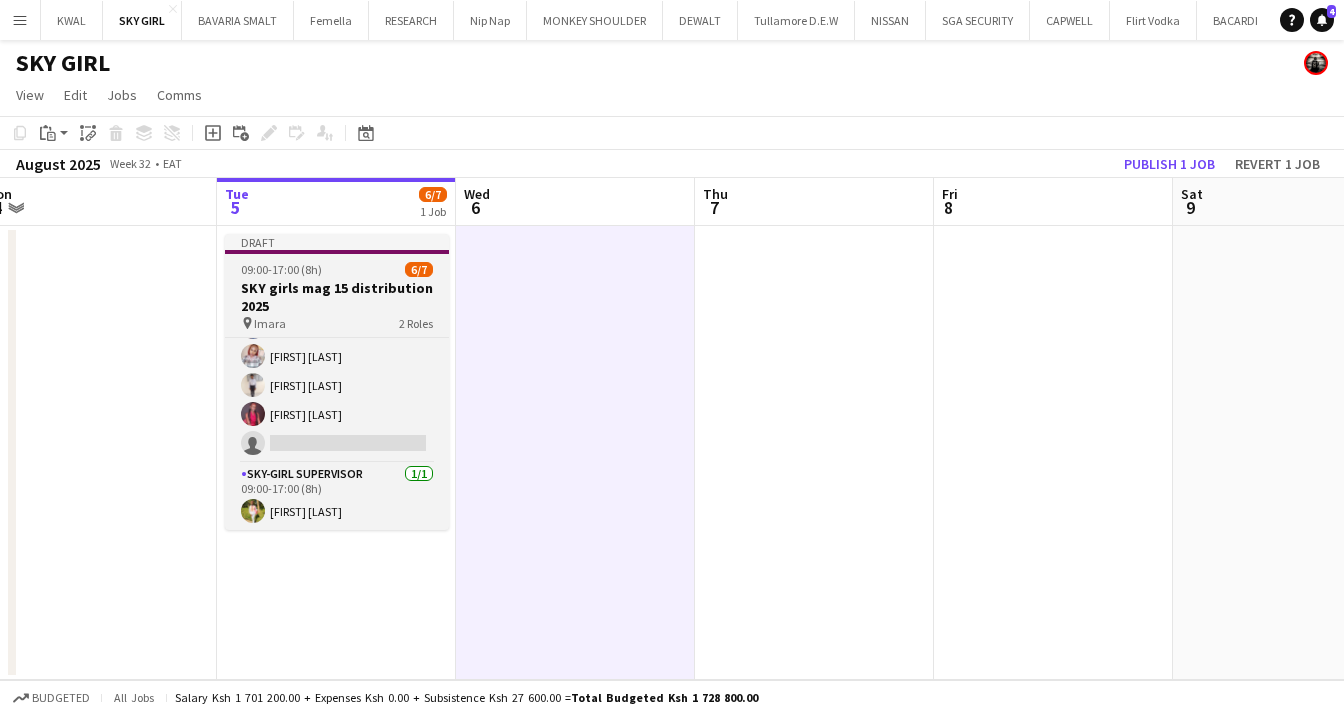 click on "SKY girls mag 15 distribution 2025" at bounding box center [337, 297] 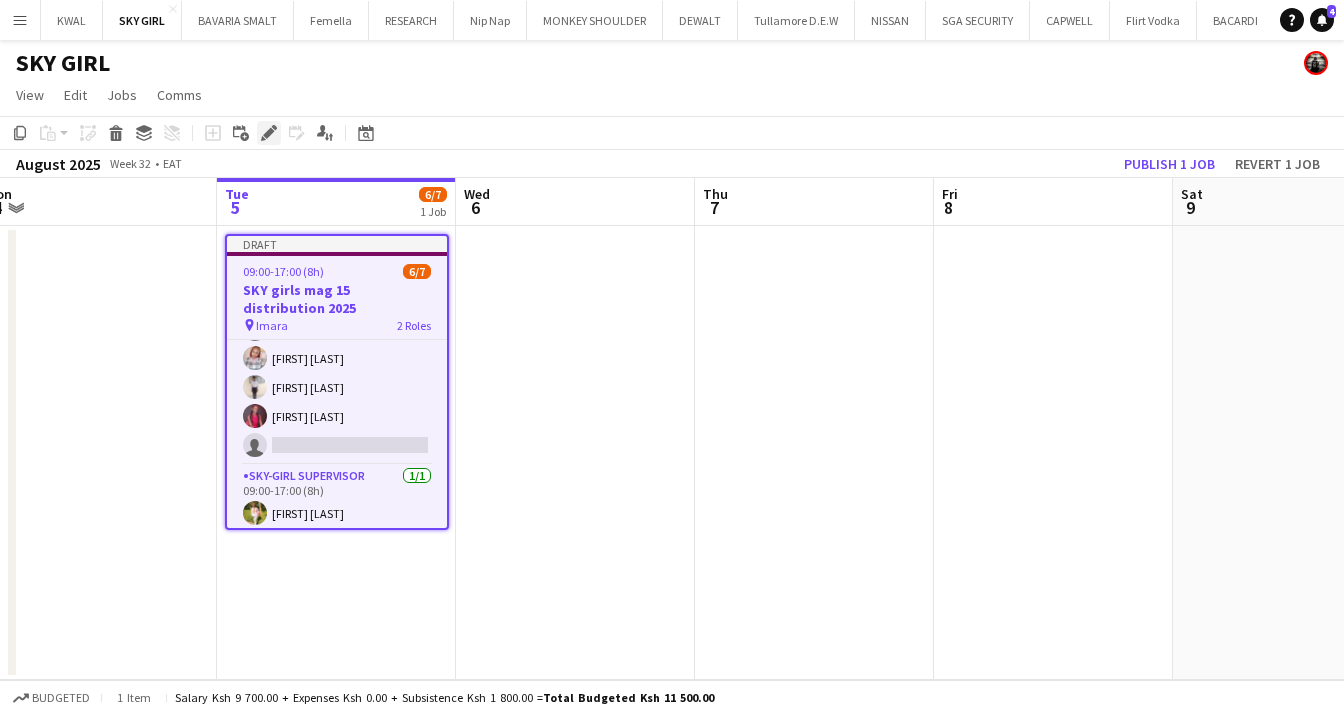 click on "Edit" 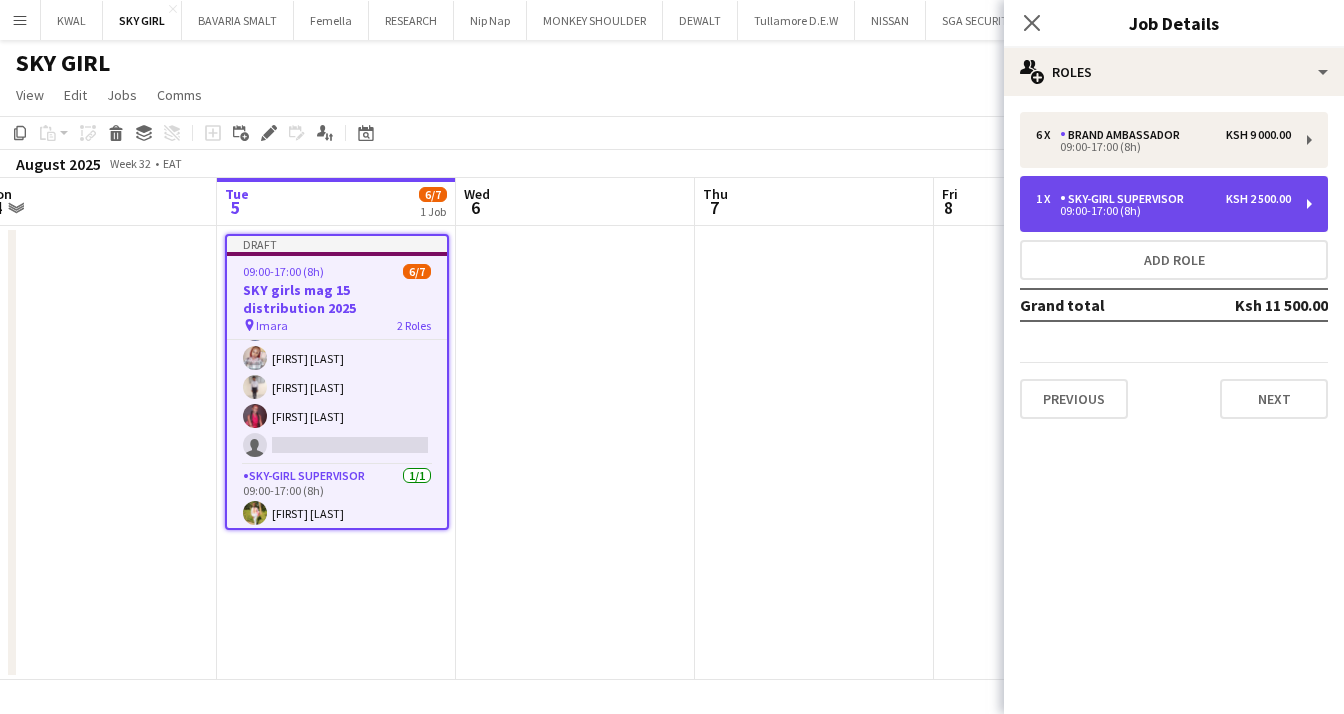 click on "09:00-17:00 (8h)" at bounding box center (1163, 211) 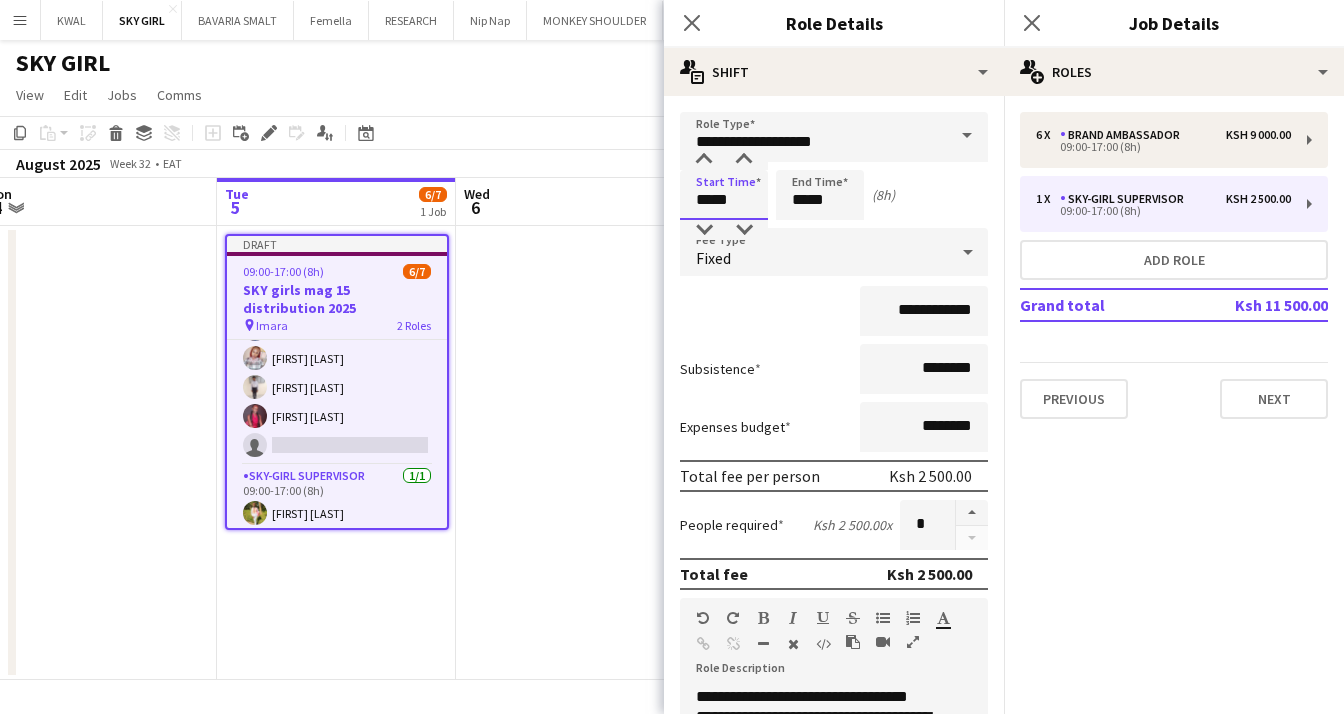 drag, startPoint x: 712, startPoint y: 200, endPoint x: 684, endPoint y: 201, distance: 28.01785 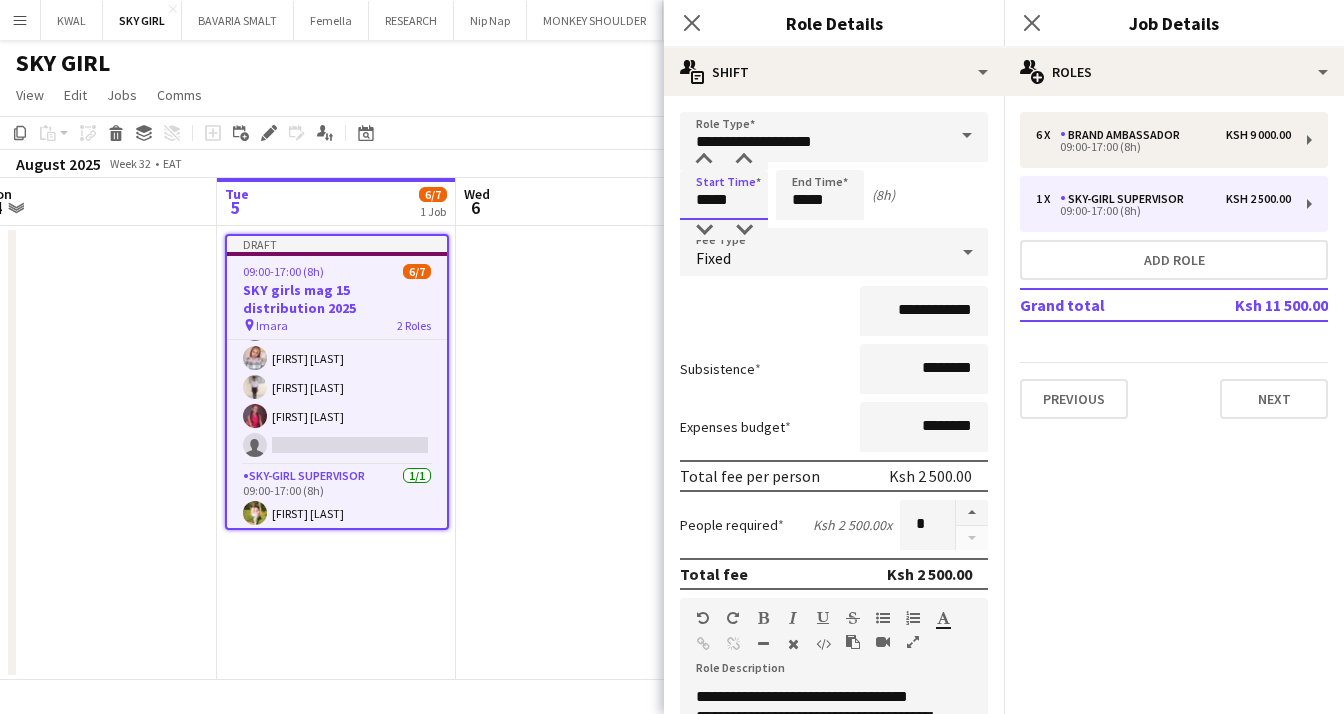 click on "*****" at bounding box center (724, 195) 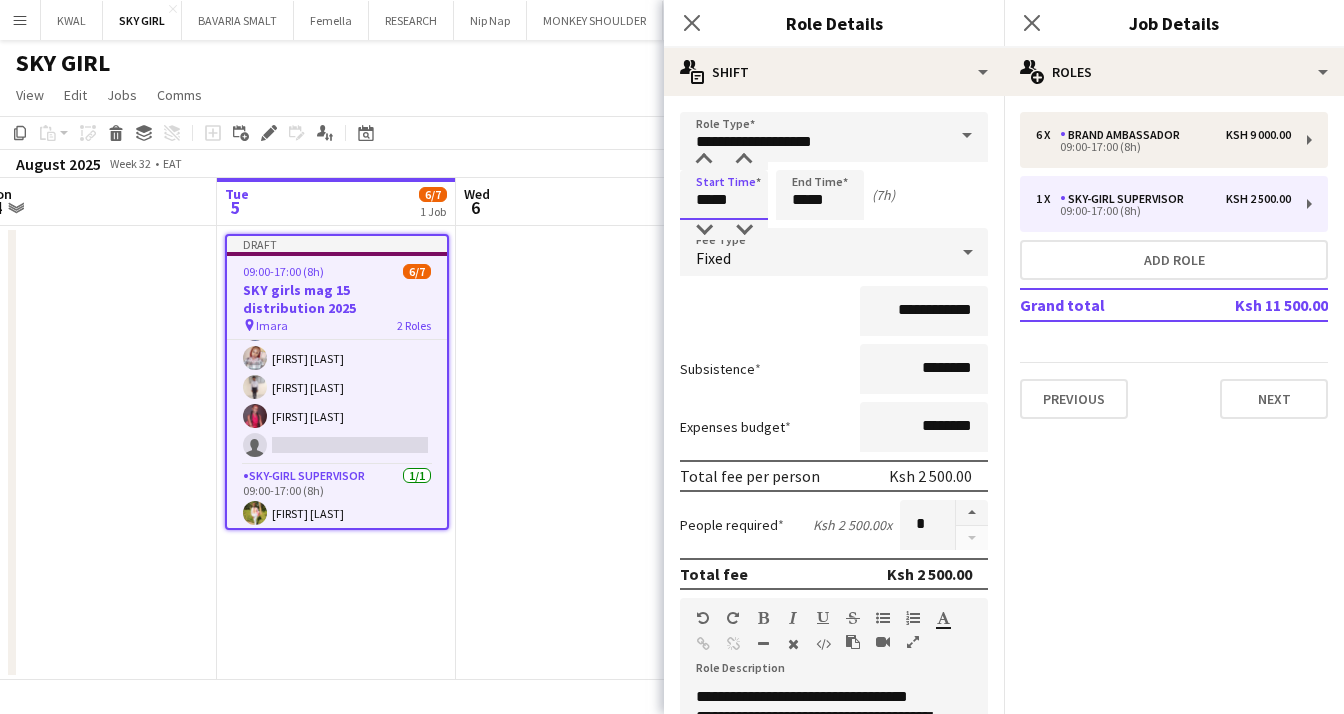 click on "*****" at bounding box center [724, 195] 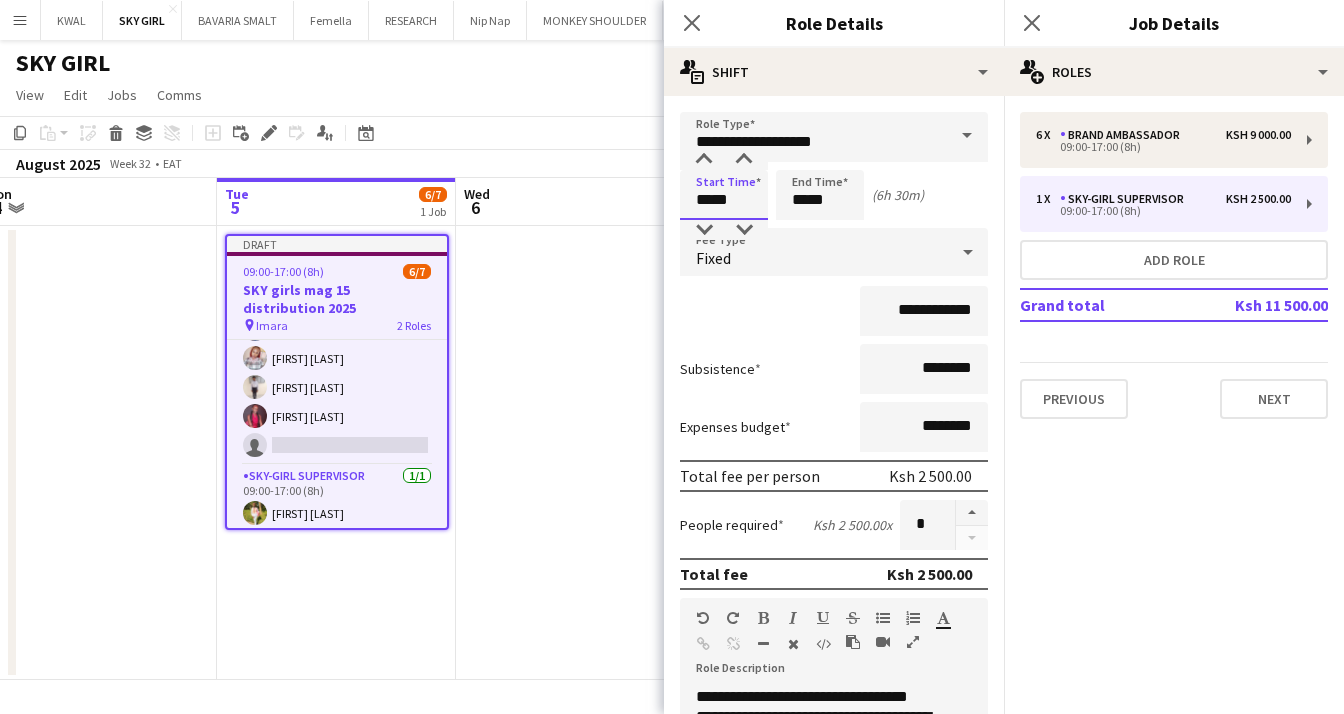 type on "*****" 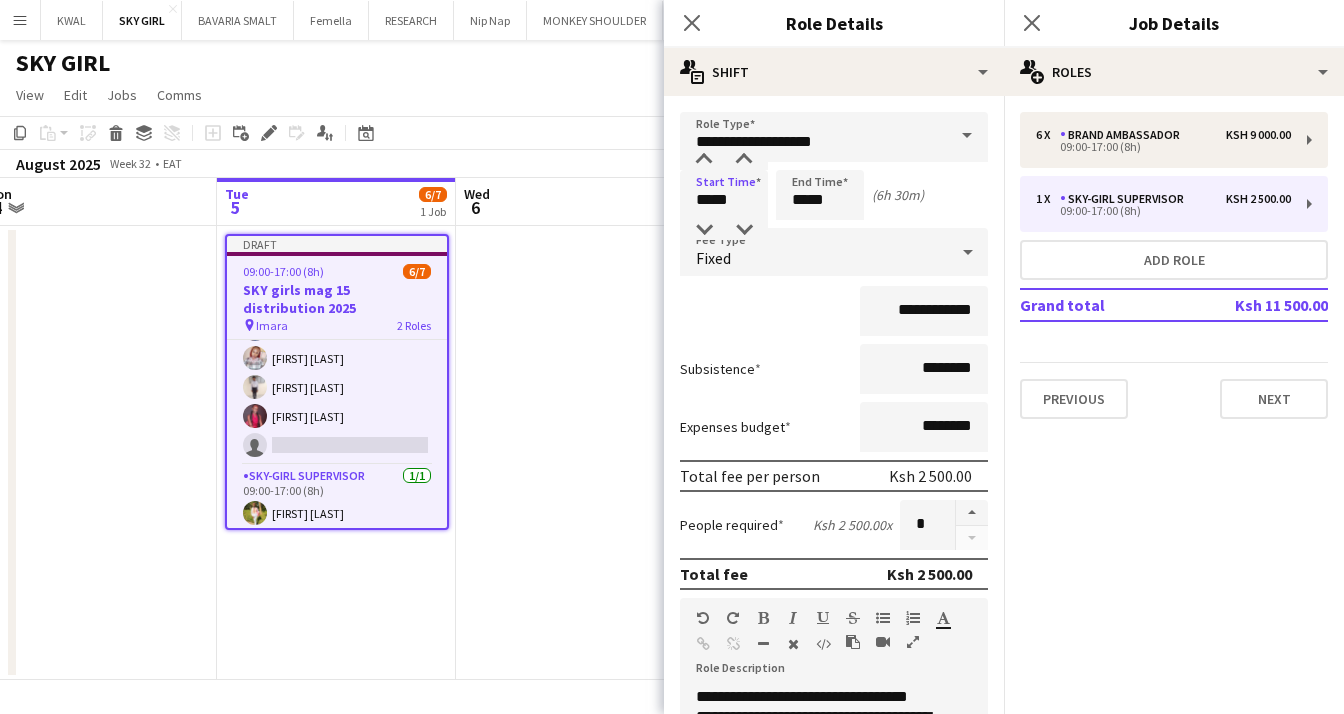 click at bounding box center (575, 453) 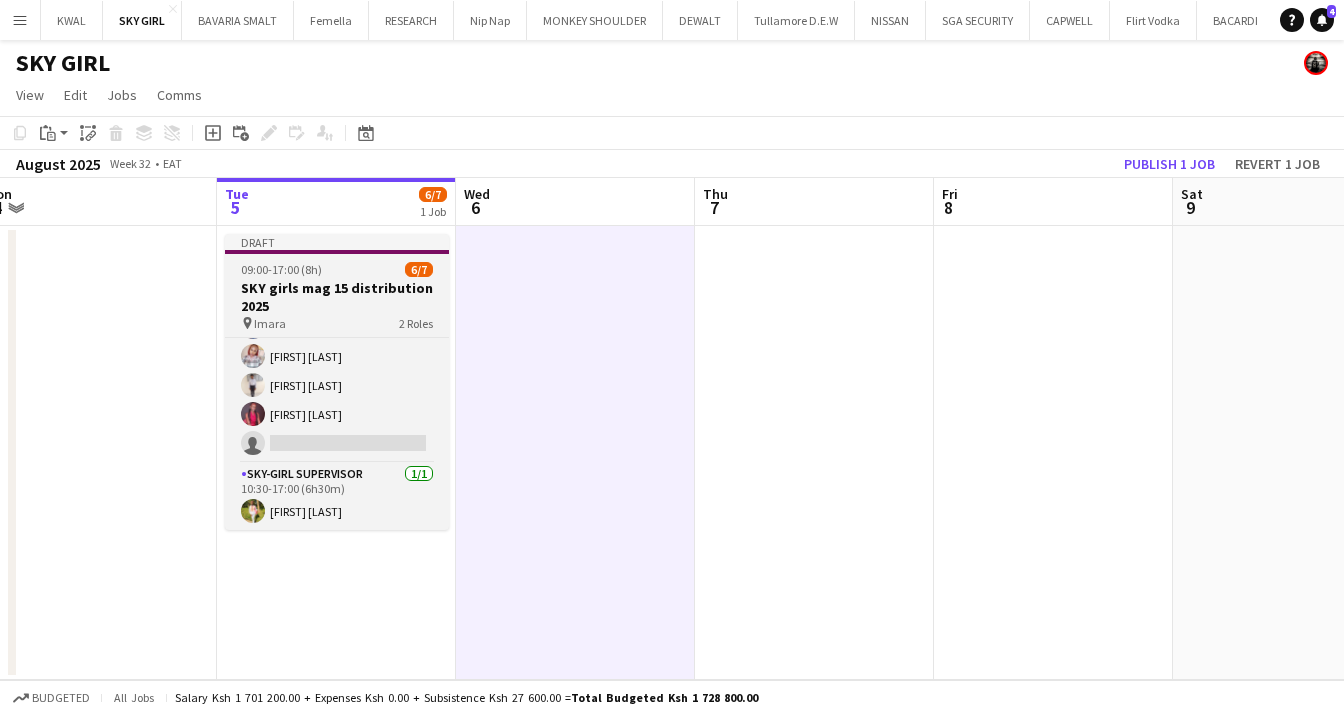 click on "SKY girls mag 15 distribution 2025" at bounding box center [337, 297] 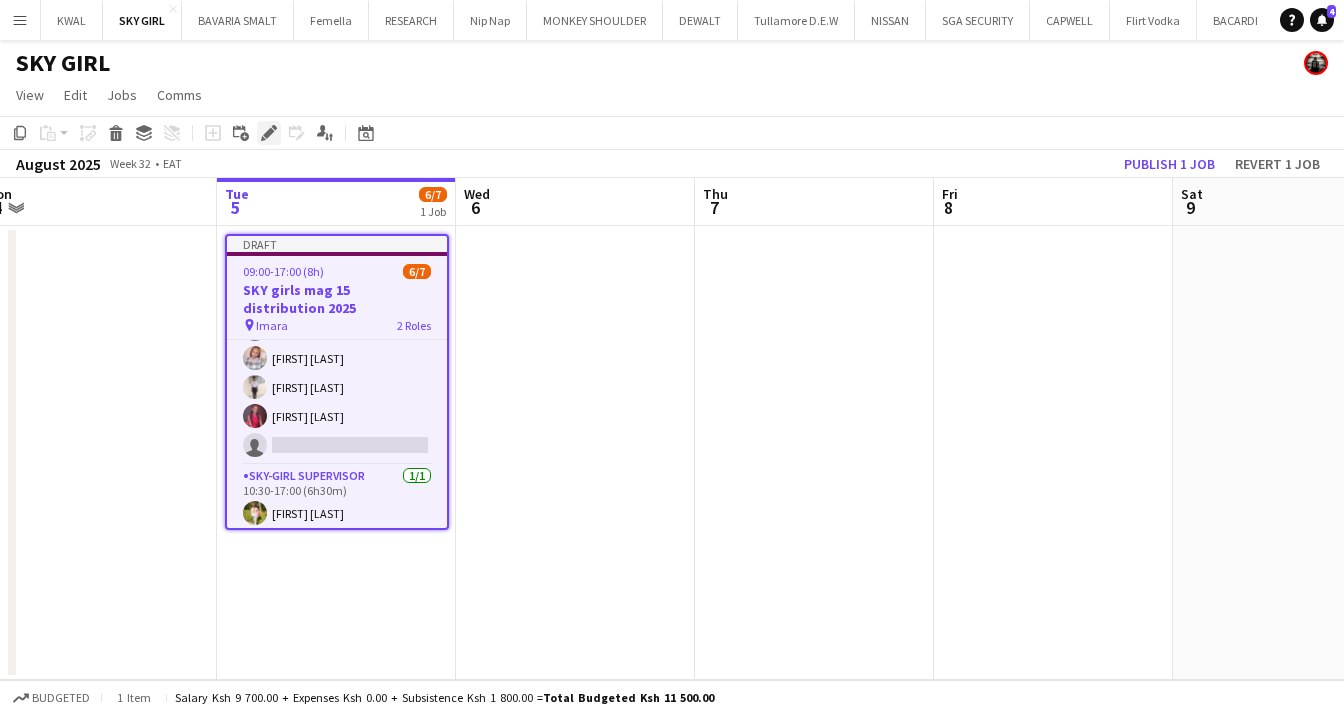 click 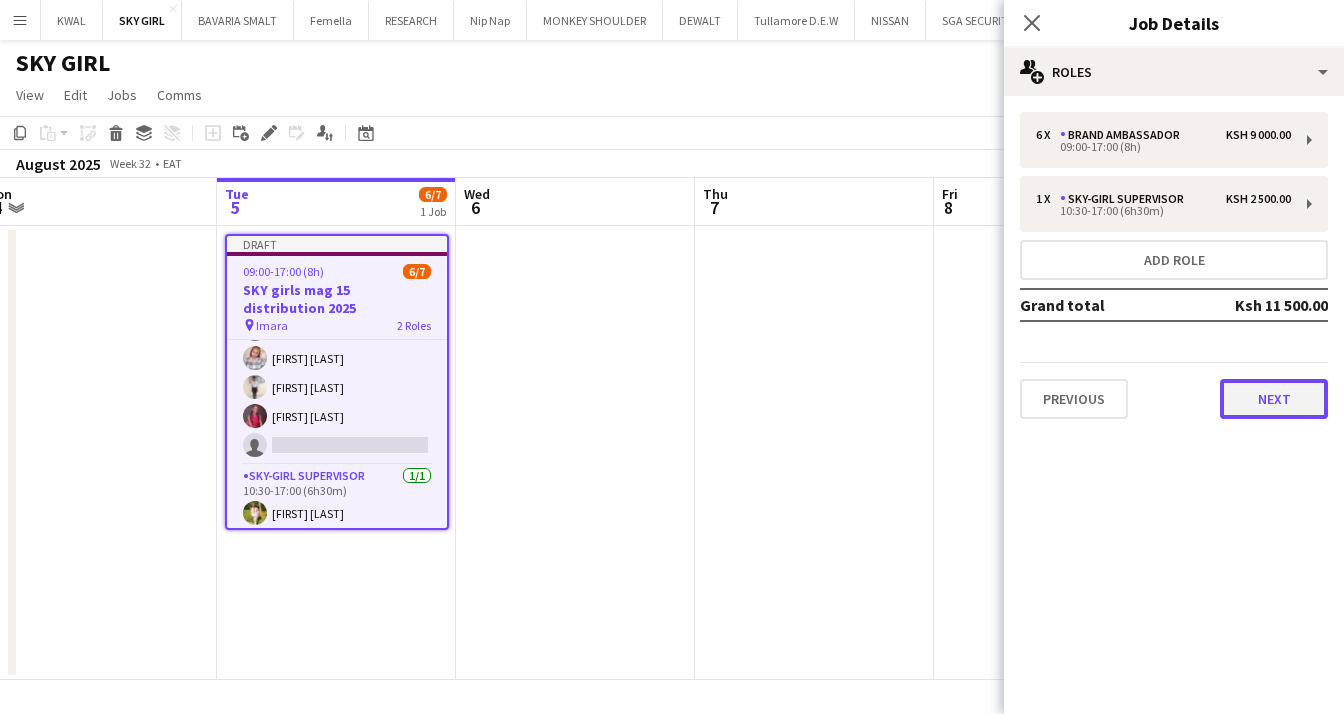 click on "Next" at bounding box center [1274, 399] 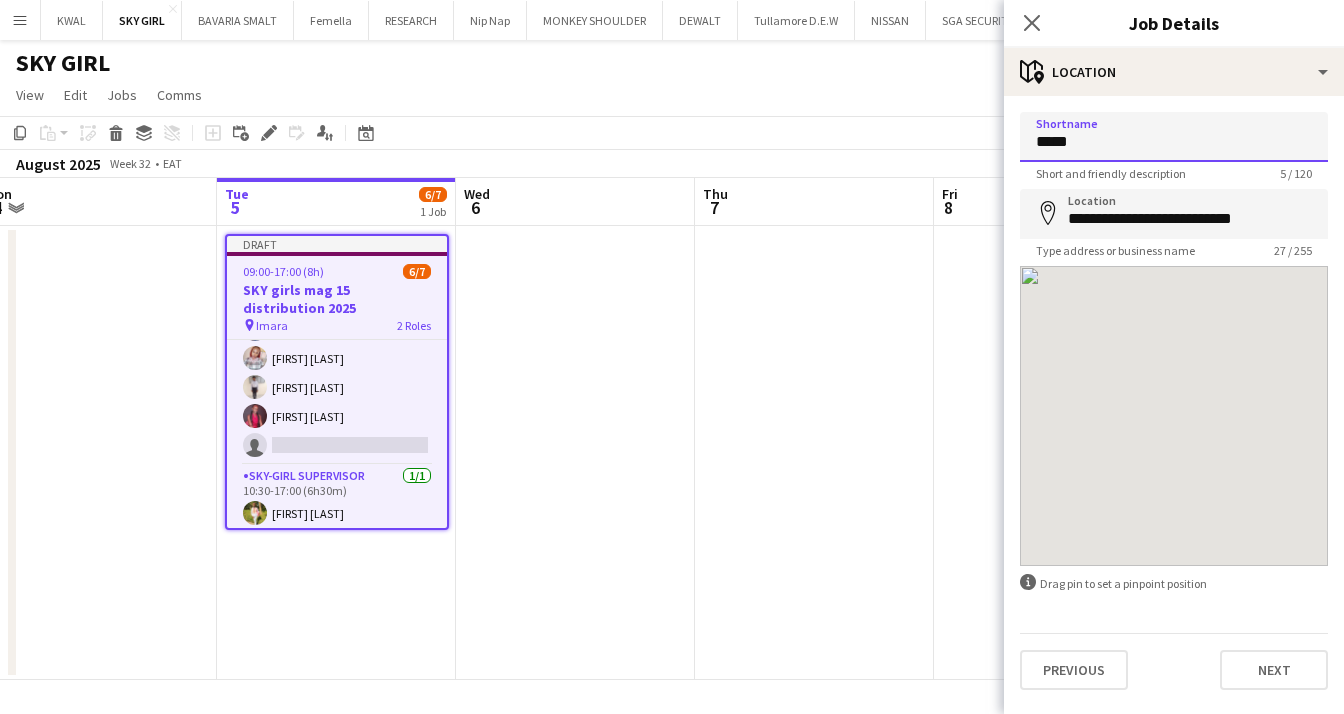 drag, startPoint x: 1112, startPoint y: 145, endPoint x: 916, endPoint y: 128, distance: 196.73587 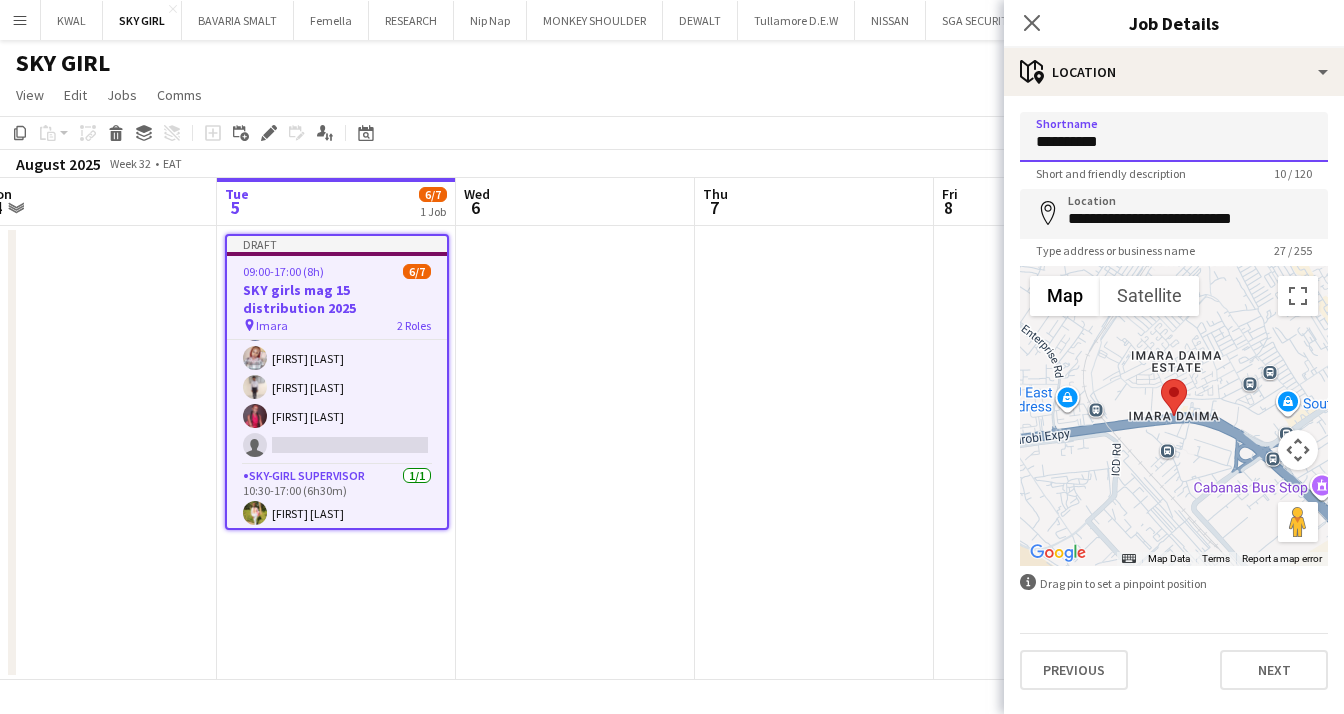 click on "**********" at bounding box center [1174, 137] 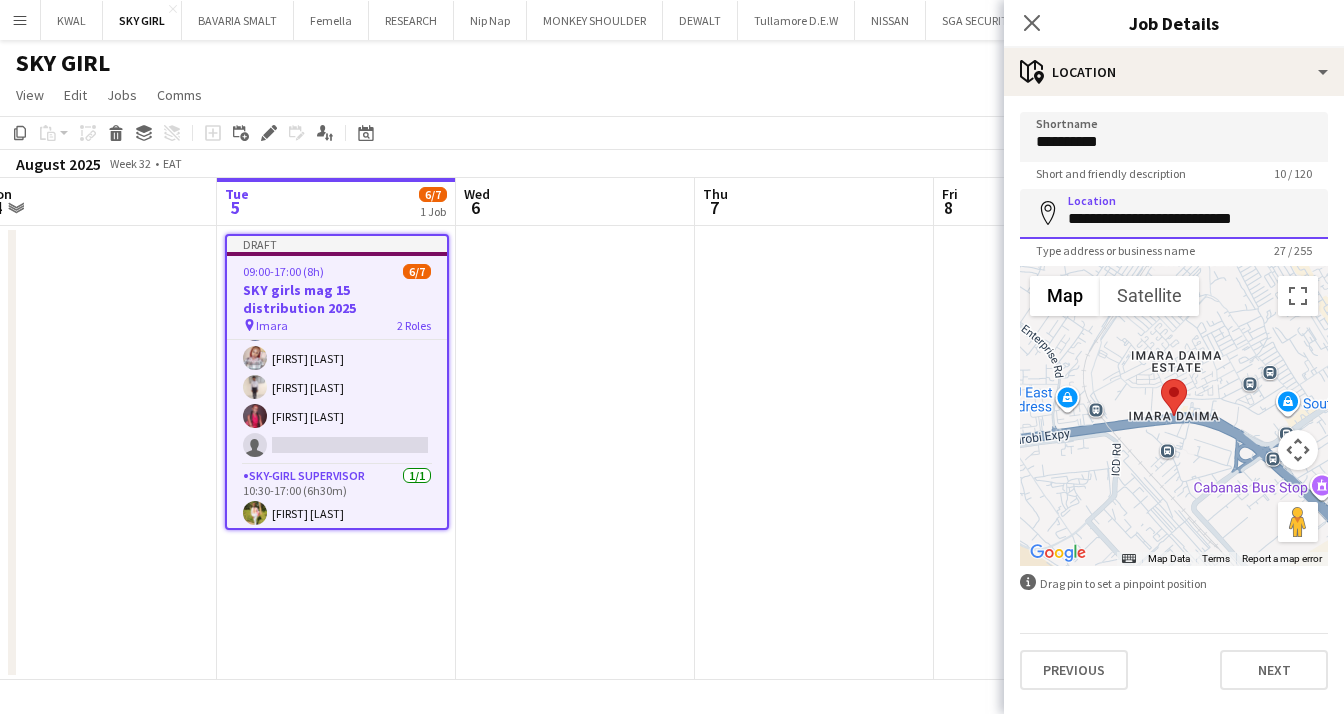 drag, startPoint x: 1065, startPoint y: 213, endPoint x: 1343, endPoint y: 262, distance: 282.2853 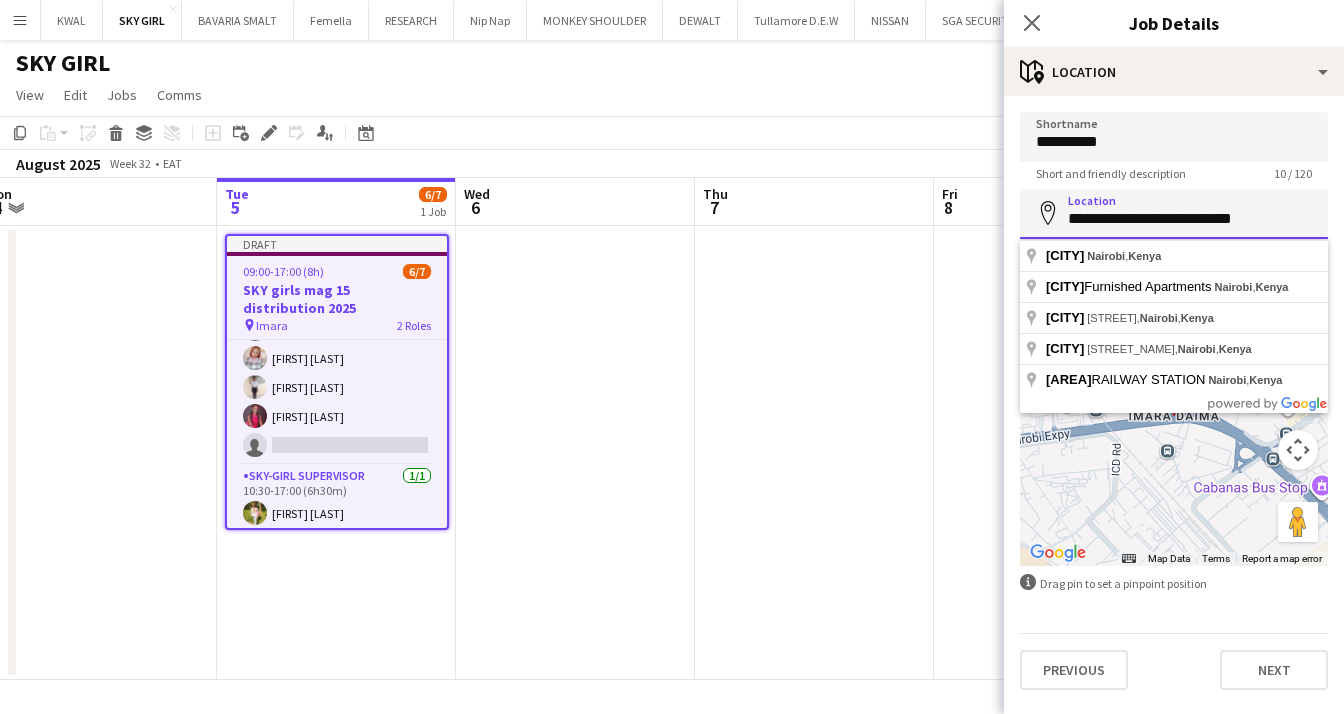 paste 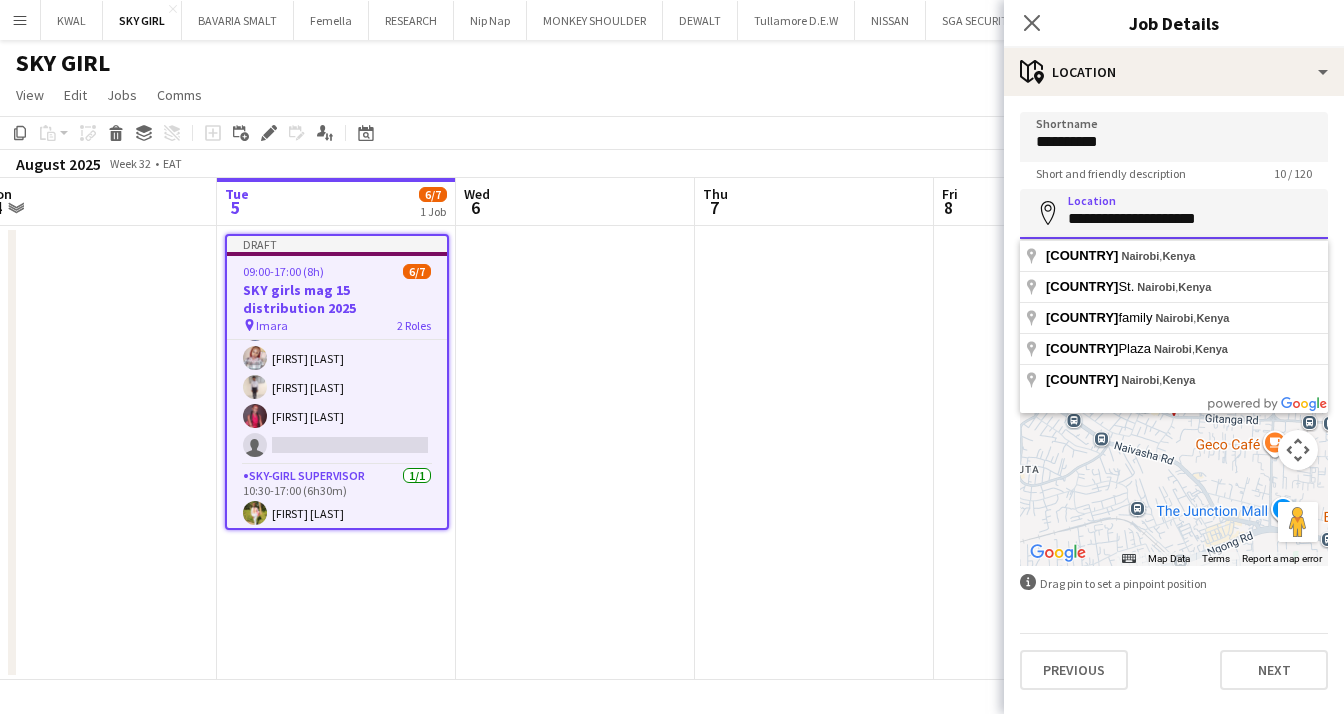 drag, startPoint x: 1232, startPoint y: 217, endPoint x: 1095, endPoint y: 202, distance: 137.81873 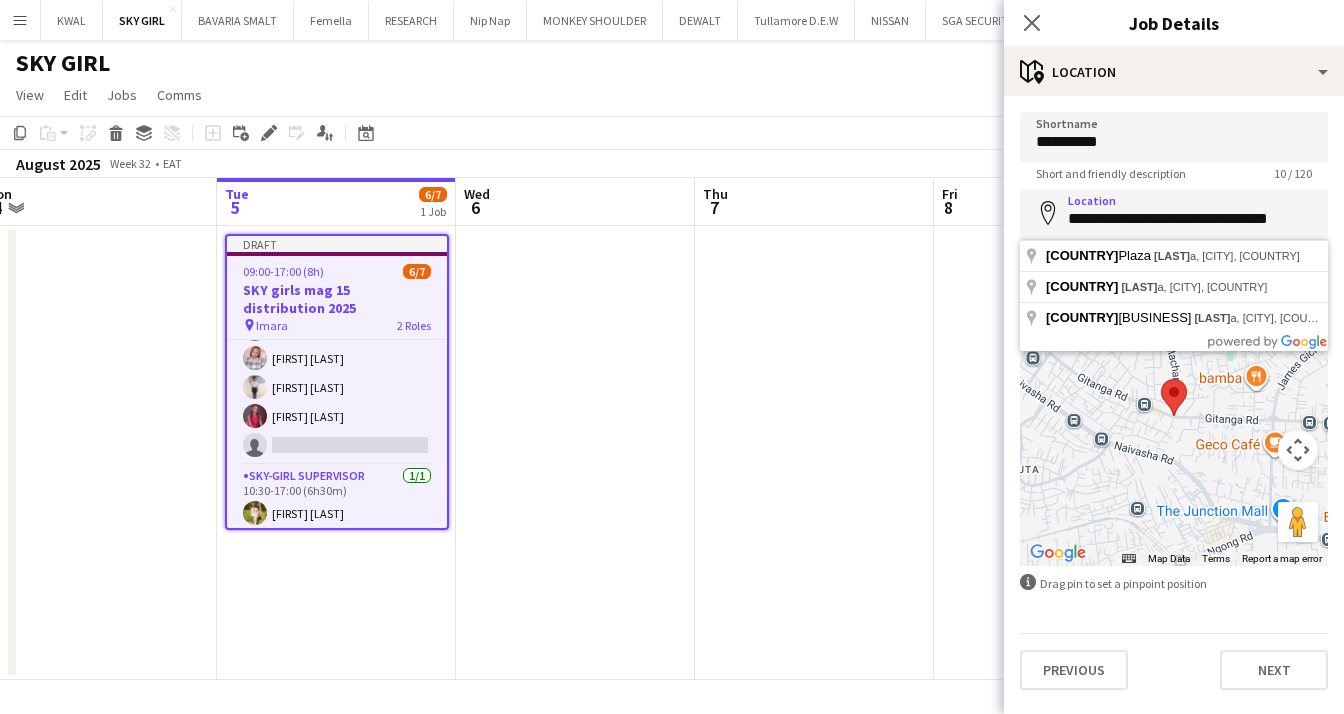 type on "**********" 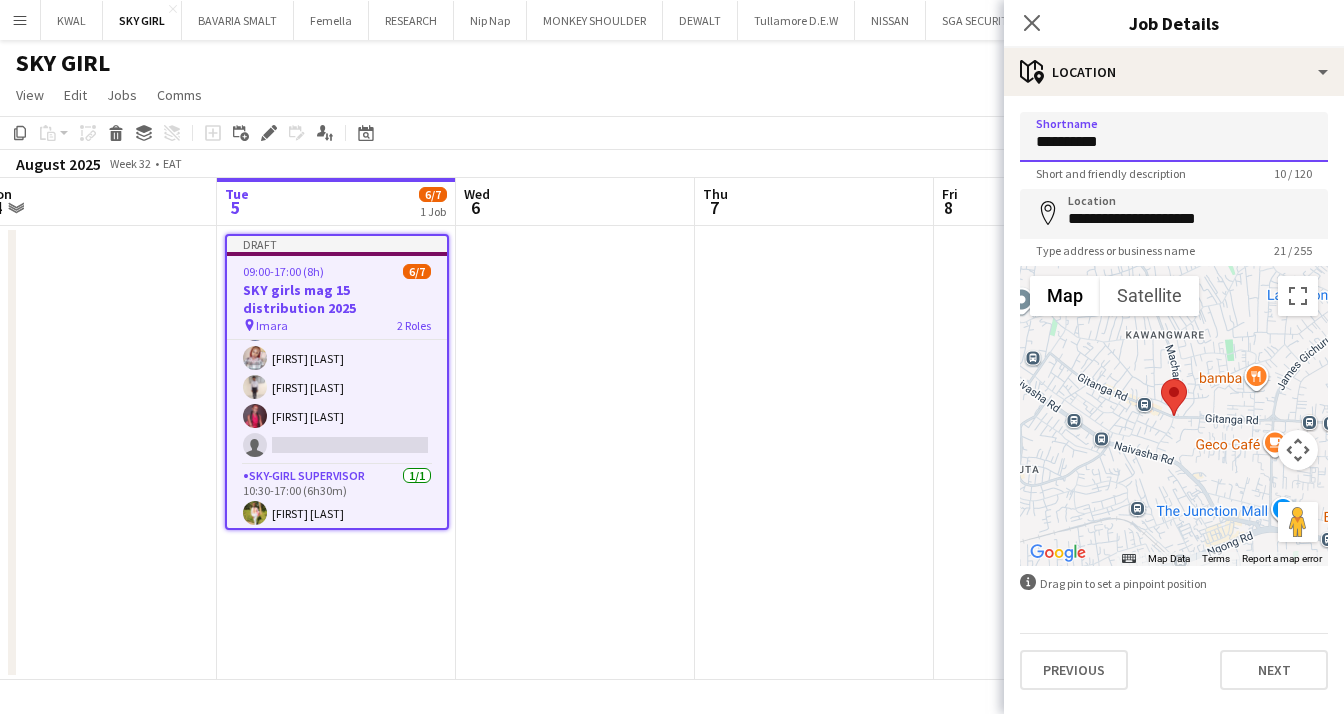 click on "**********" at bounding box center (1174, 137) 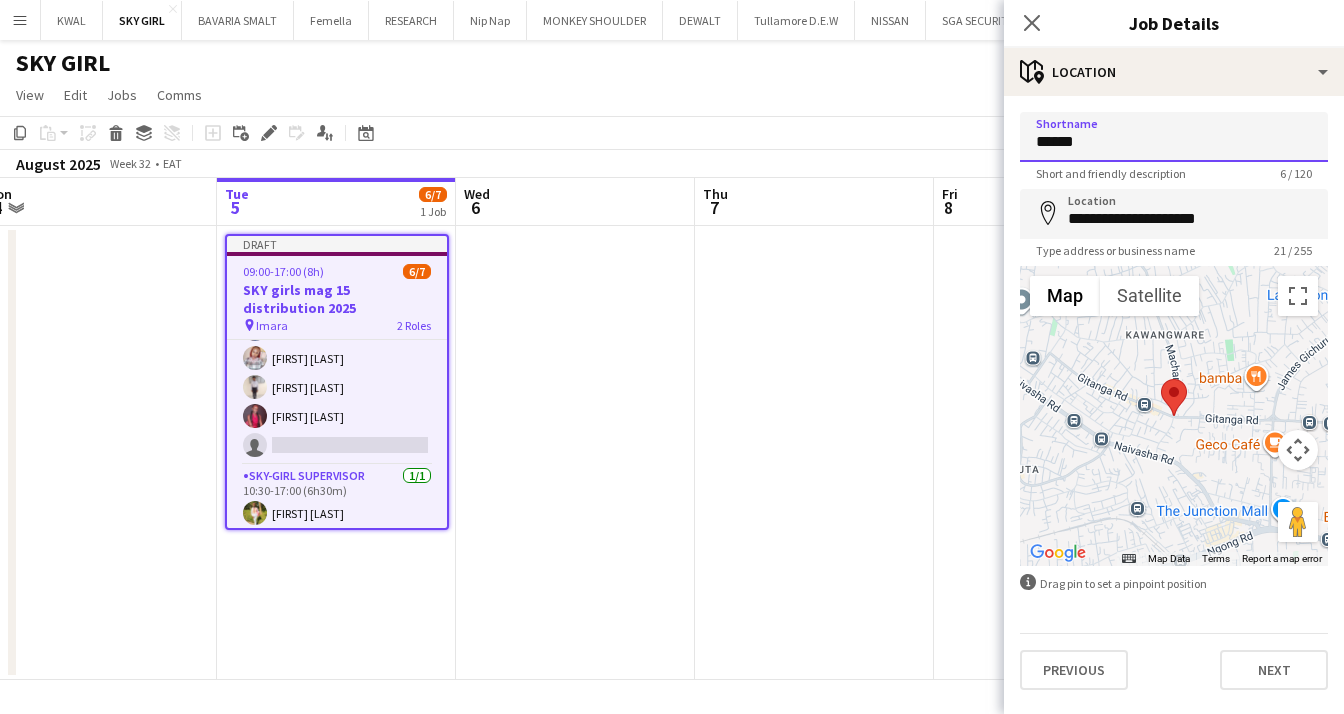 type on "*****" 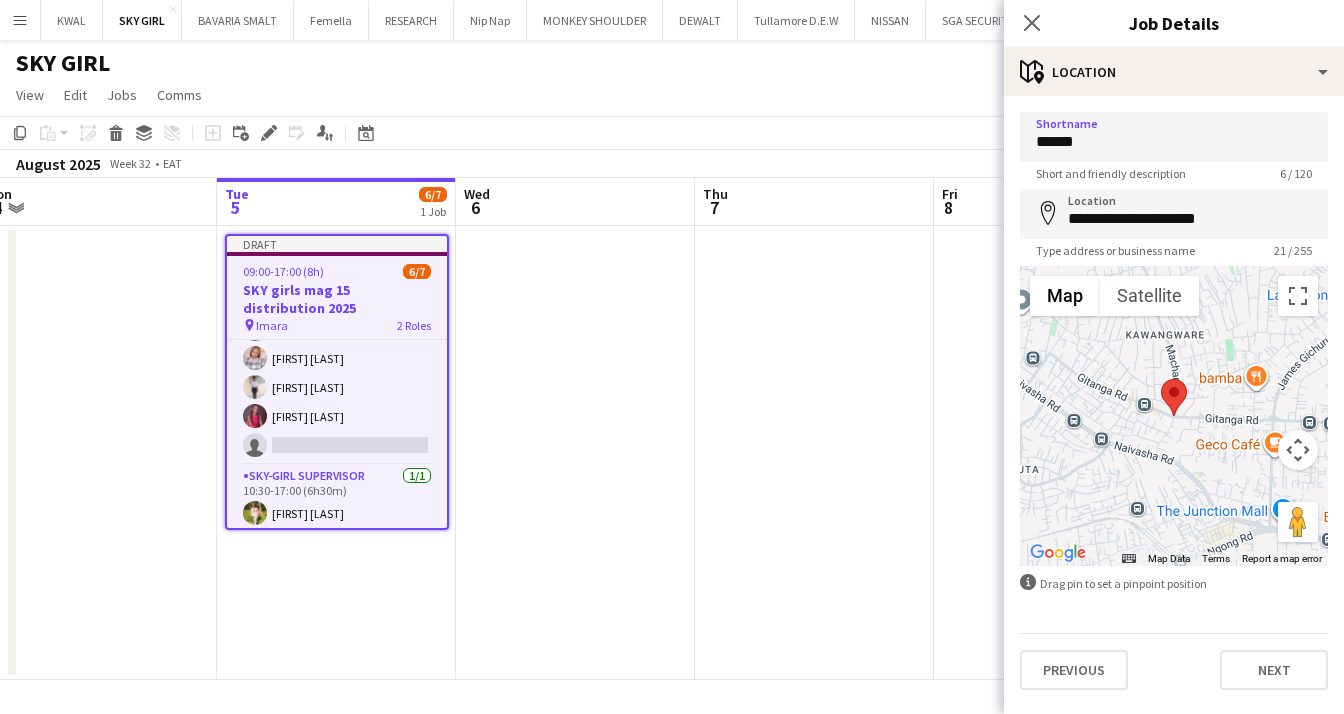 click at bounding box center (814, 453) 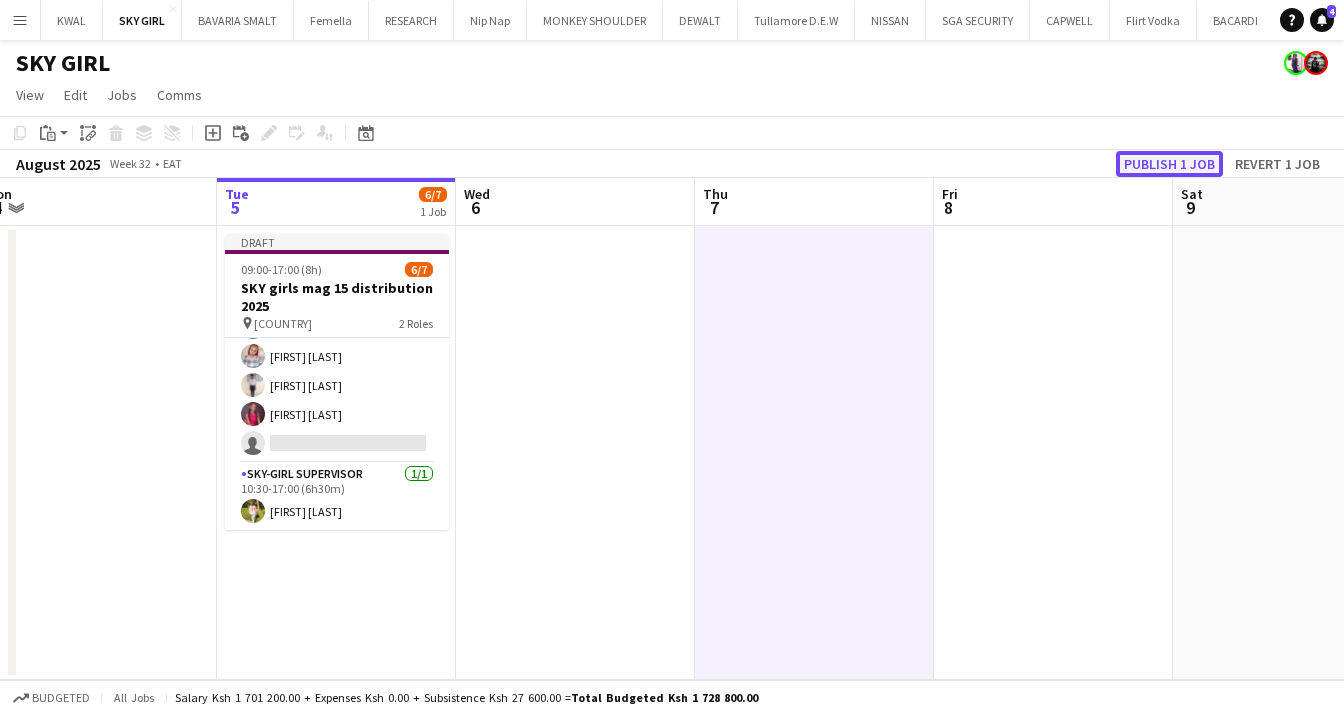 click on "Publish 1 job" 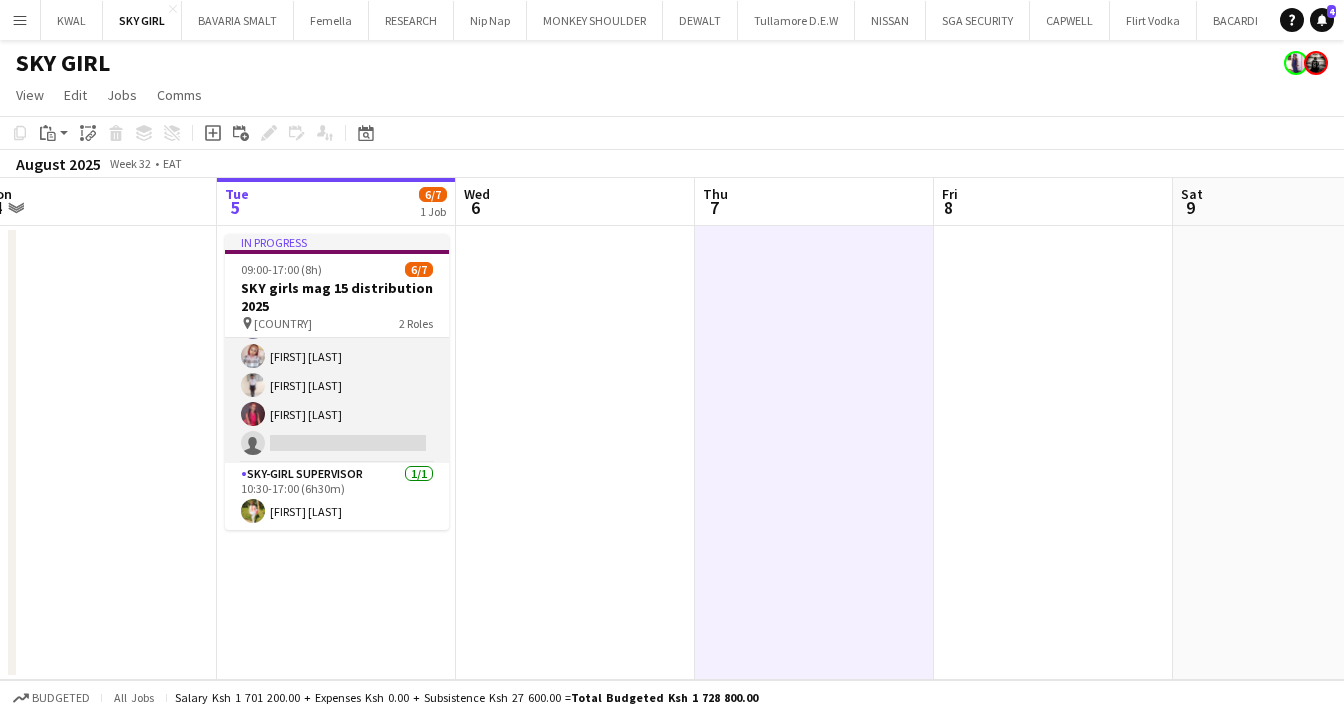 scroll, scrollTop: 0, scrollLeft: 0, axis: both 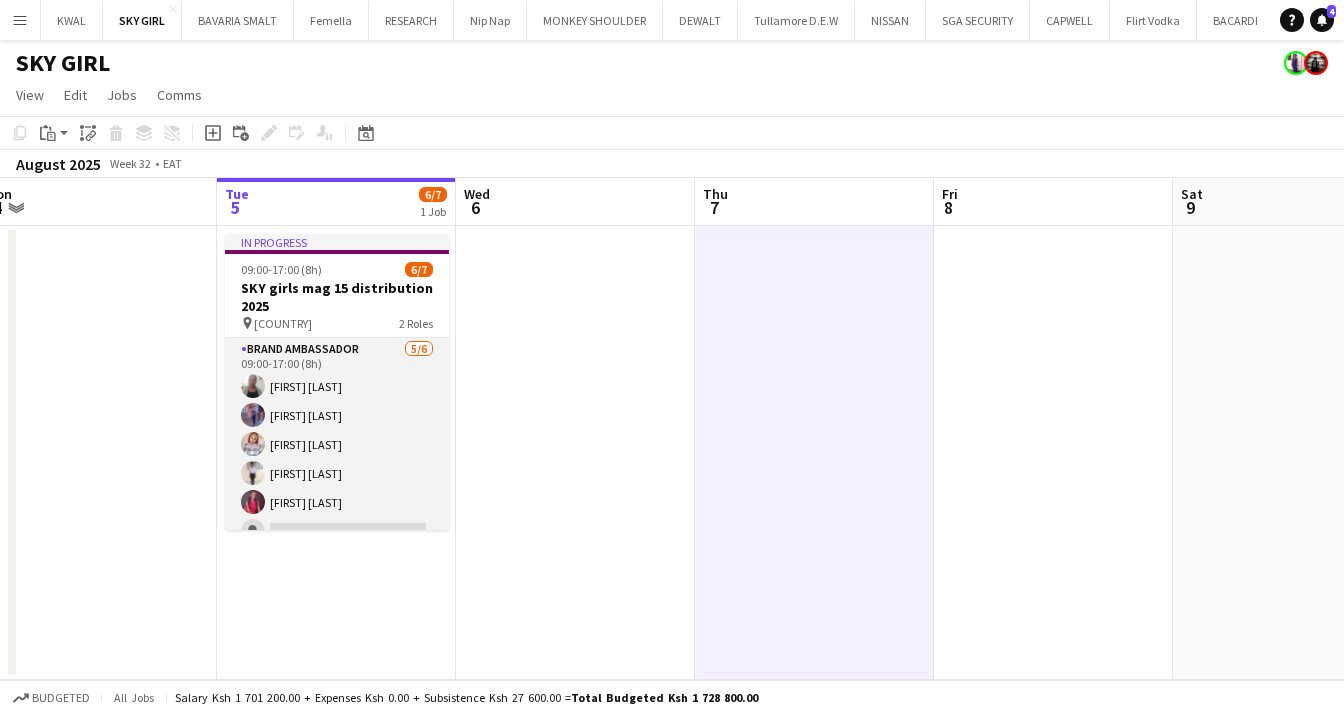 click on "Brand Ambassador   5/6   09:00-17:00 (8h)
[FIRST] [LAST] [FIRST] [LAST] [FIRST] [LAST] [FIRST] [LAST] [FIRST] [LAST]
single-neutral-actions" at bounding box center [337, 444] 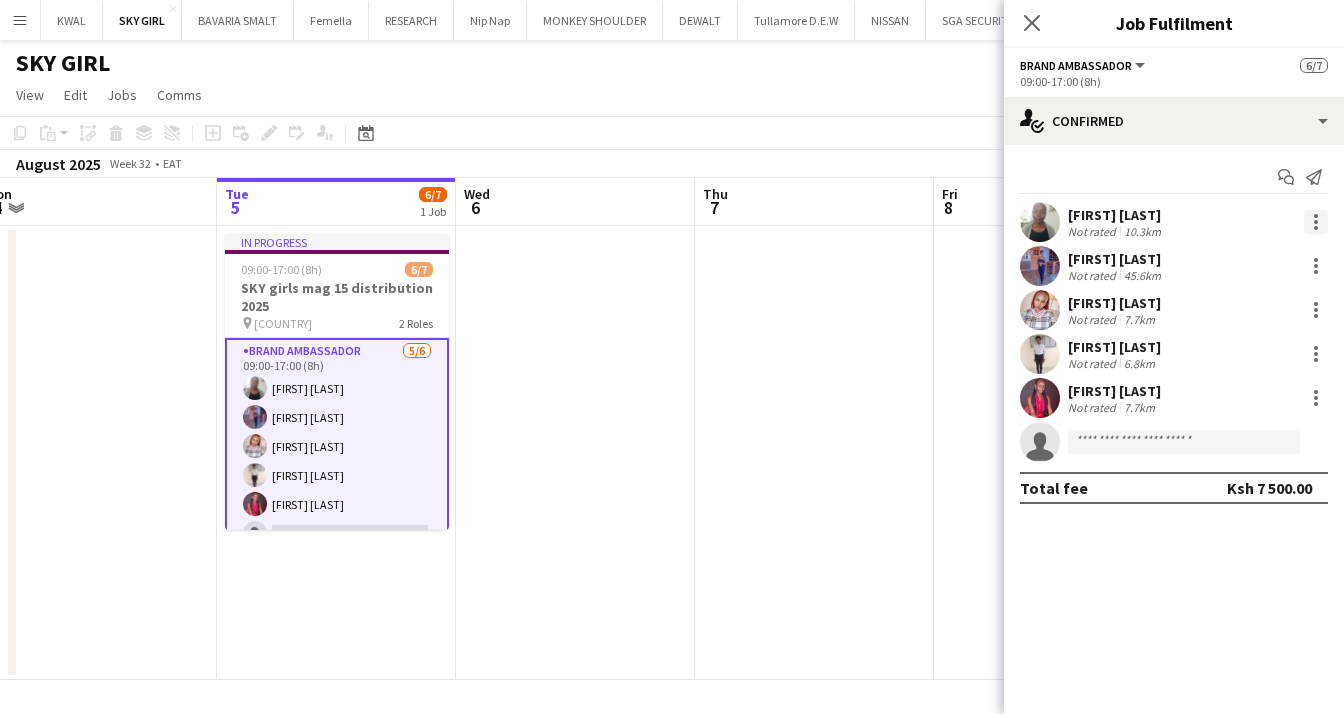 click at bounding box center (1316, 222) 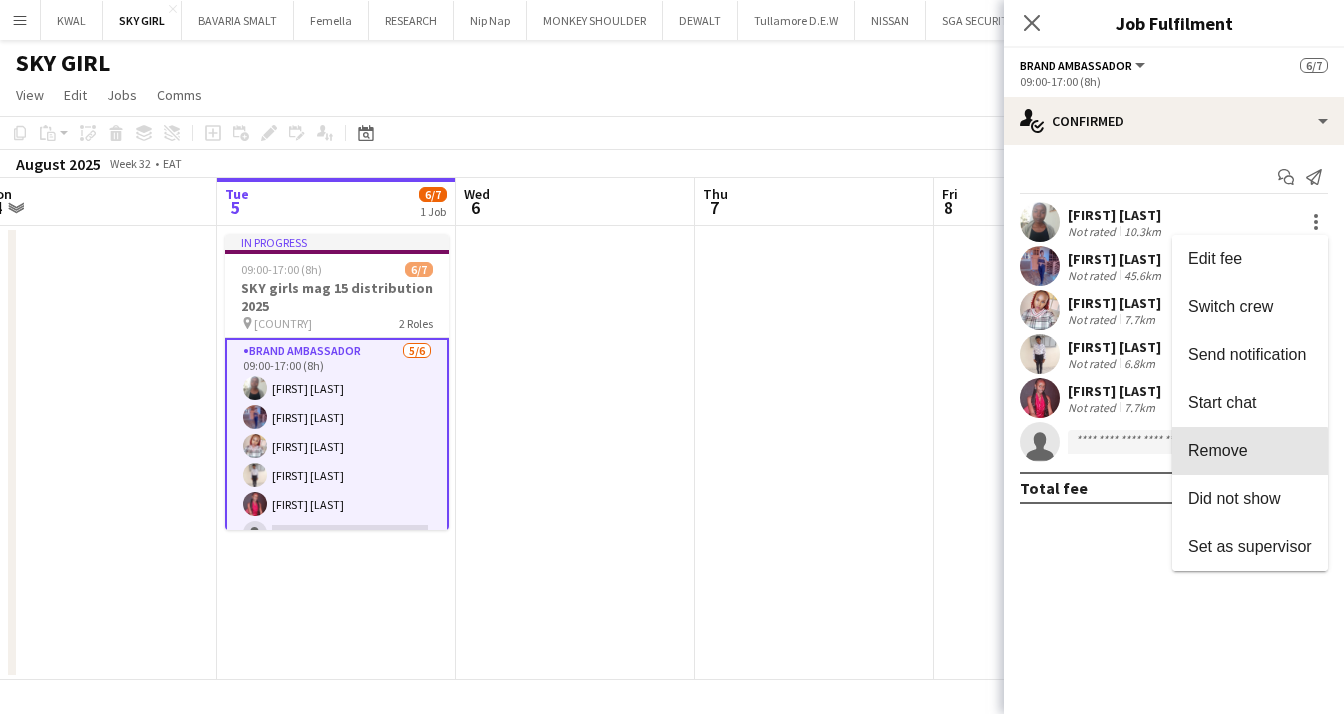 click on "Remove" at bounding box center [1218, 450] 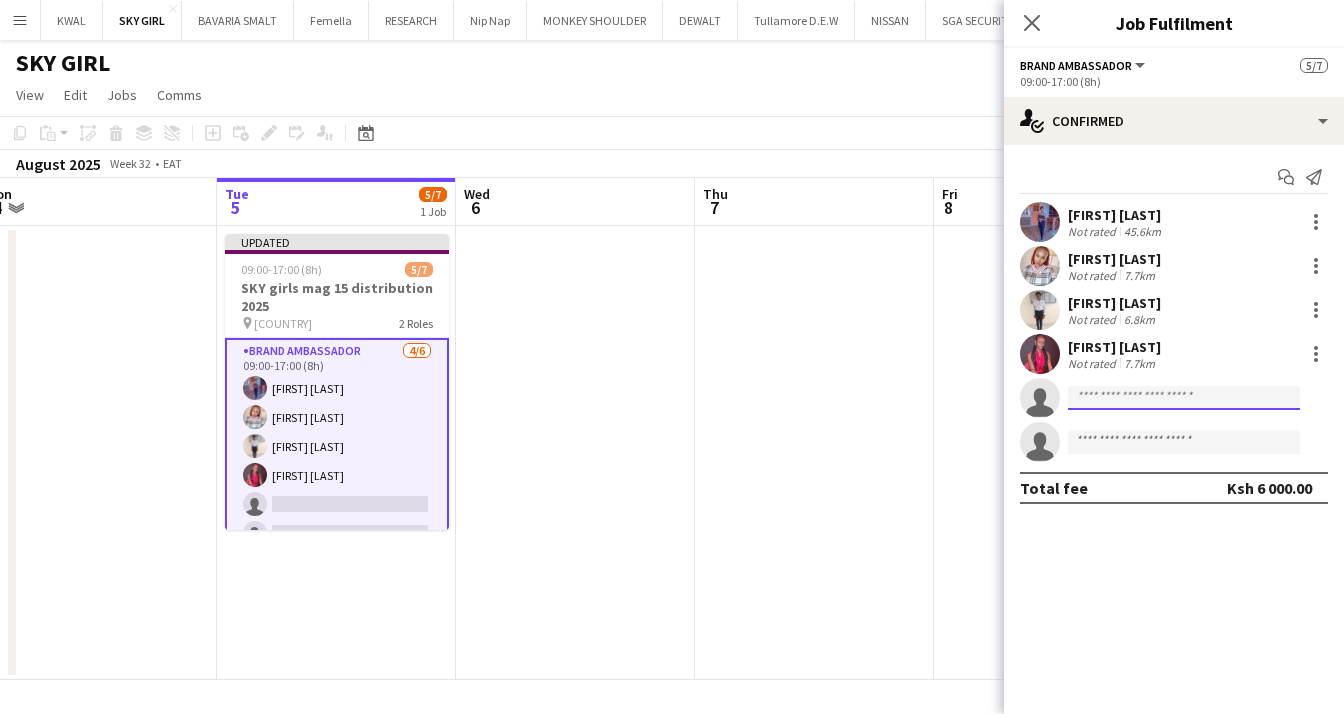 drag, startPoint x: 1095, startPoint y: 400, endPoint x: 1108, endPoint y: 373, distance: 29.966648 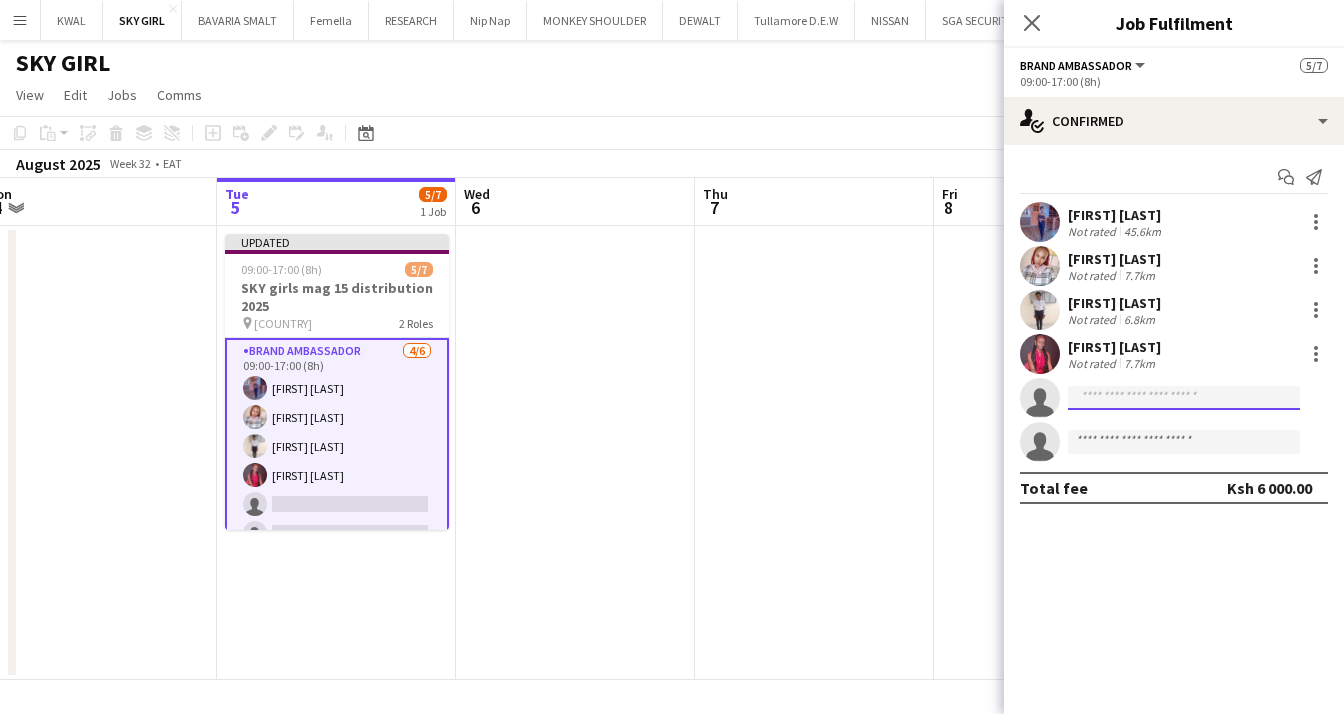 click 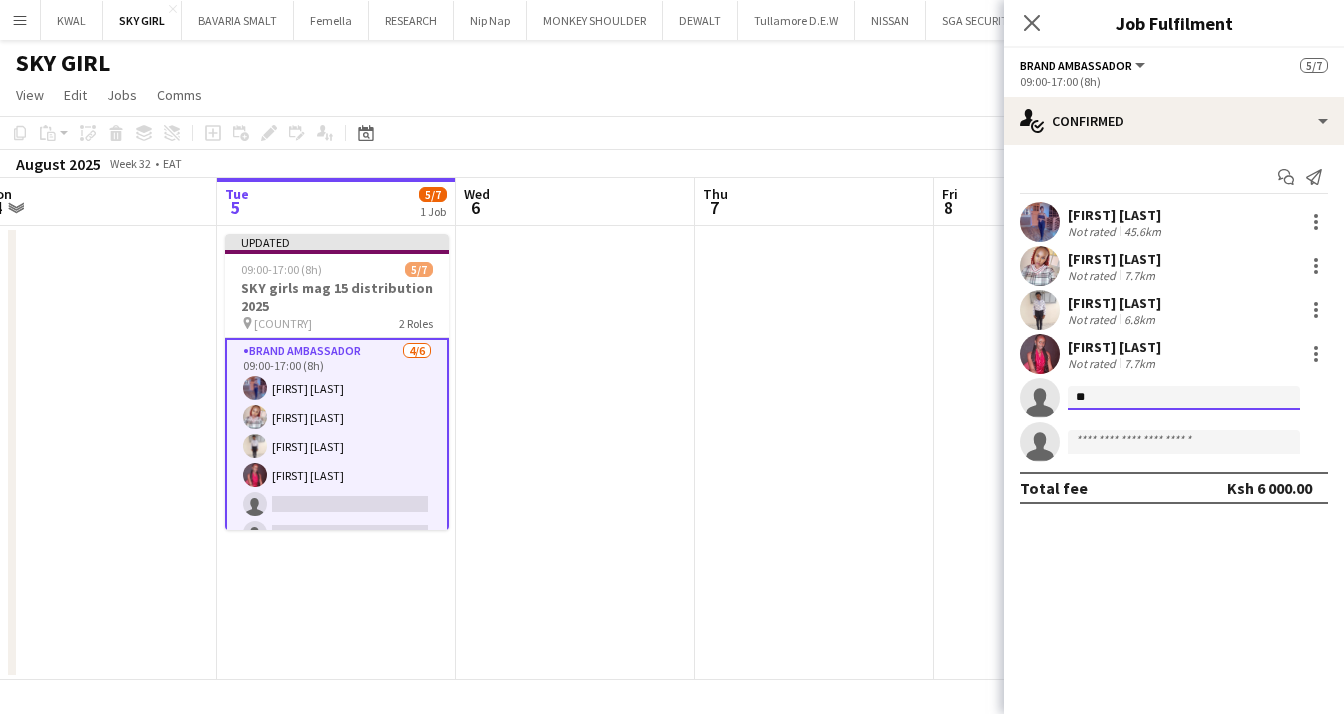type on "***" 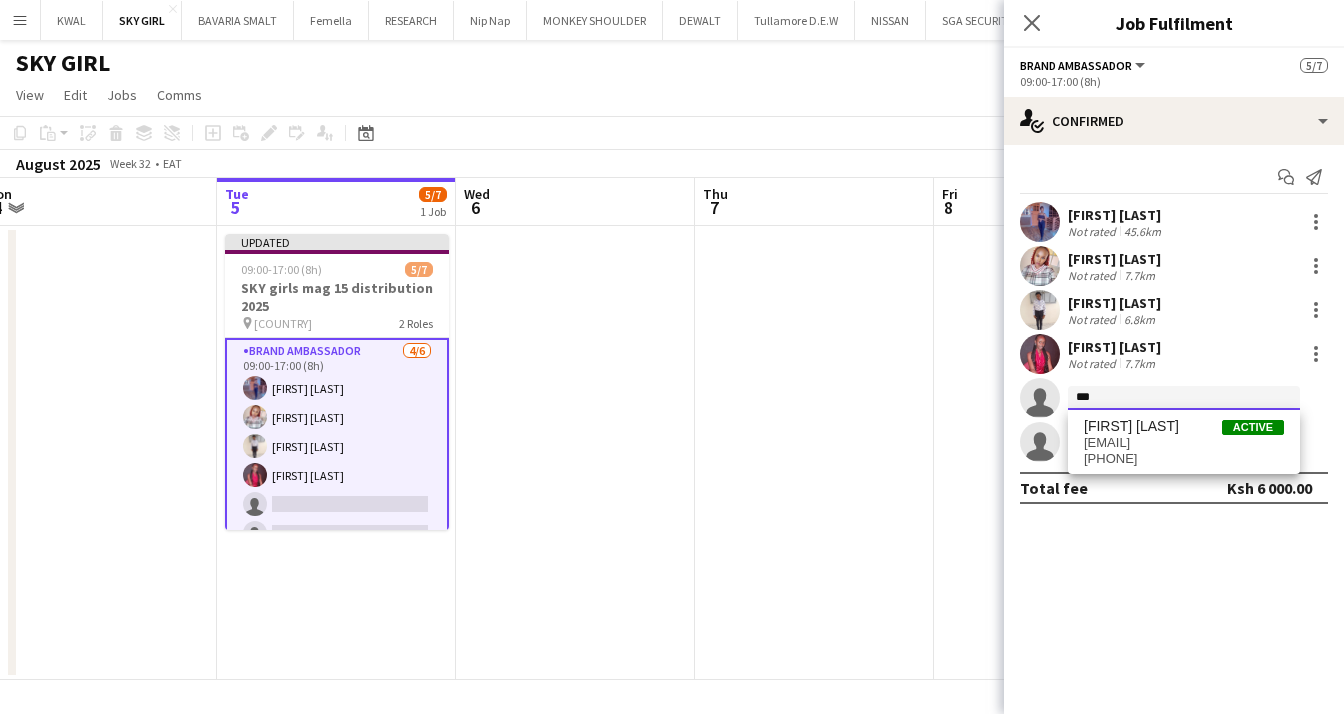 drag, startPoint x: 1113, startPoint y: 400, endPoint x: 1065, endPoint y: 393, distance: 48.507732 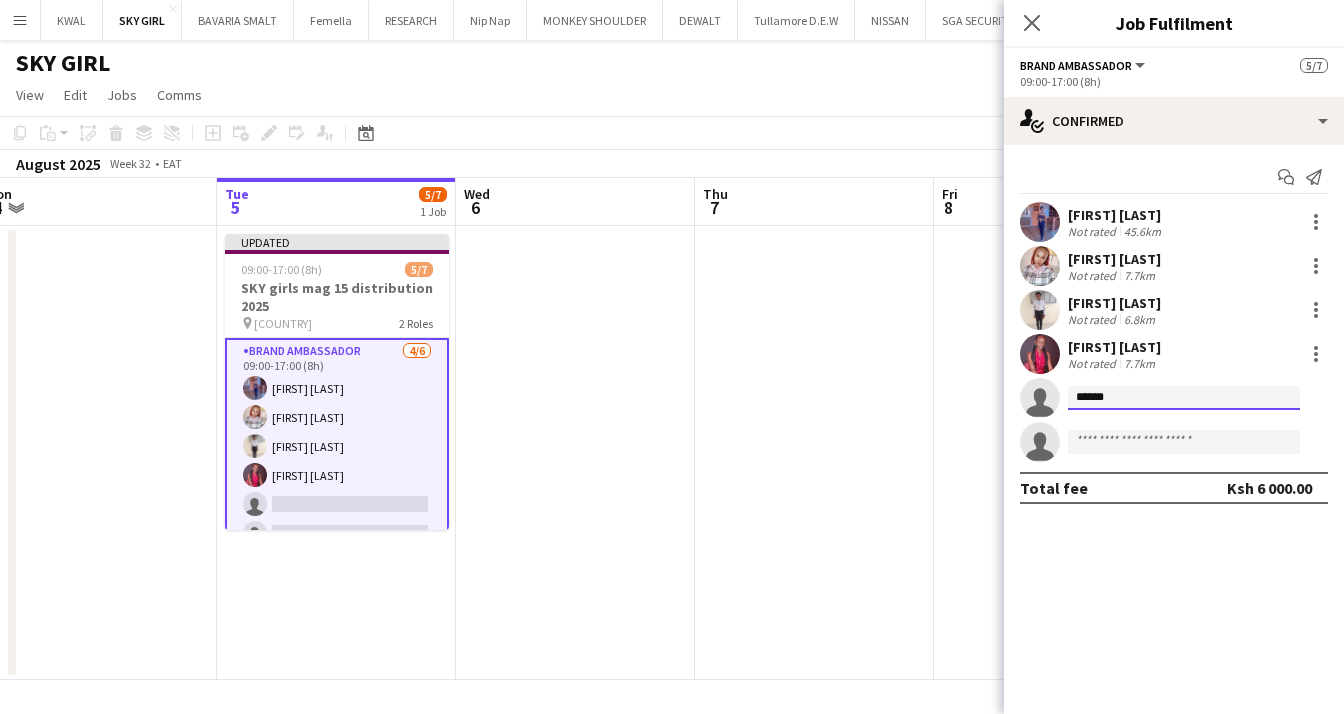 drag, startPoint x: 1164, startPoint y: 391, endPoint x: 1043, endPoint y: 393, distance: 121.016525 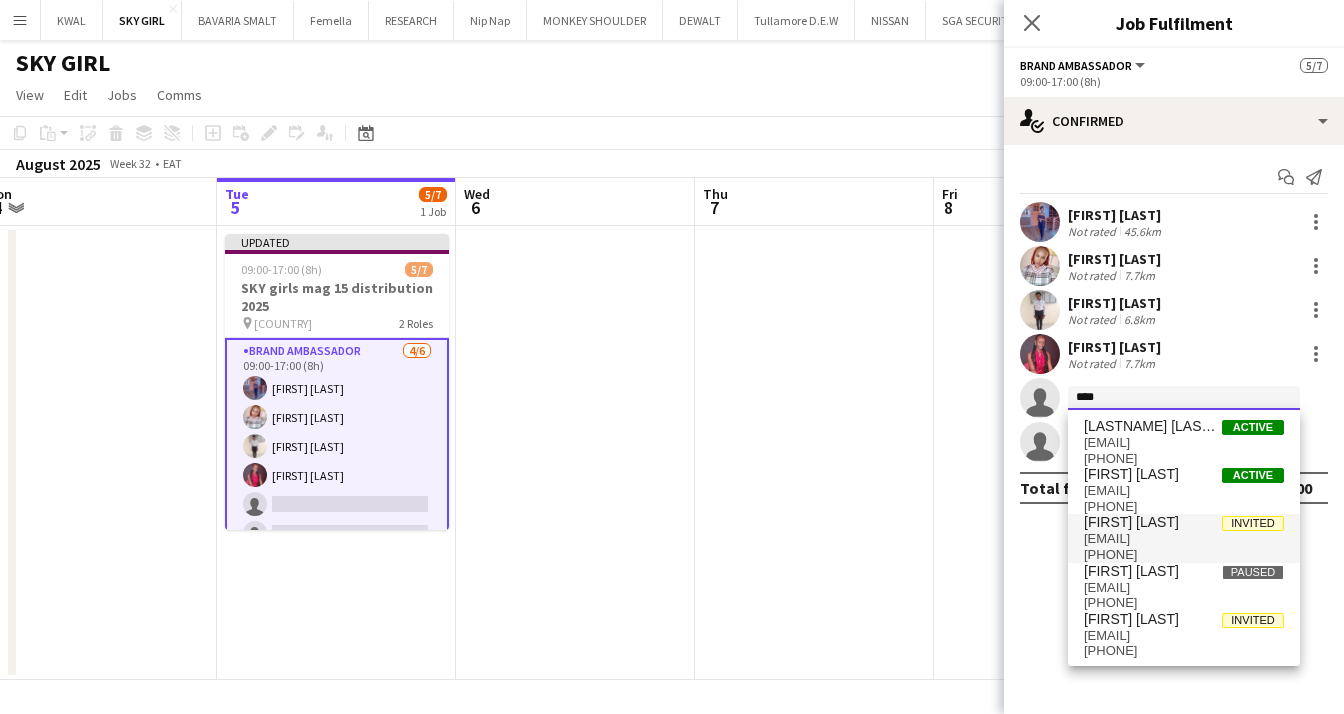 scroll, scrollTop: 0, scrollLeft: 0, axis: both 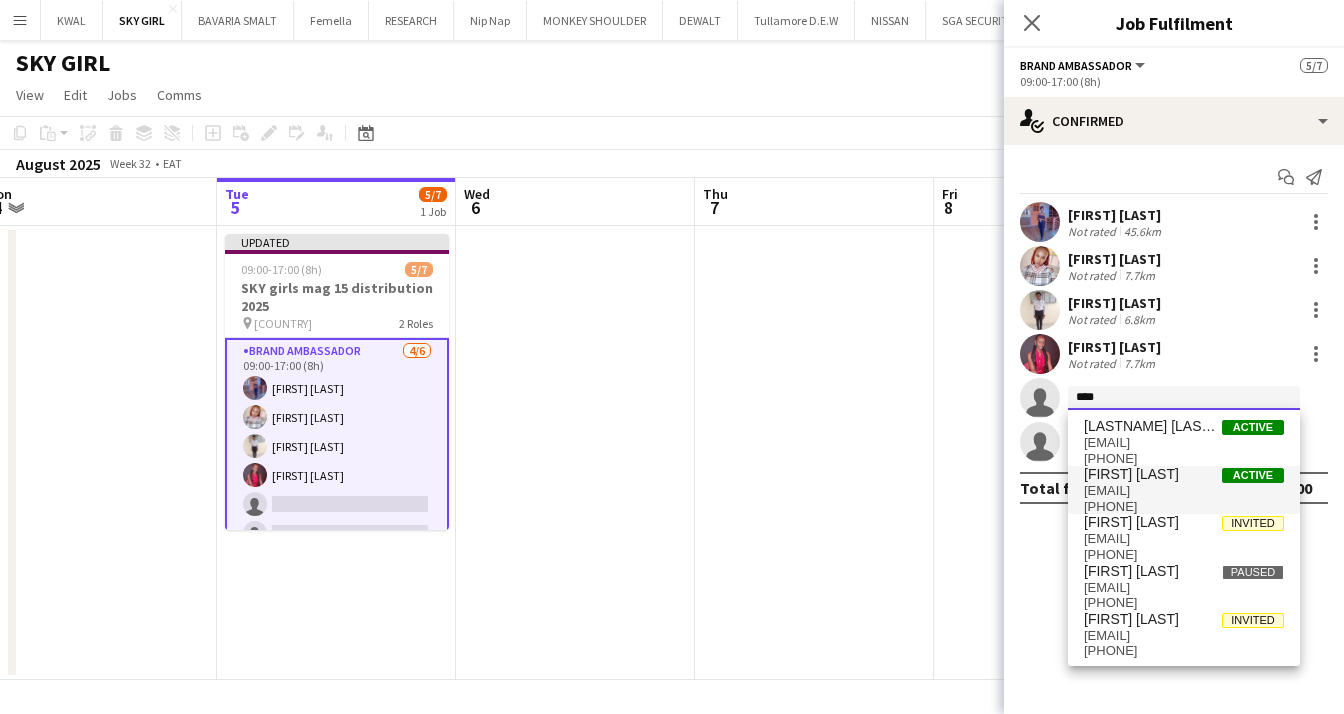 type on "****" 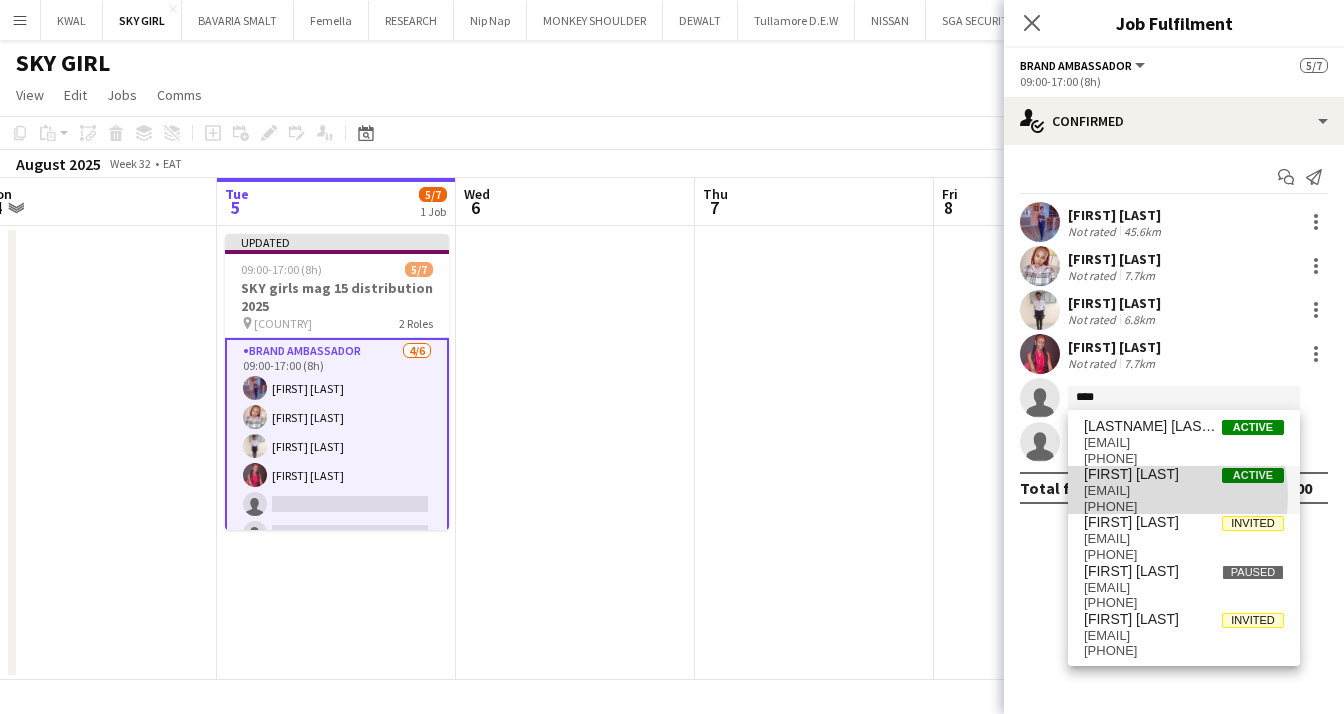 click on "[EMAIL]" at bounding box center (1184, 491) 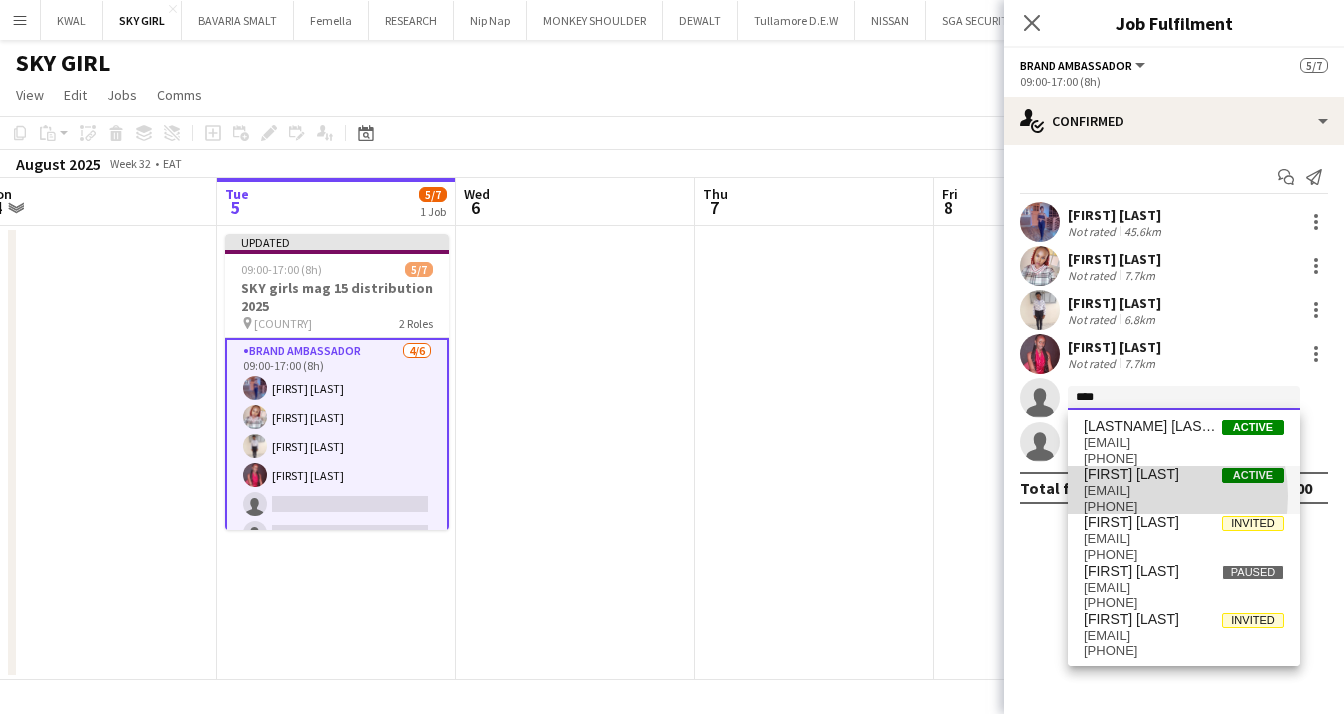 type 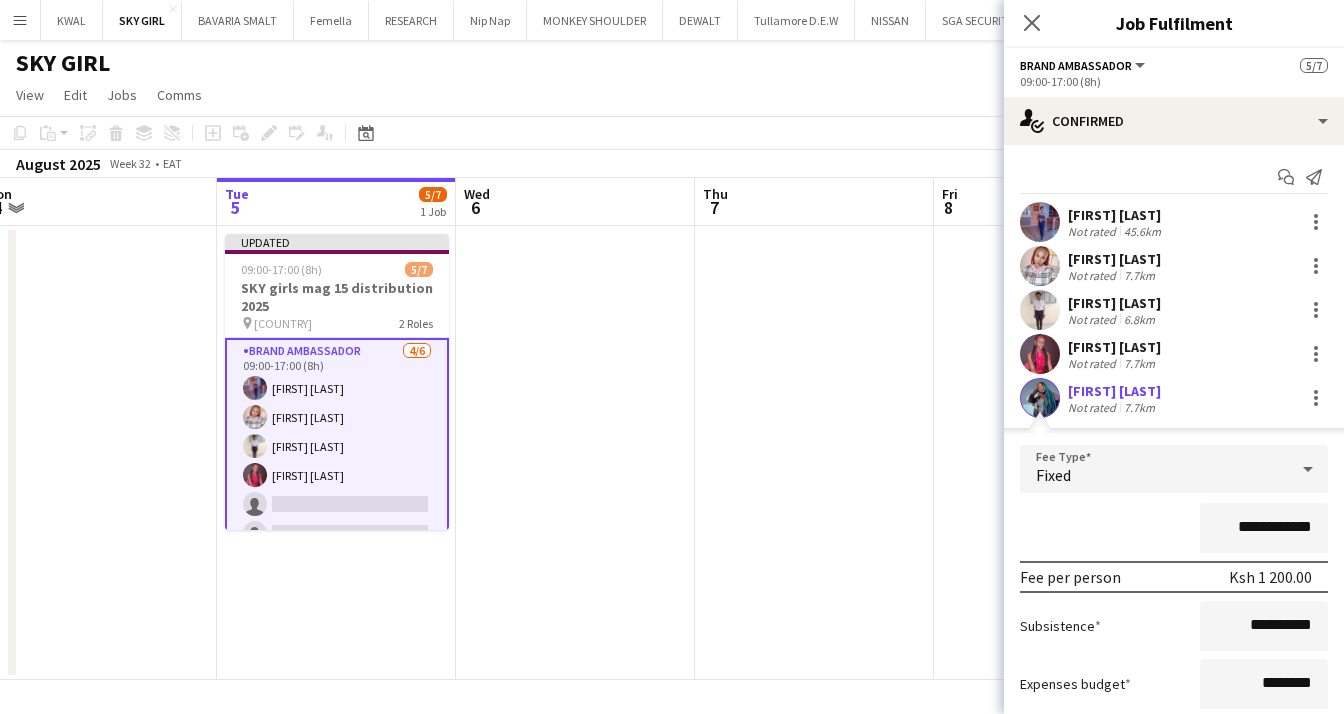 click at bounding box center (1040, 398) 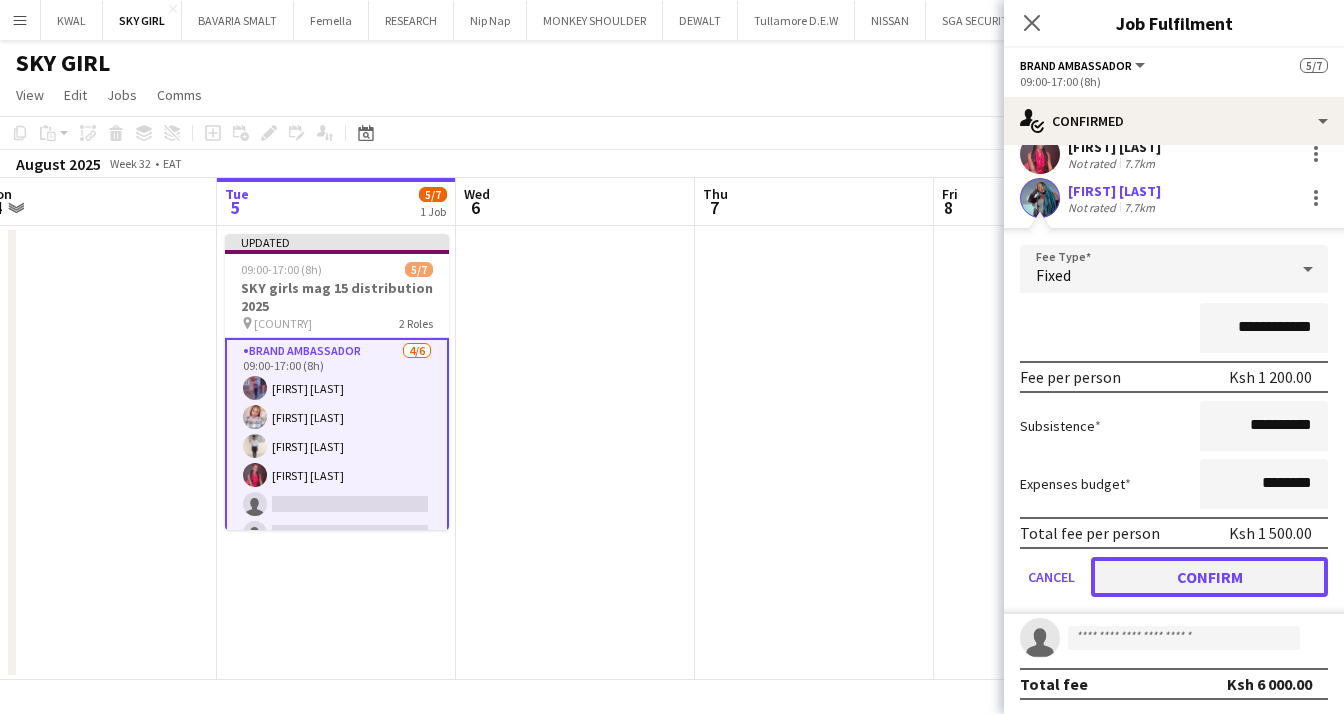 click on "Confirm" at bounding box center (1209, 577) 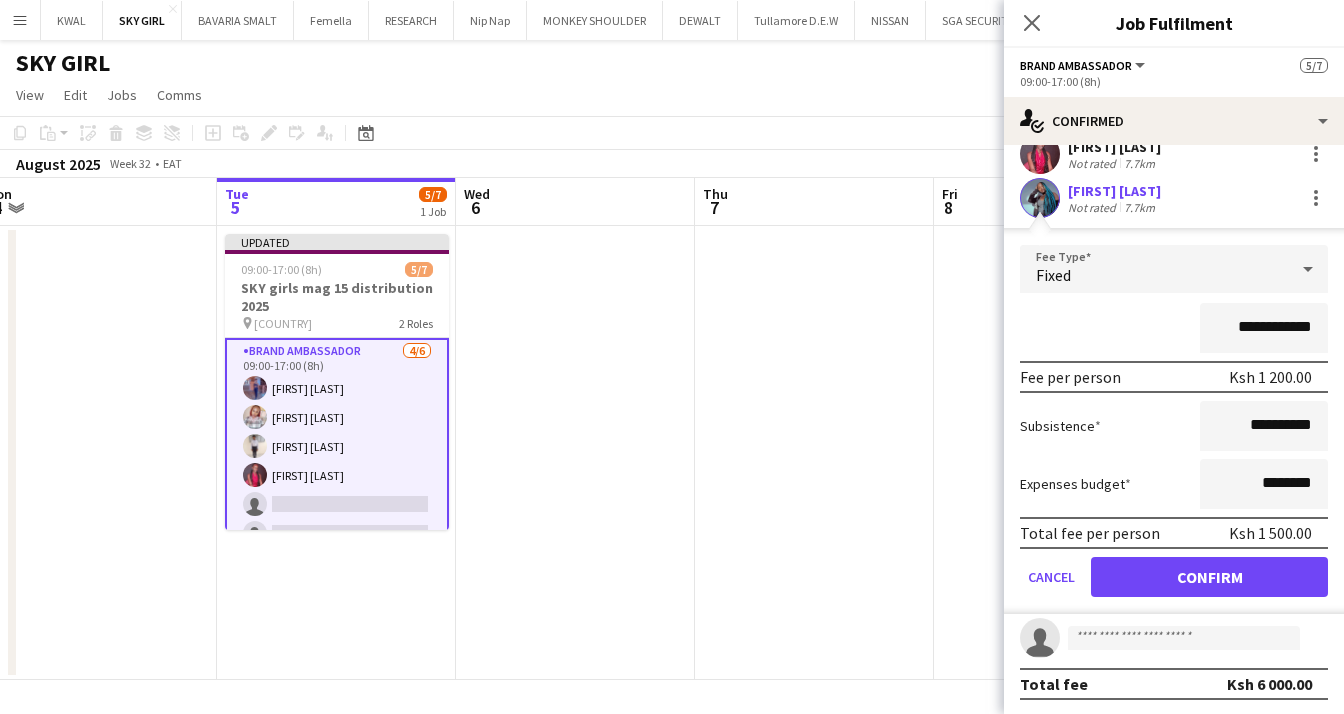 scroll, scrollTop: 0, scrollLeft: 0, axis: both 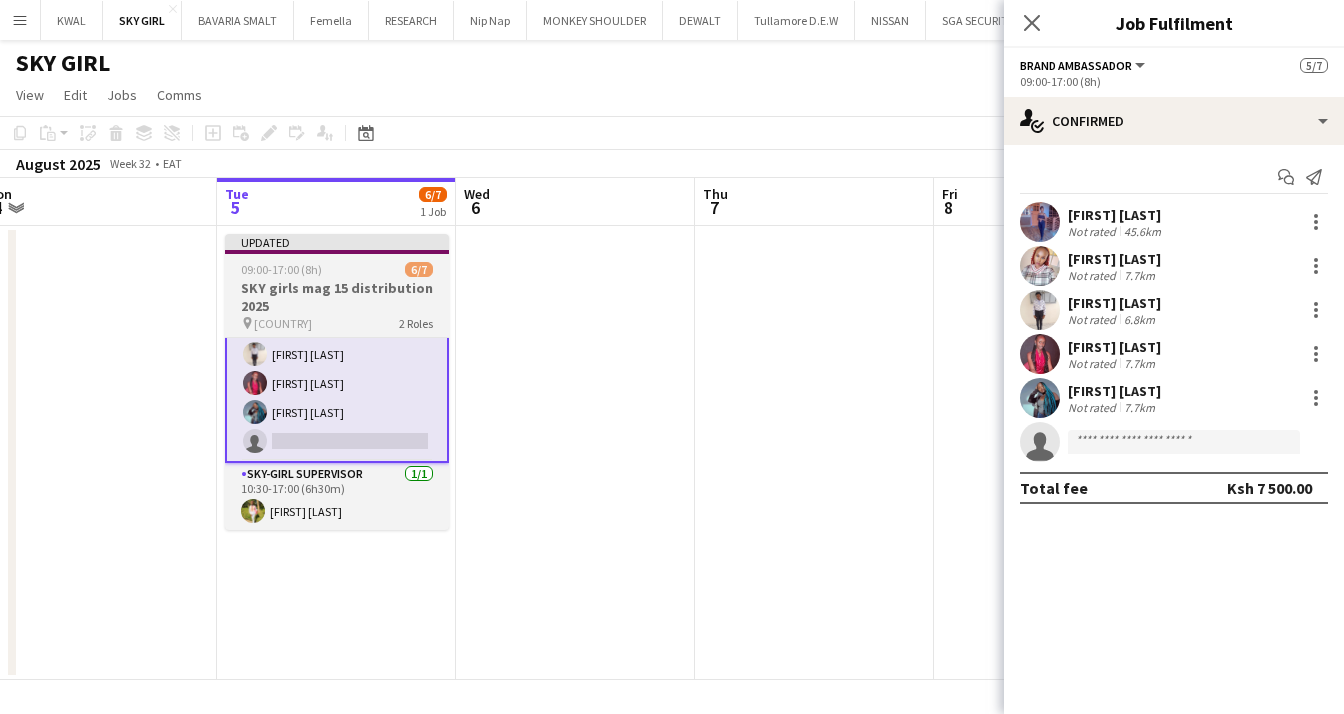 click on "09:00-17:00 (8h)" at bounding box center [281, 269] 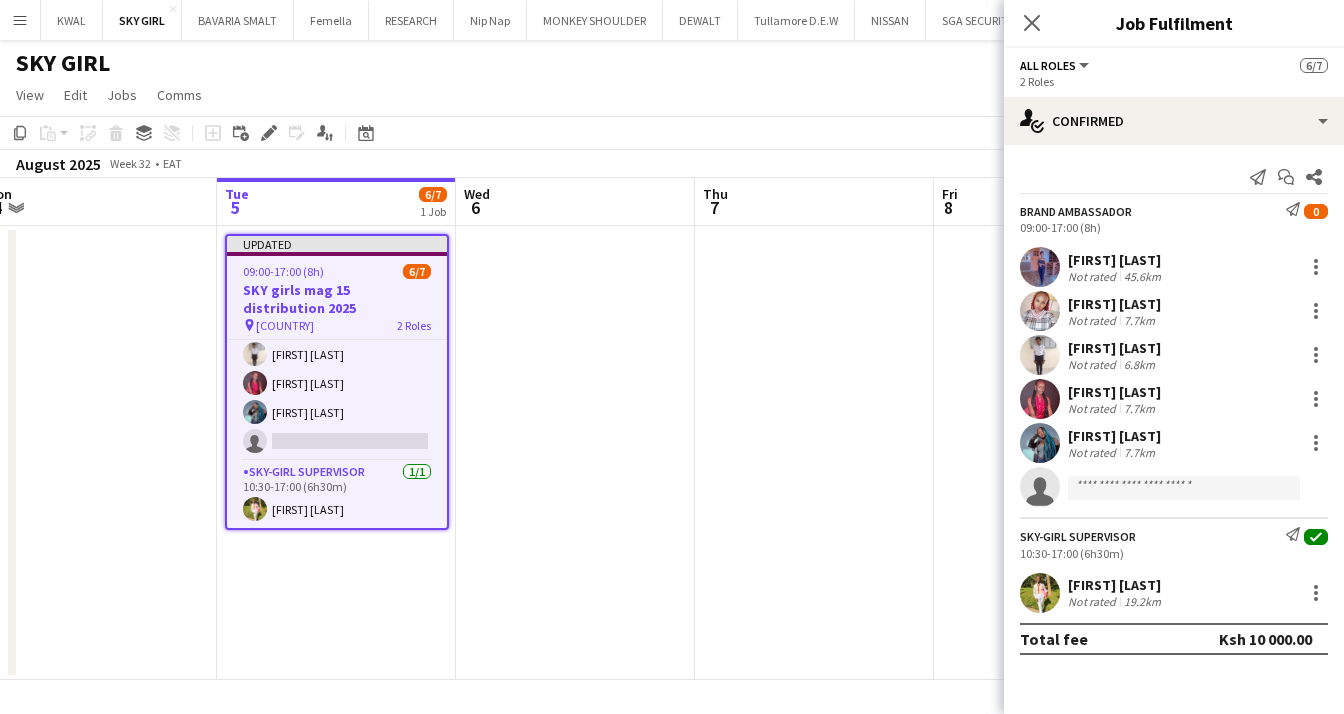 scroll, scrollTop: 90, scrollLeft: 0, axis: vertical 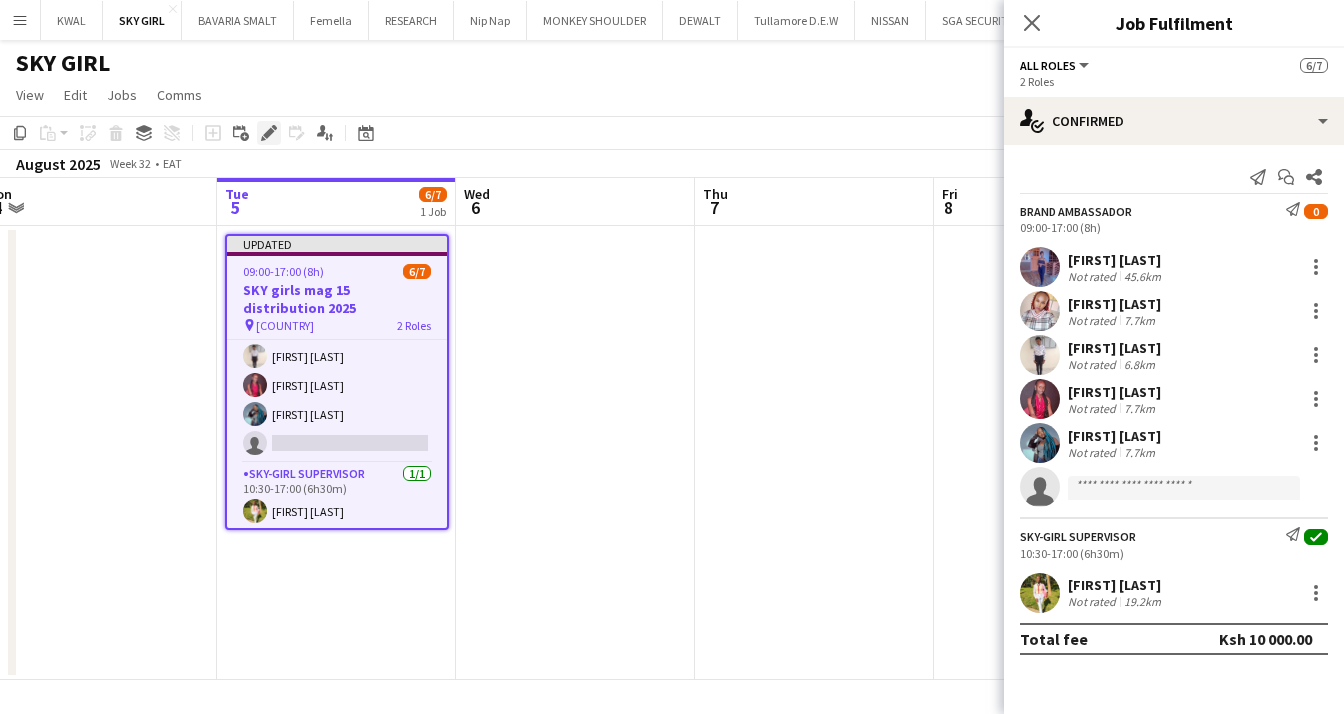 click 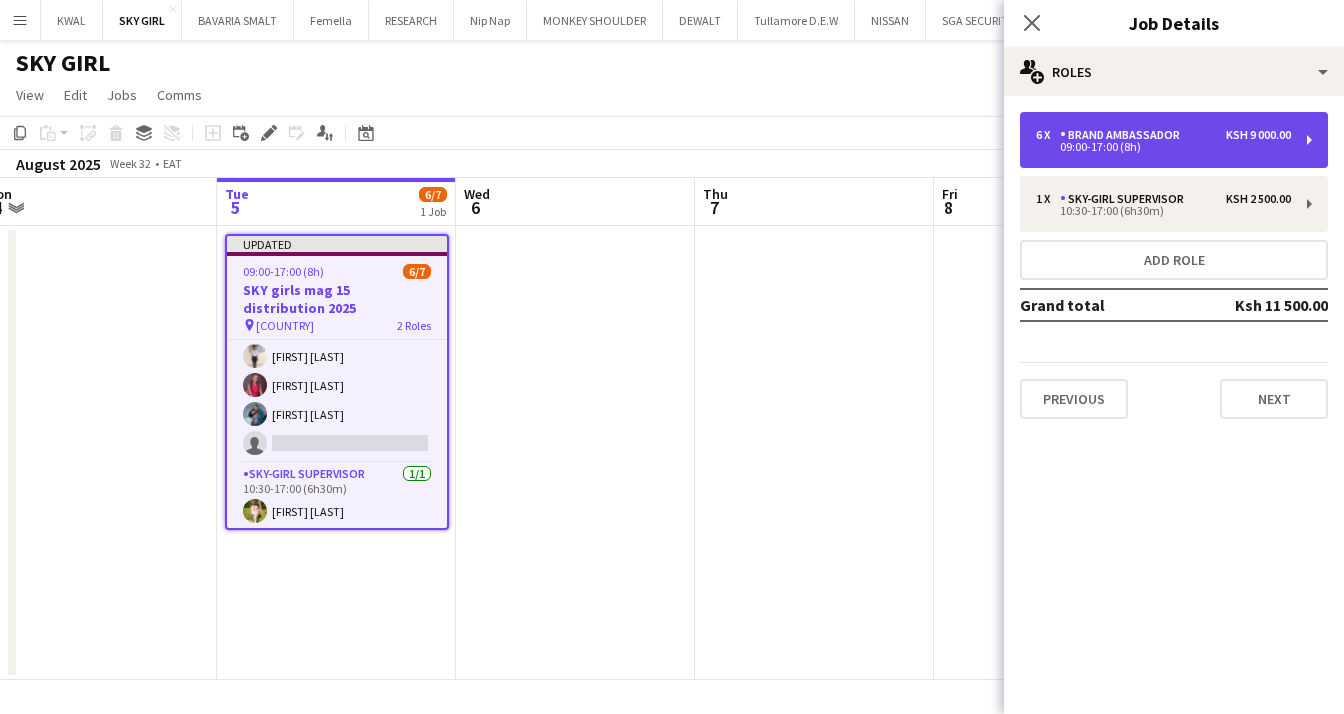click on "09:00-17:00 (8h)" at bounding box center [1163, 147] 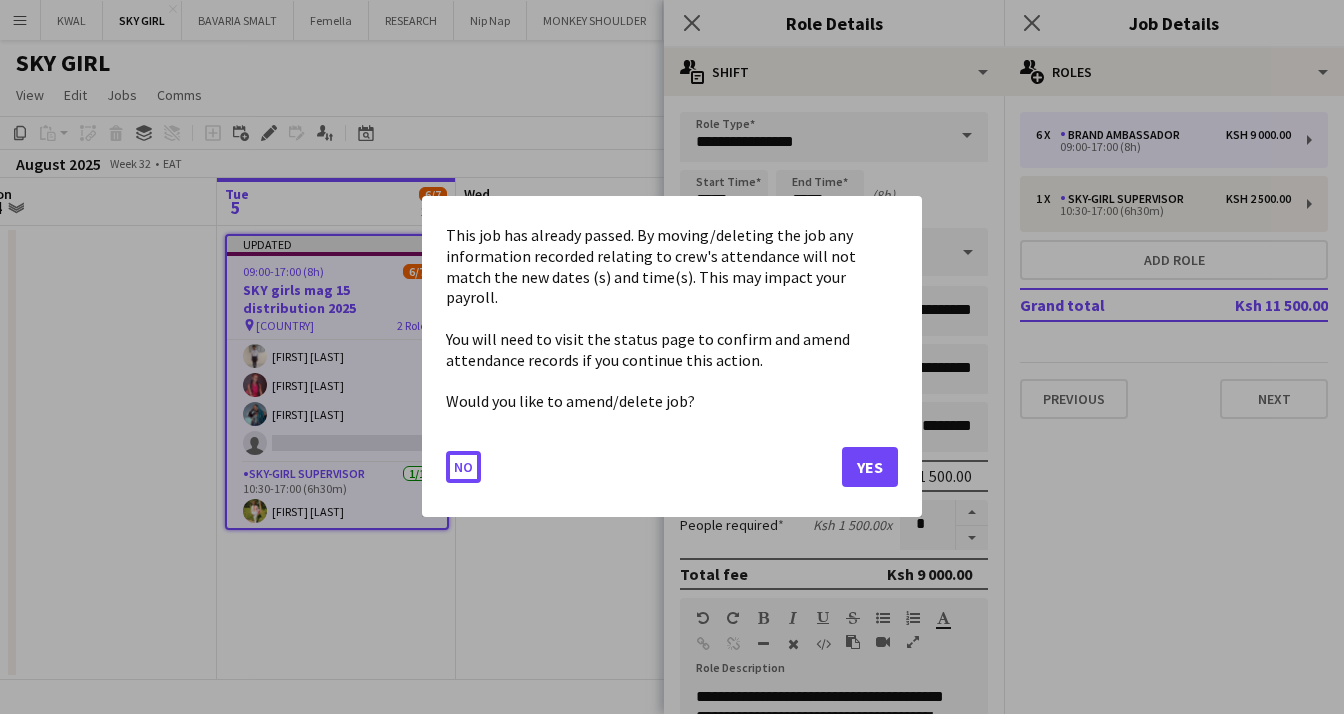 drag, startPoint x: 712, startPoint y: 201, endPoint x: 686, endPoint y: 201, distance: 26 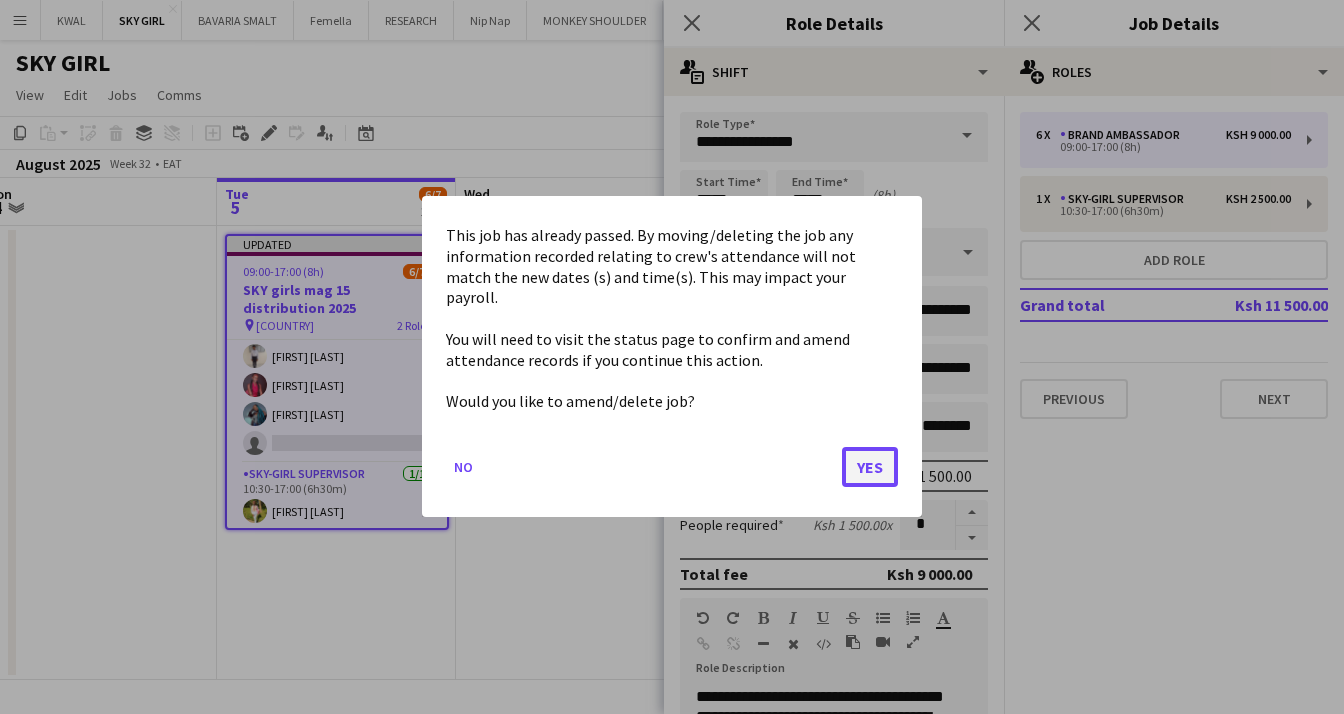 click on "Yes" 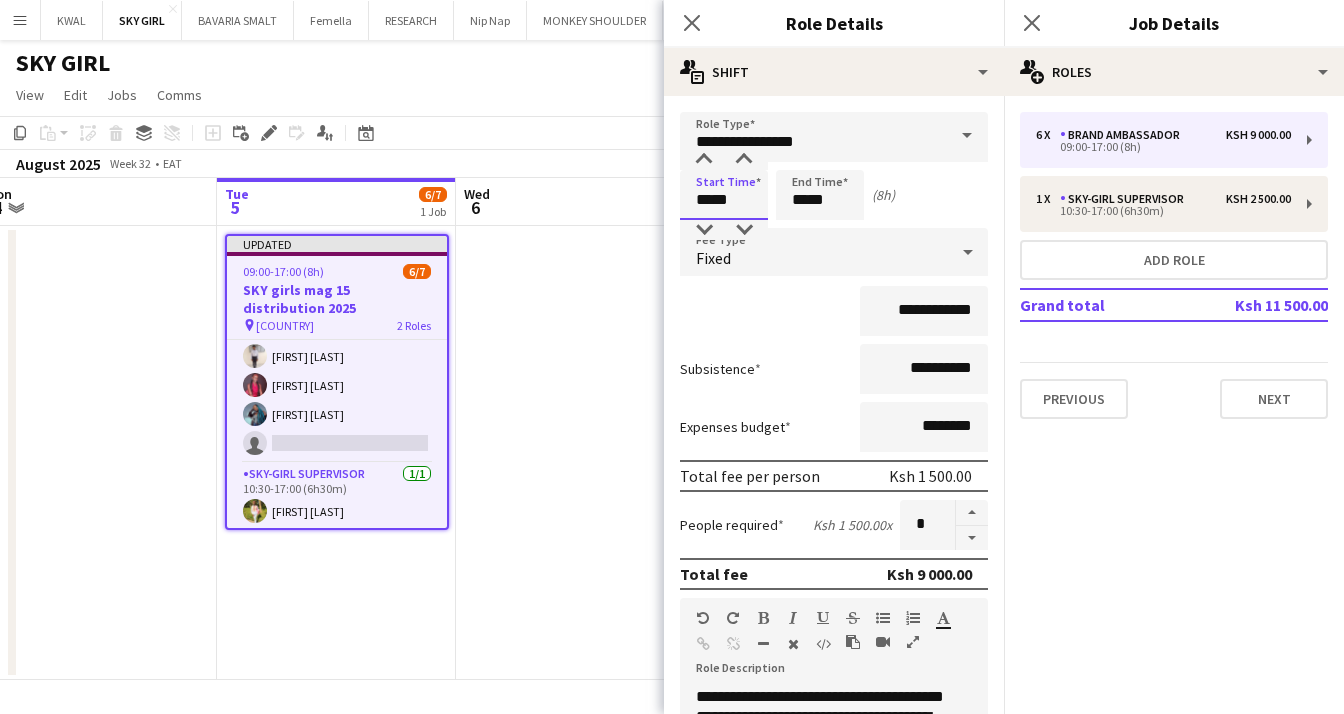 drag, startPoint x: 709, startPoint y: 202, endPoint x: 673, endPoint y: 201, distance: 36.013885 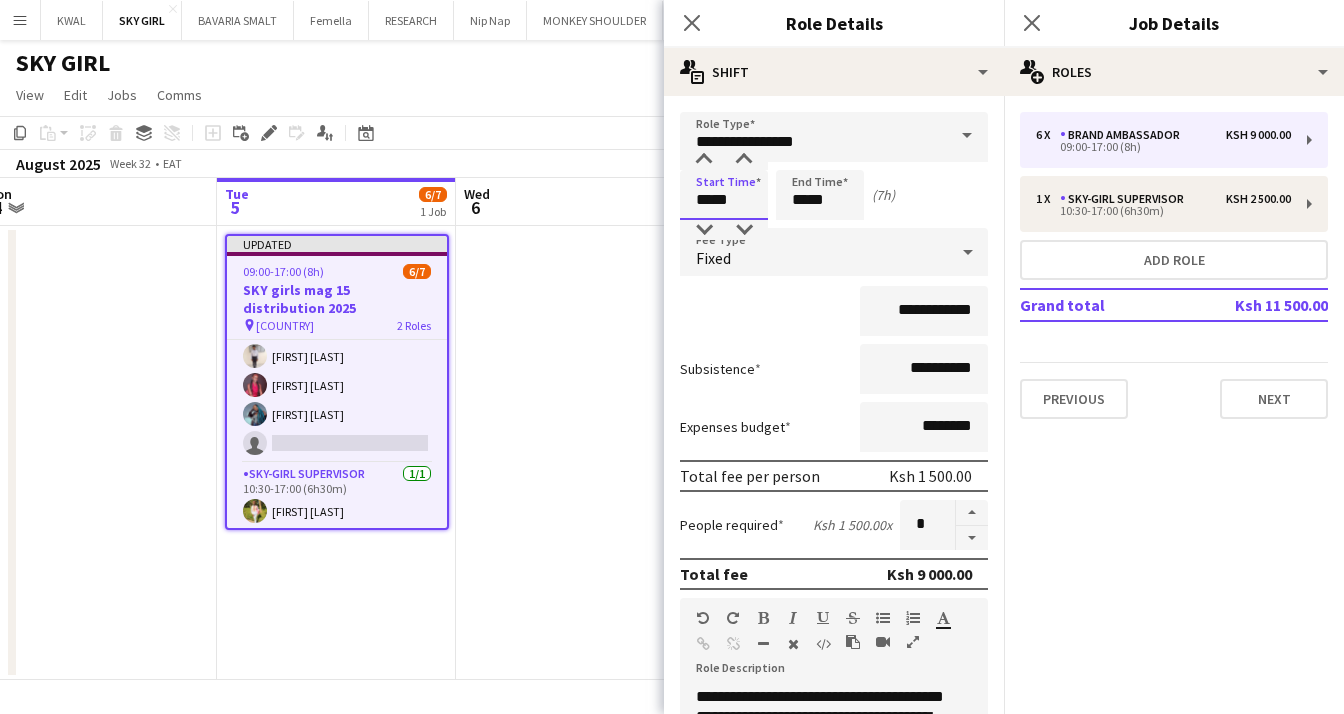 click on "*****" at bounding box center [724, 195] 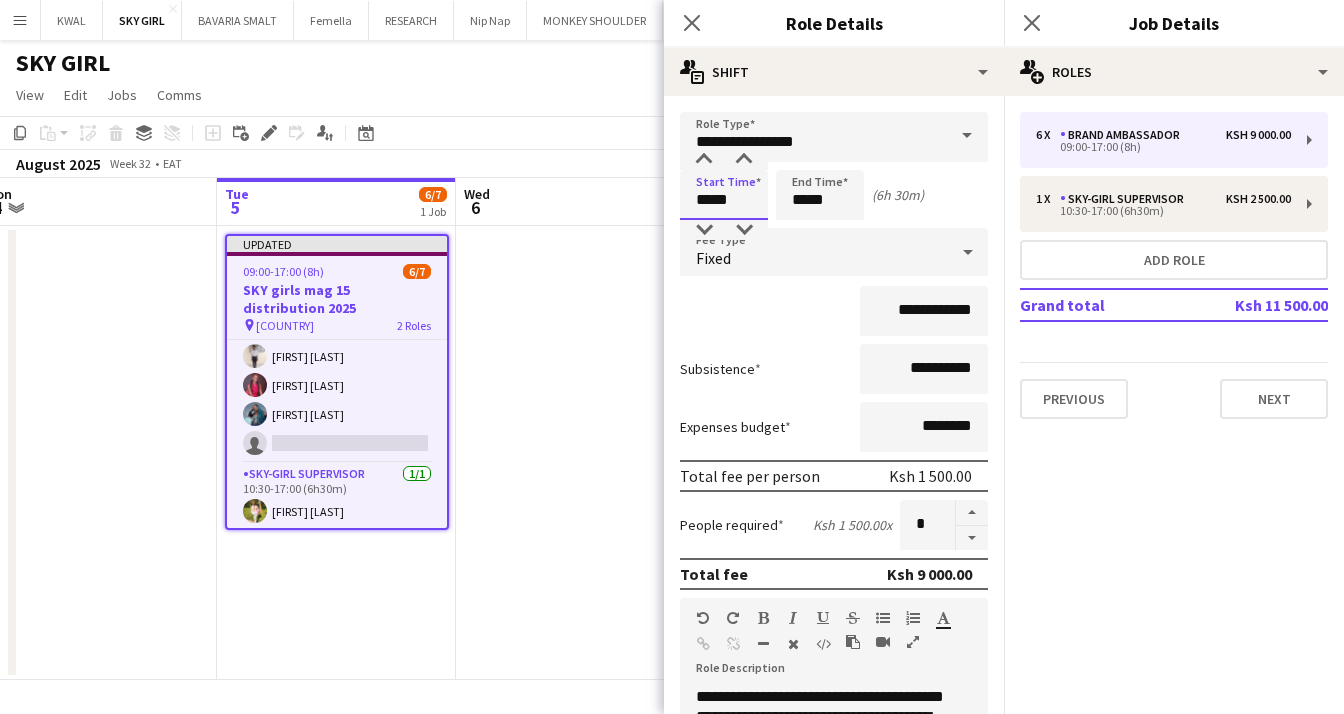 type on "*****" 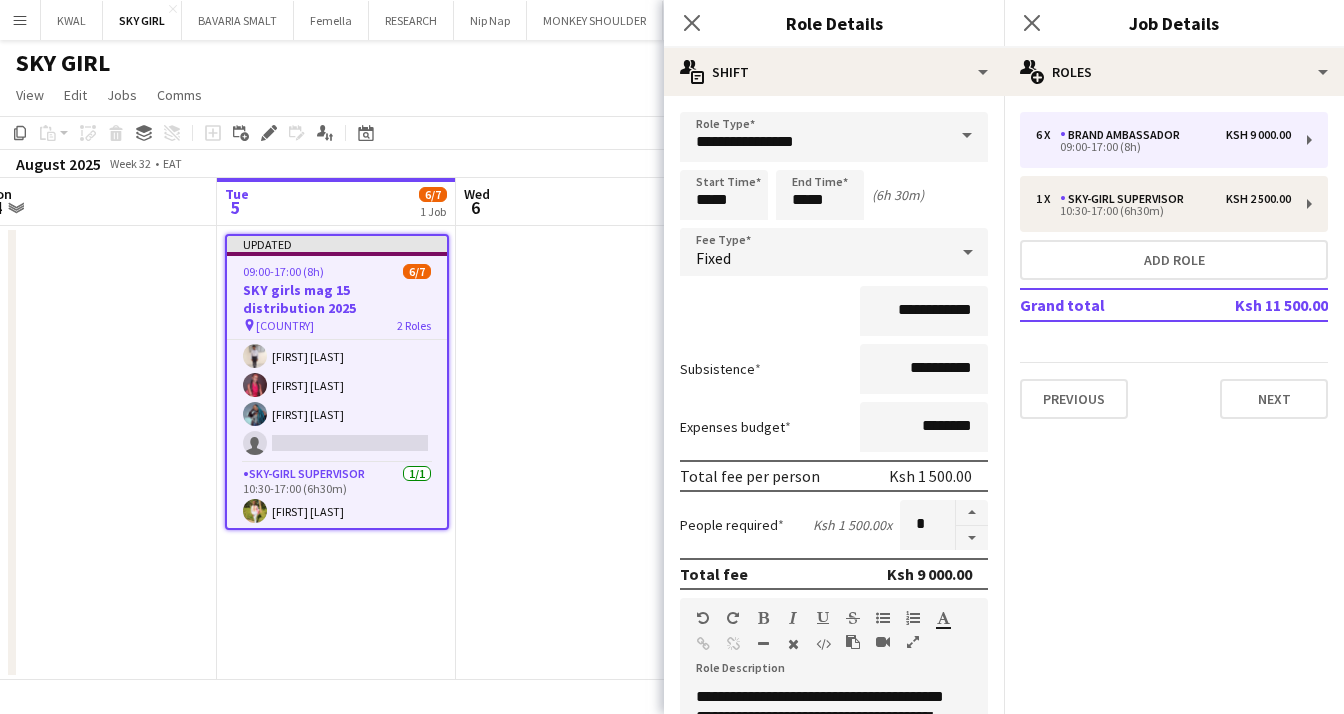 click at bounding box center (575, 453) 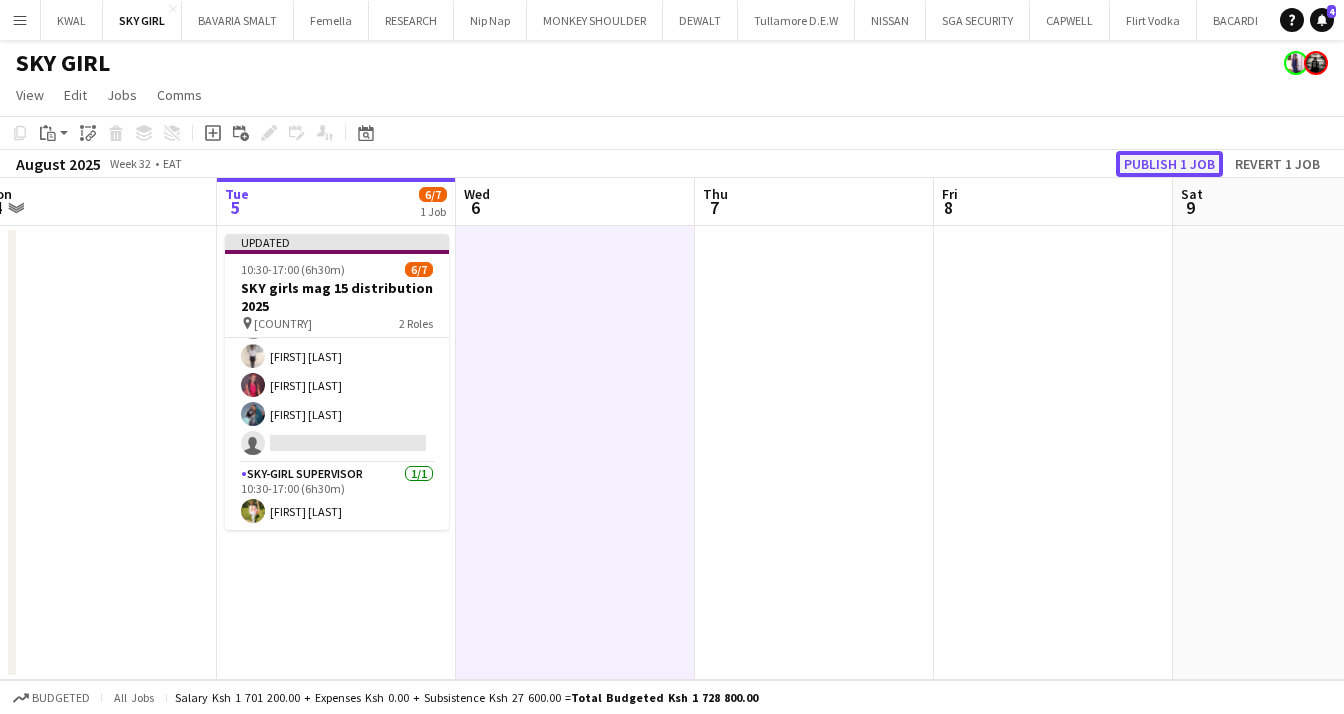 drag, startPoint x: 1173, startPoint y: 164, endPoint x: 1155, endPoint y: 171, distance: 19.313208 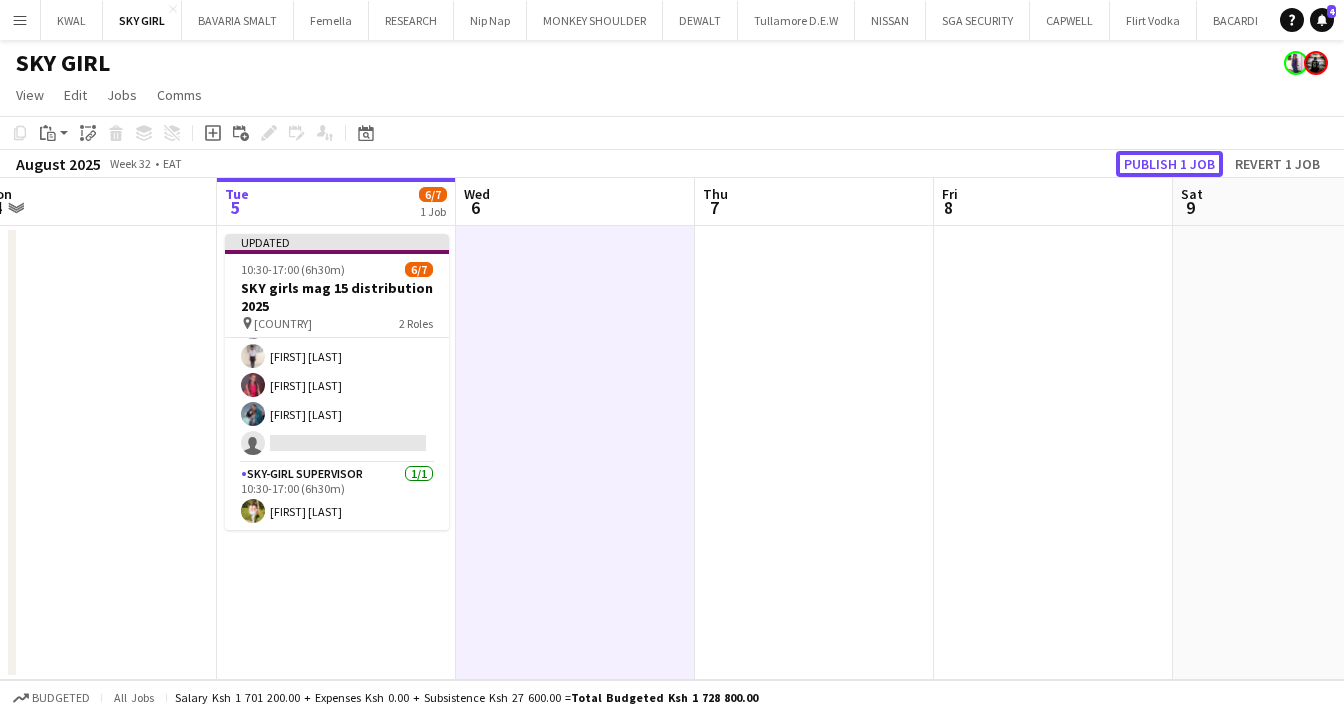 click on "Publish 1 job" 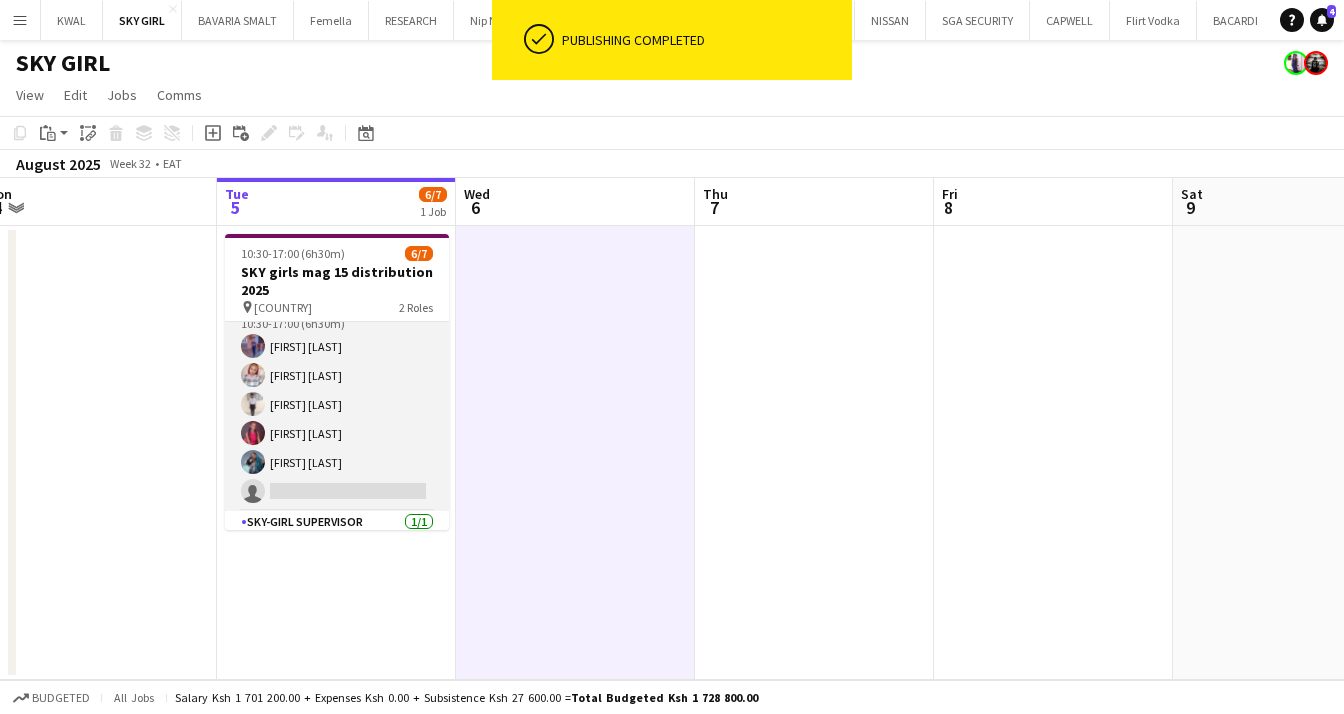 scroll, scrollTop: 0, scrollLeft: 0, axis: both 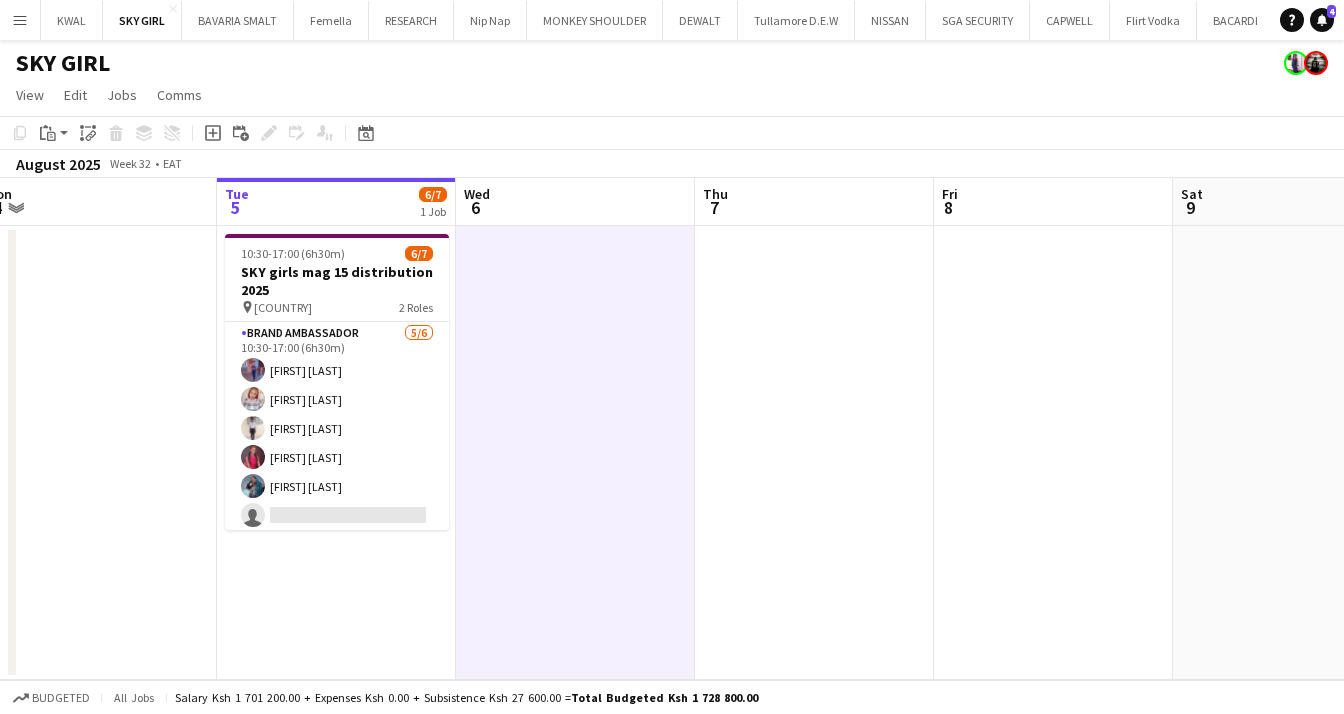click at bounding box center [1053, 453] 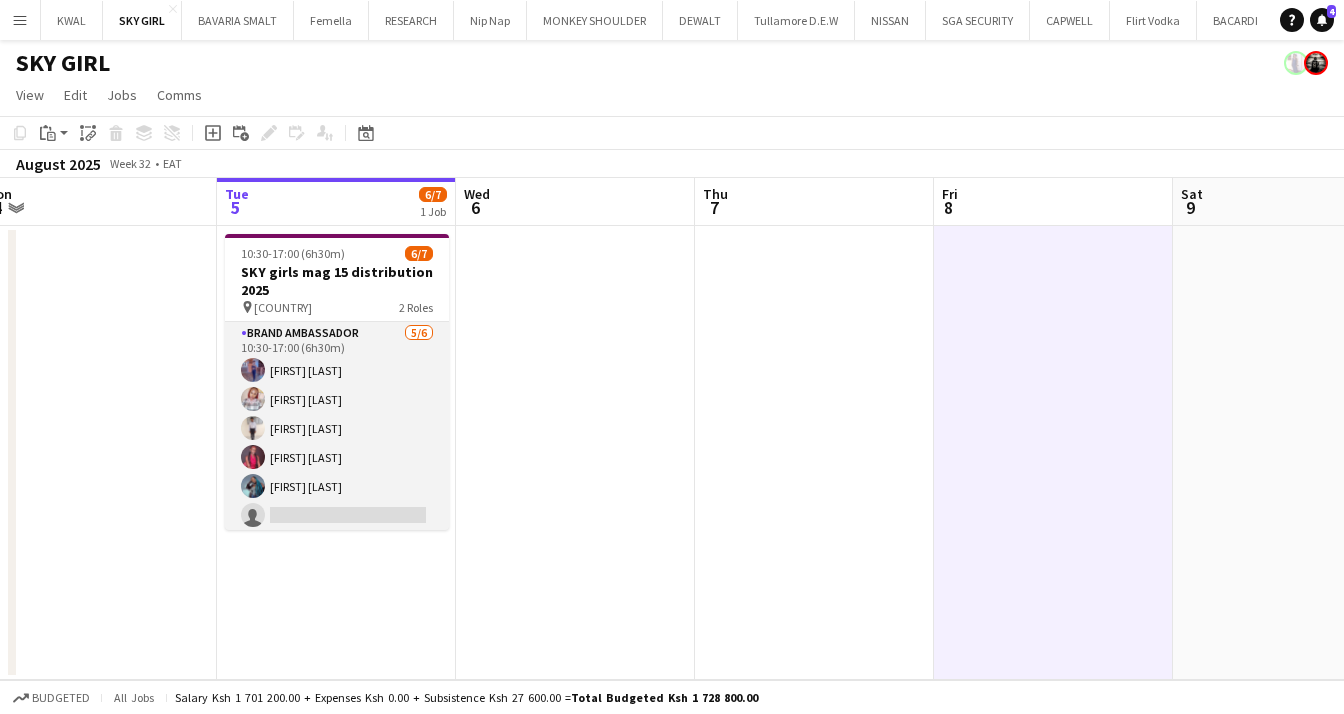 click on "Brand Ambassador   5/6   10:30-17:00 (6h30m)
[FIRST] [LAST] [FIRST] [LAST] [FIRST] [LAST] [FIRST] [LAST] [FIRST] [LAST]
single-neutral-actions" at bounding box center [337, 428] 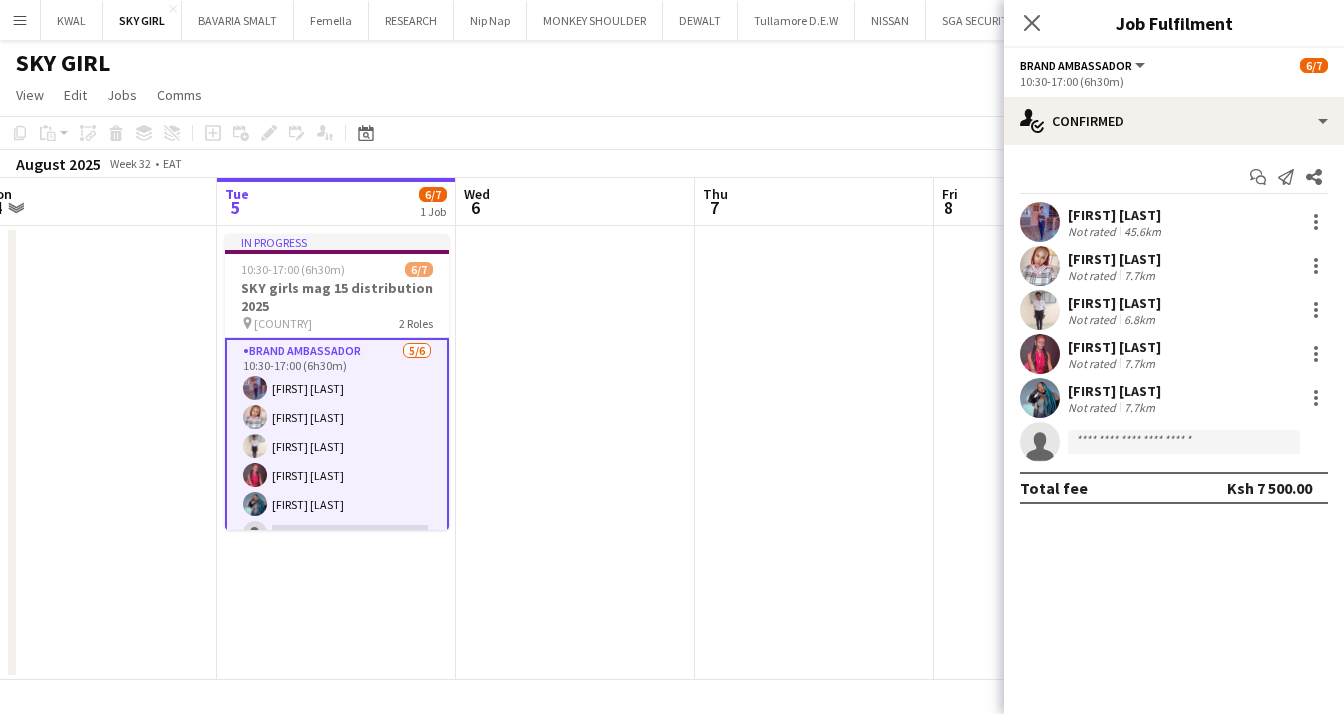 click on "[FIRST] [LAST]" at bounding box center [1114, 391] 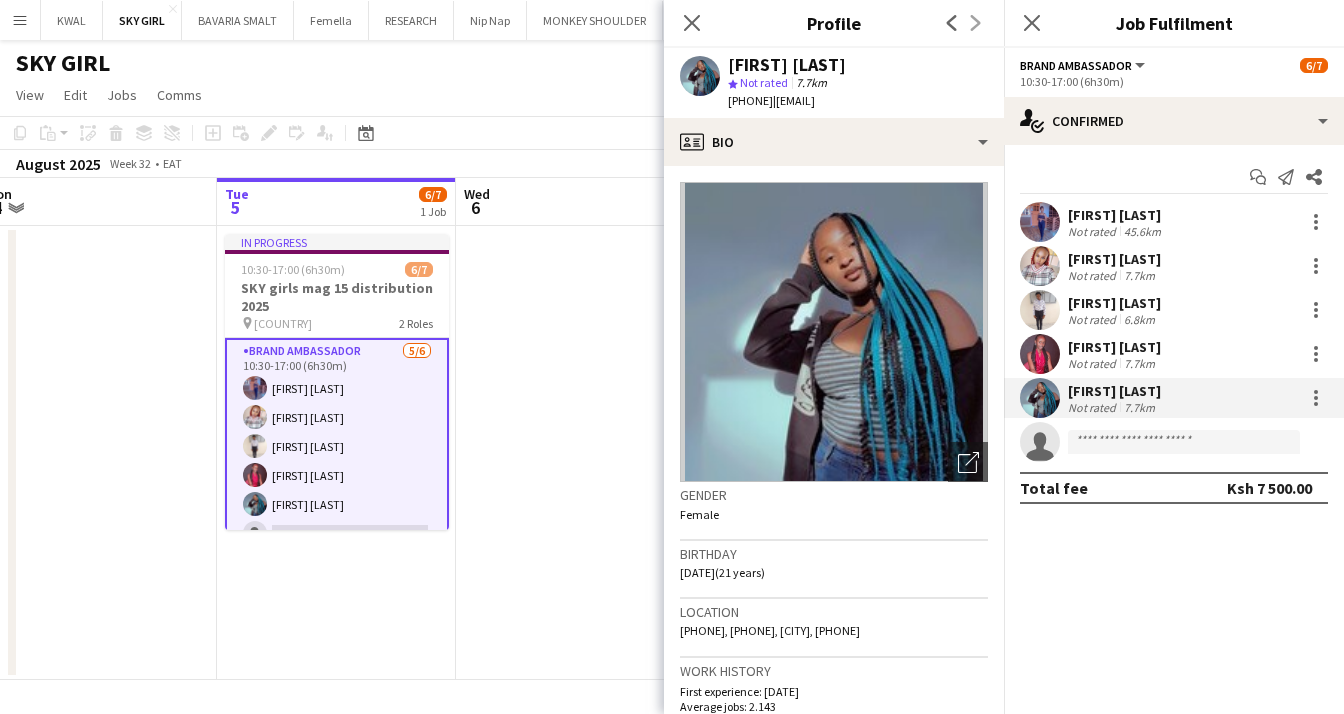drag, startPoint x: 525, startPoint y: 311, endPoint x: 519, endPoint y: 293, distance: 18.973665 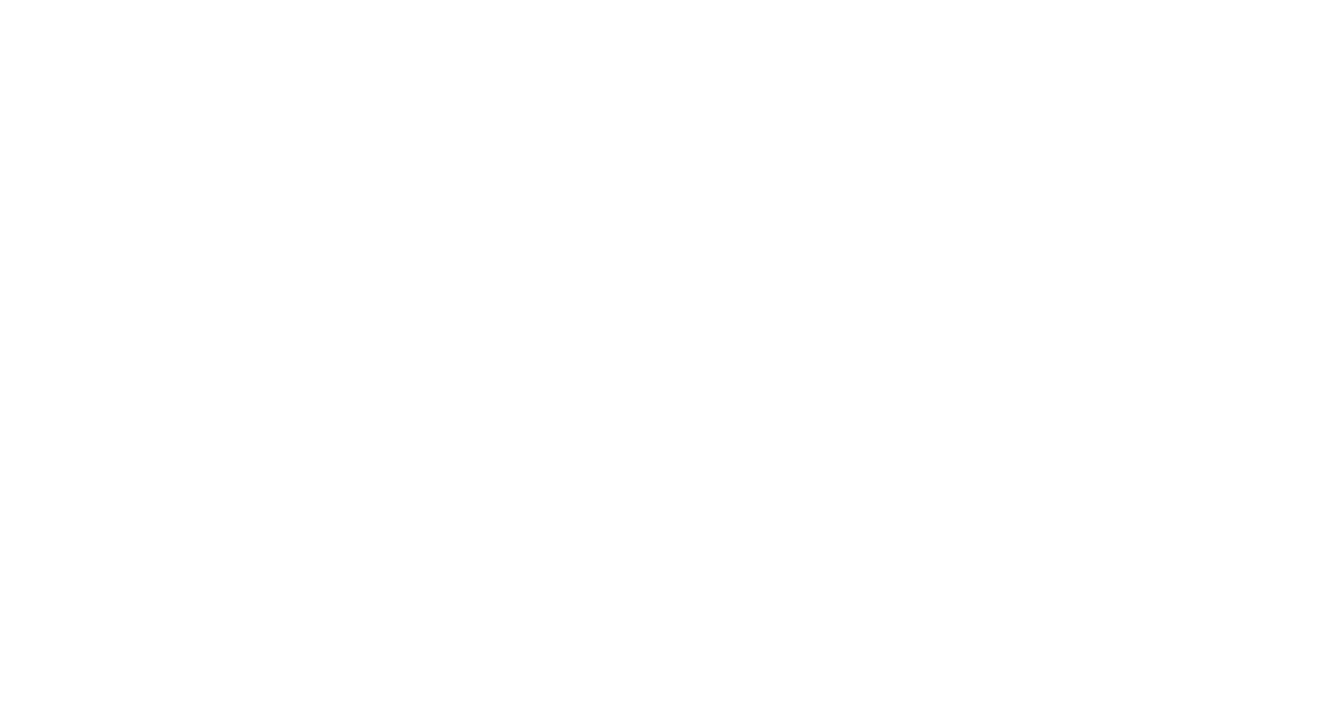 scroll, scrollTop: 0, scrollLeft: 0, axis: both 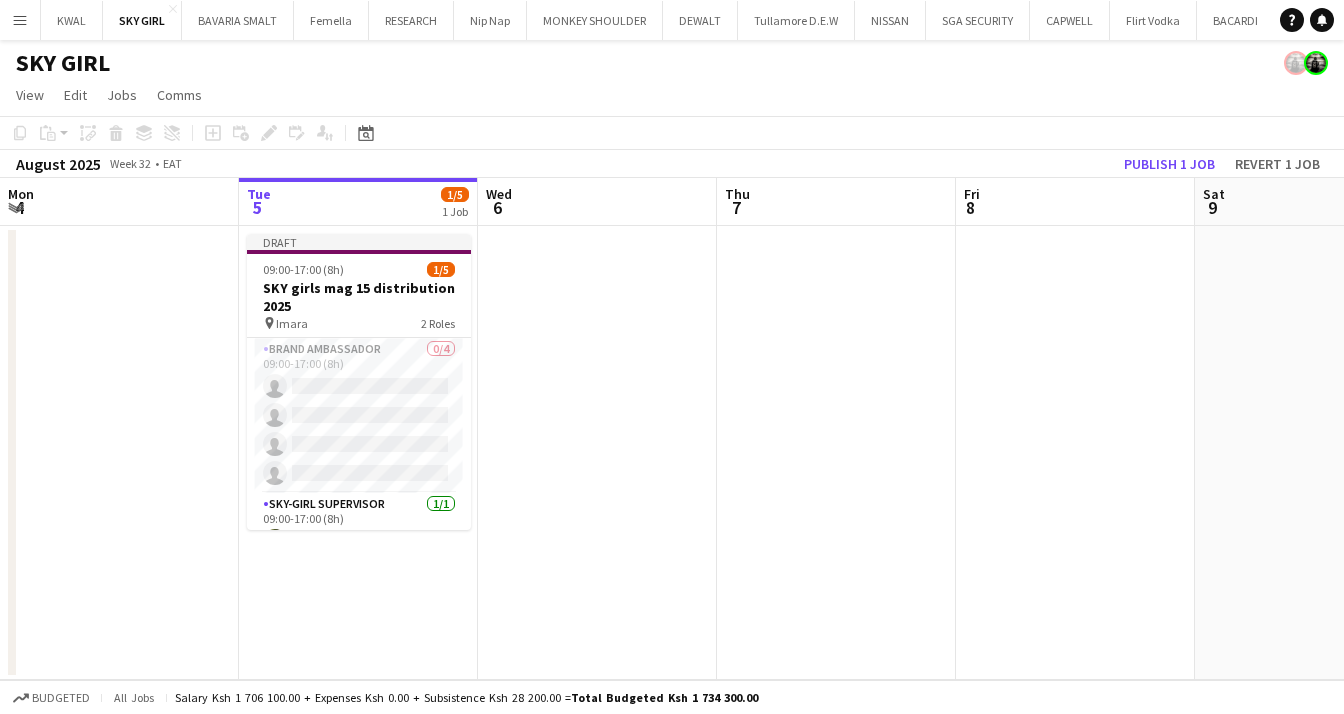 click on "Menu" at bounding box center (20, 20) 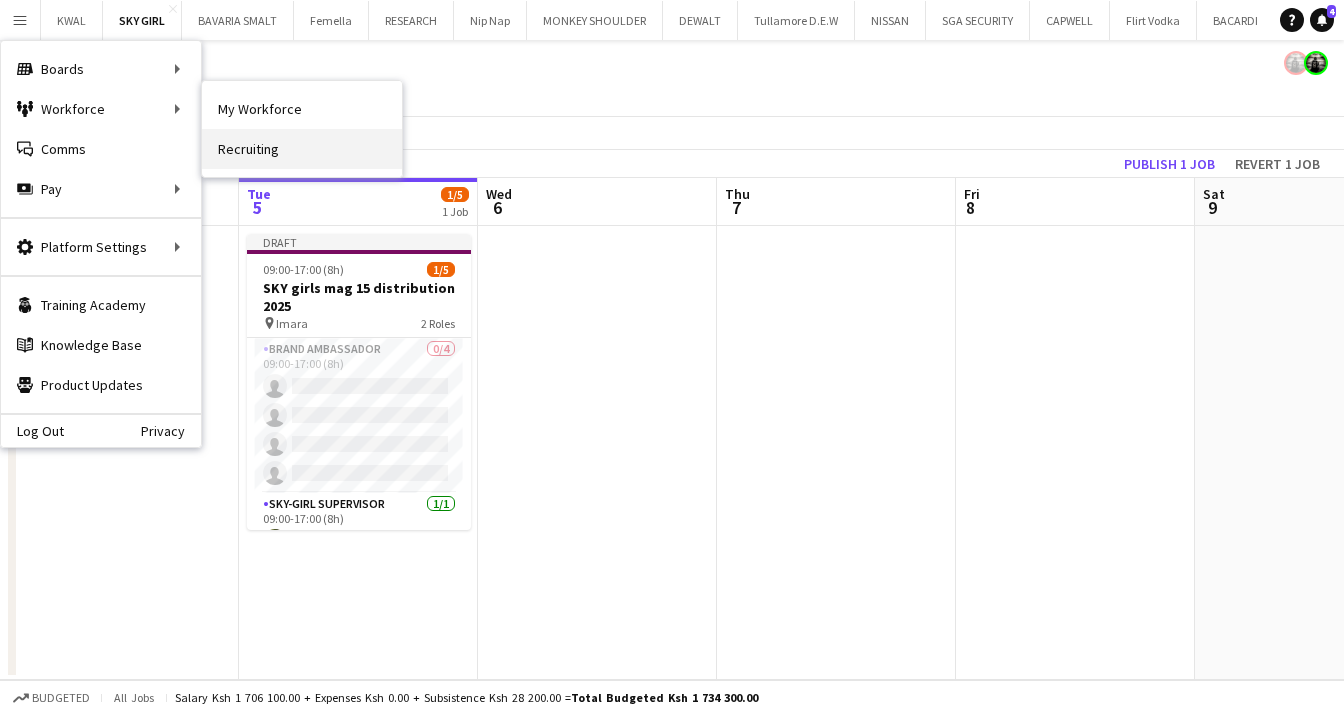 click on "Recruiting" at bounding box center (302, 149) 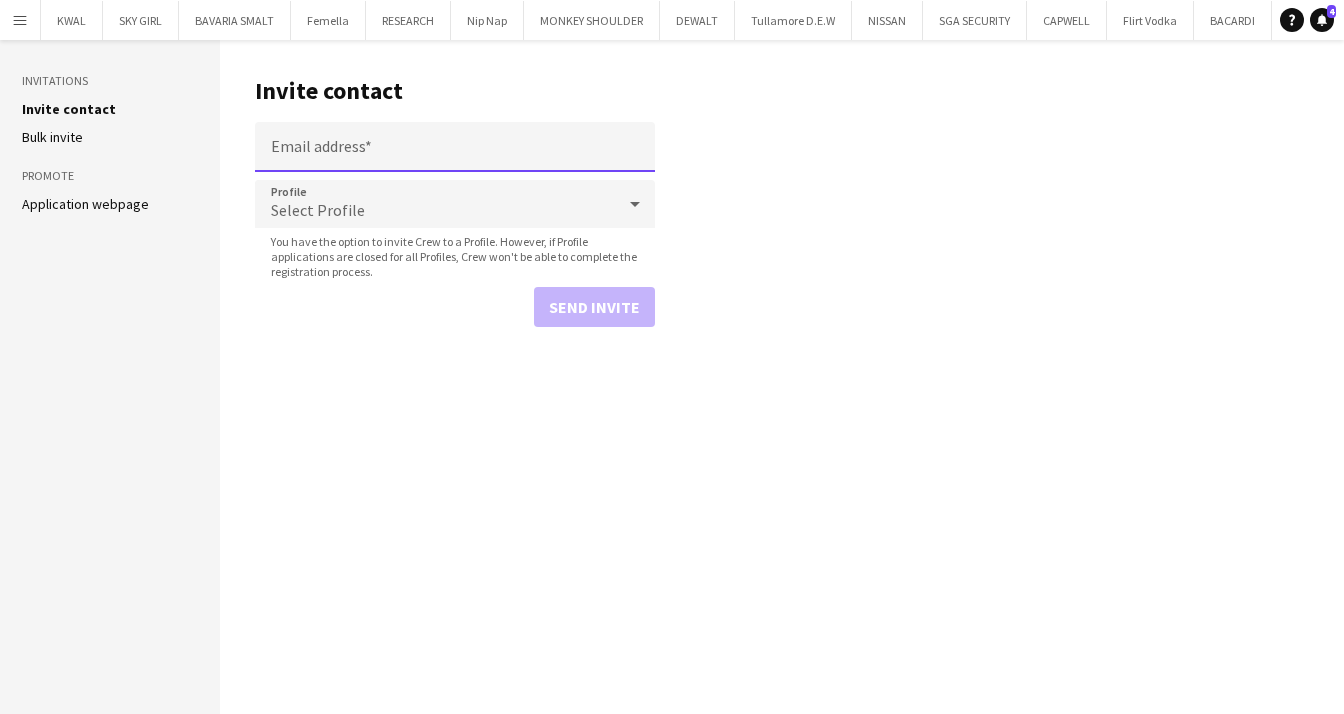 click on "Email address" at bounding box center [455, 147] 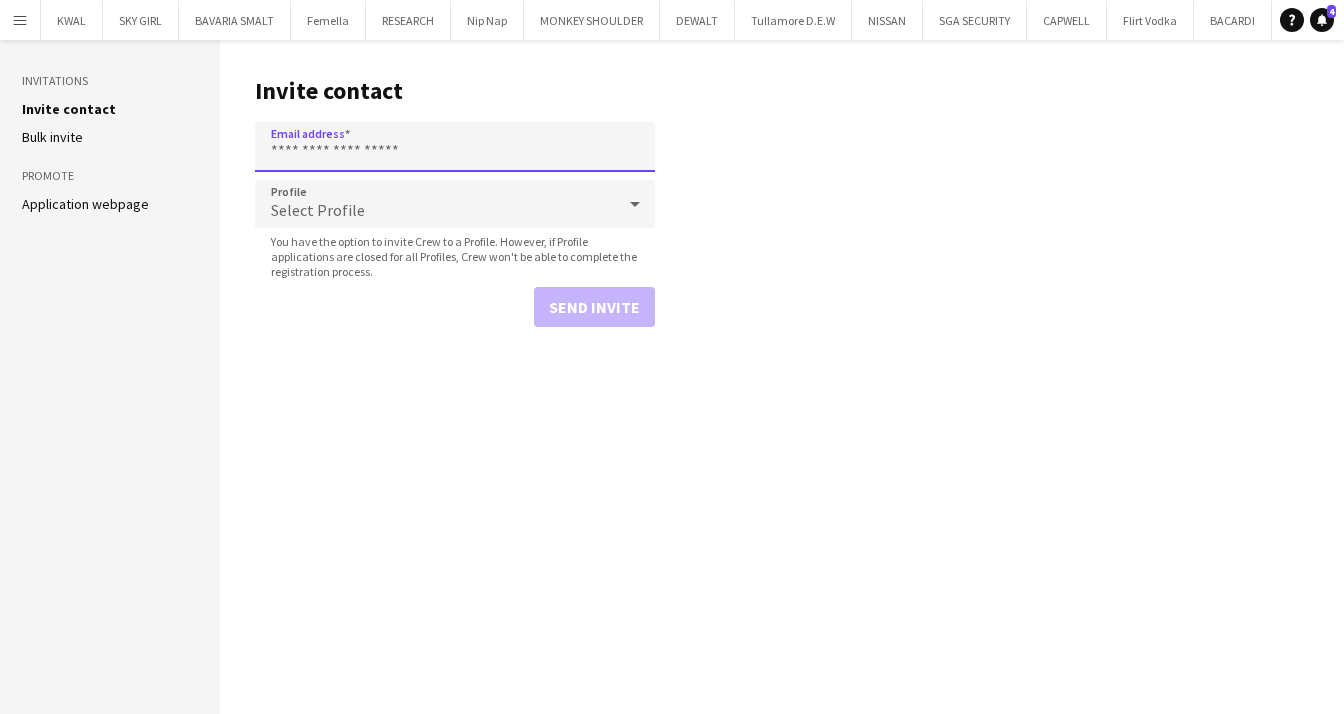 paste on "**********" 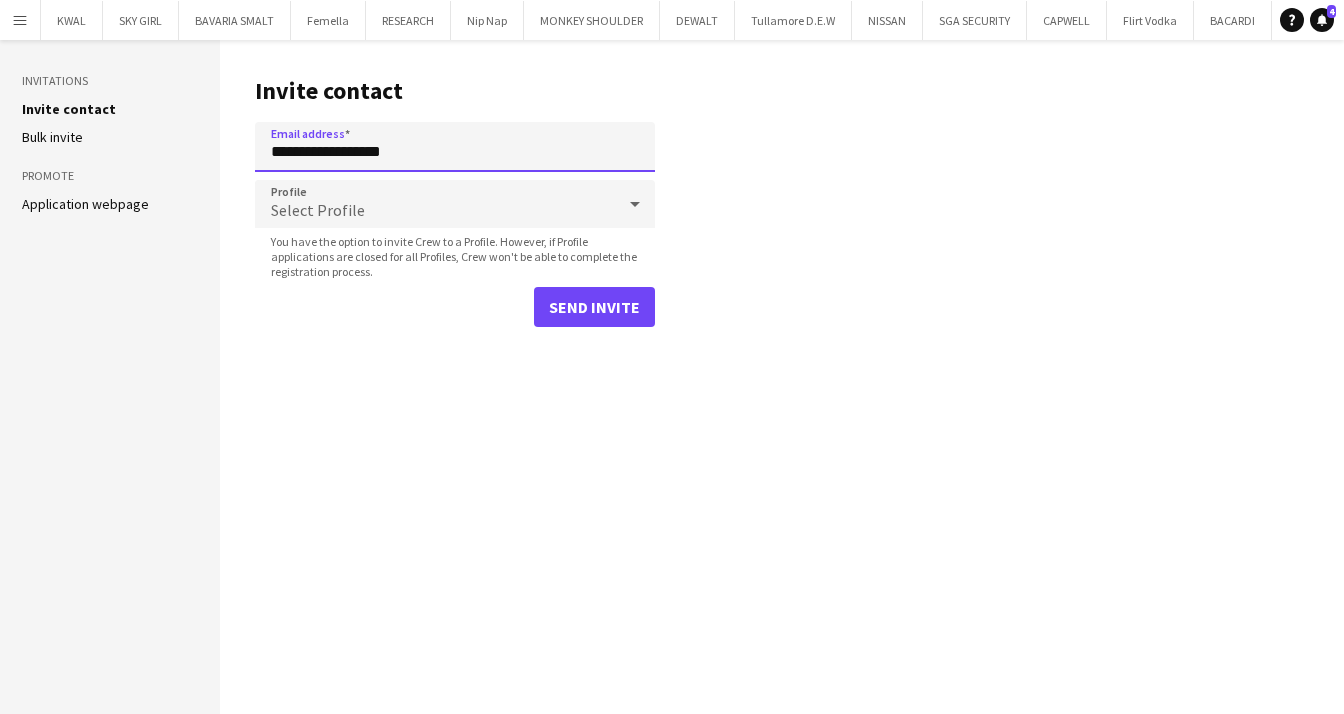 type on "**********" 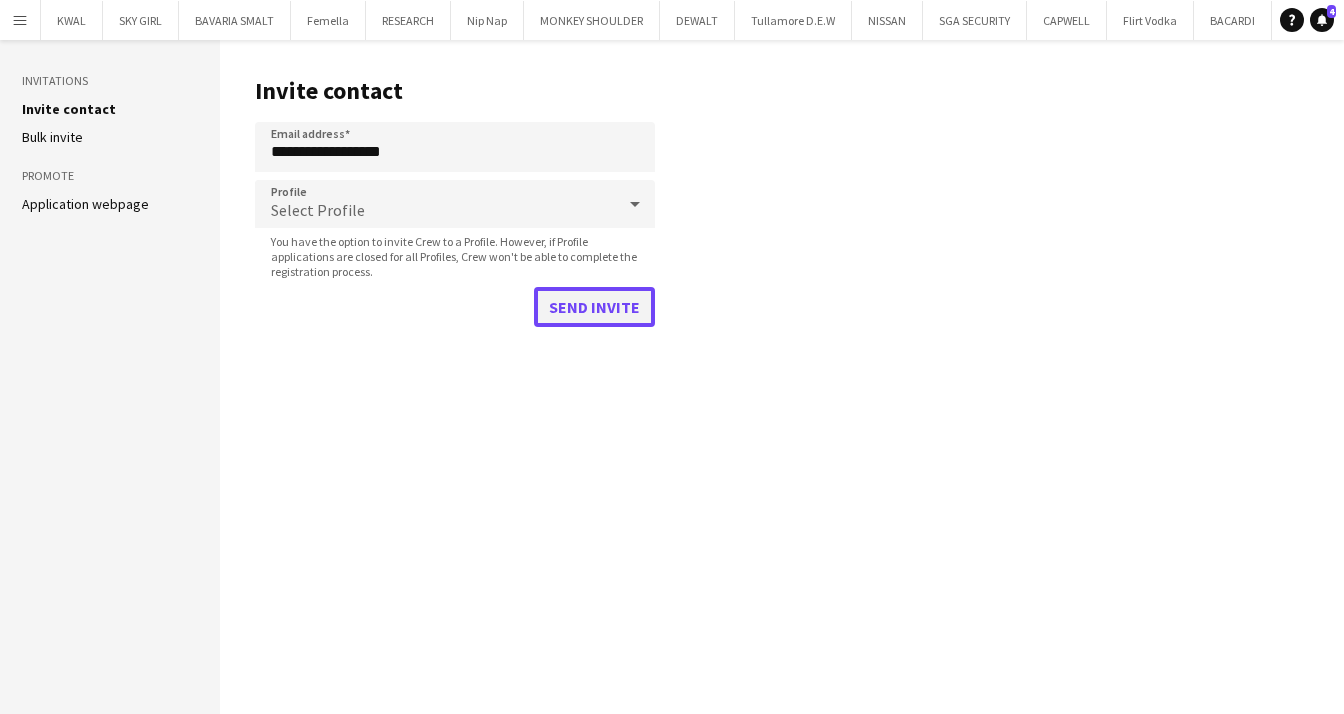 click on "Send invite" 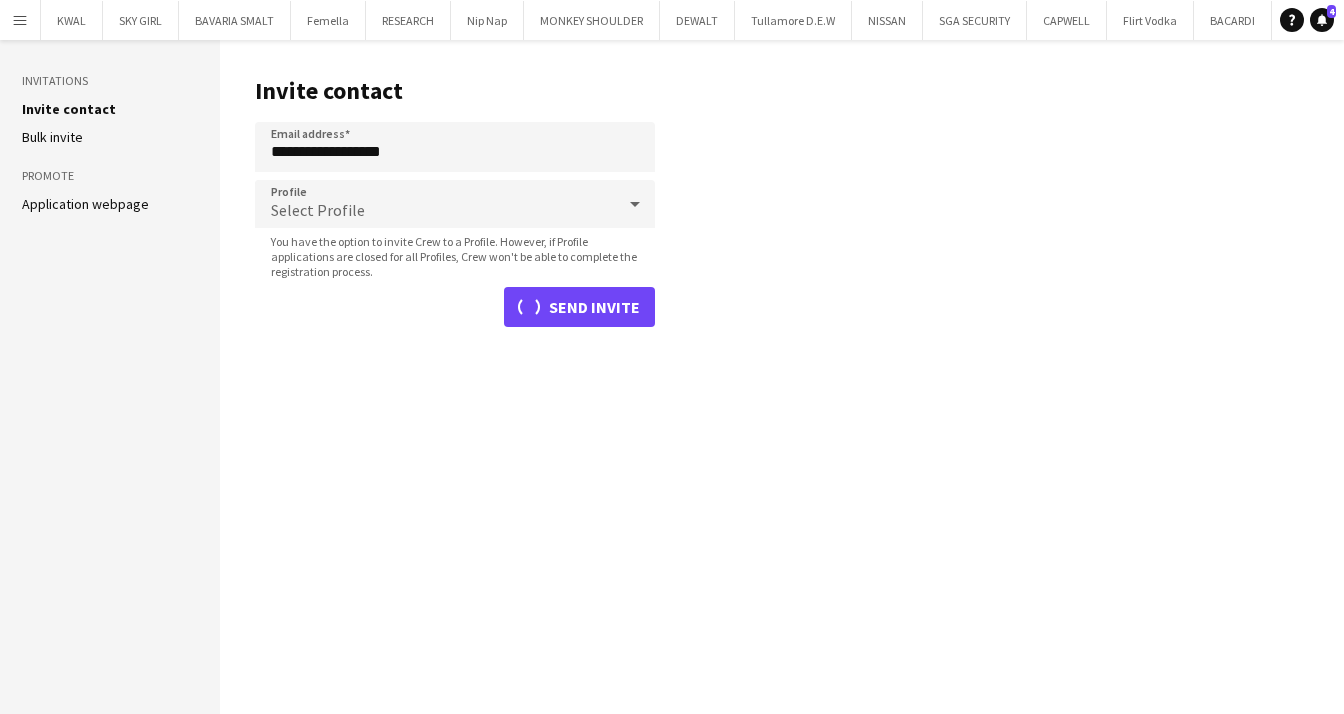 type 